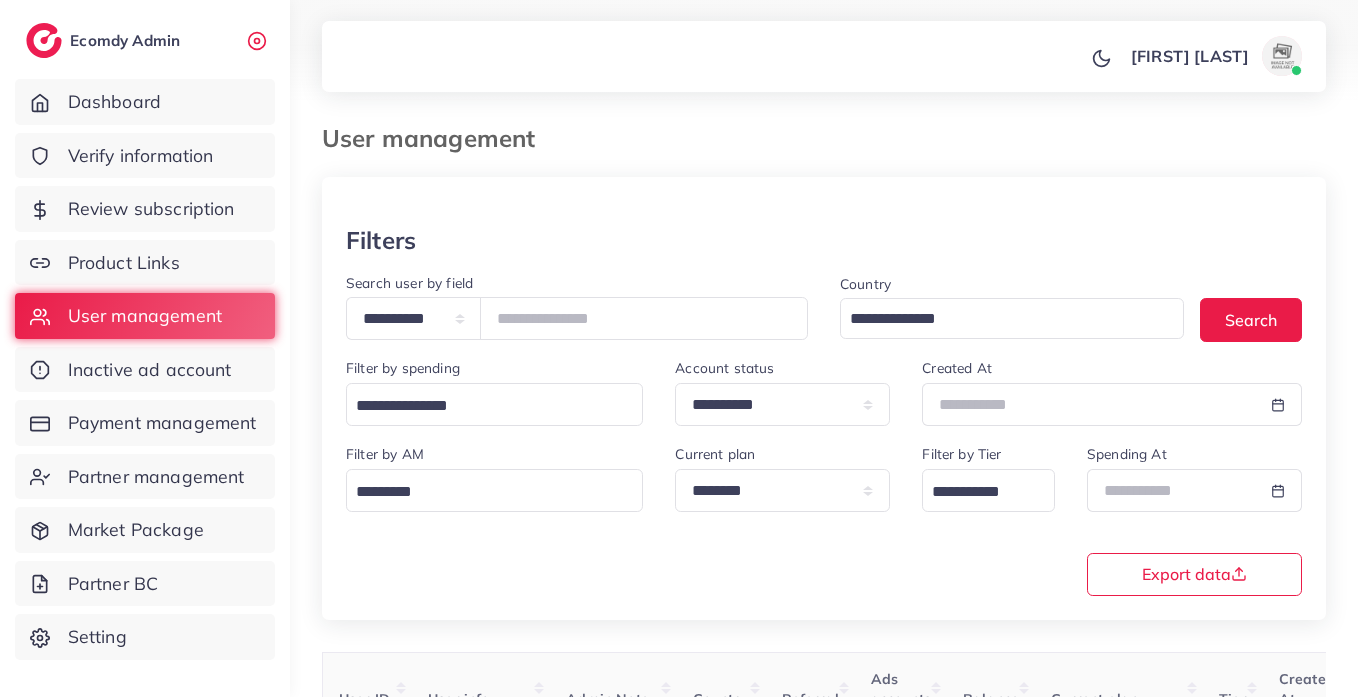 select on "*****" 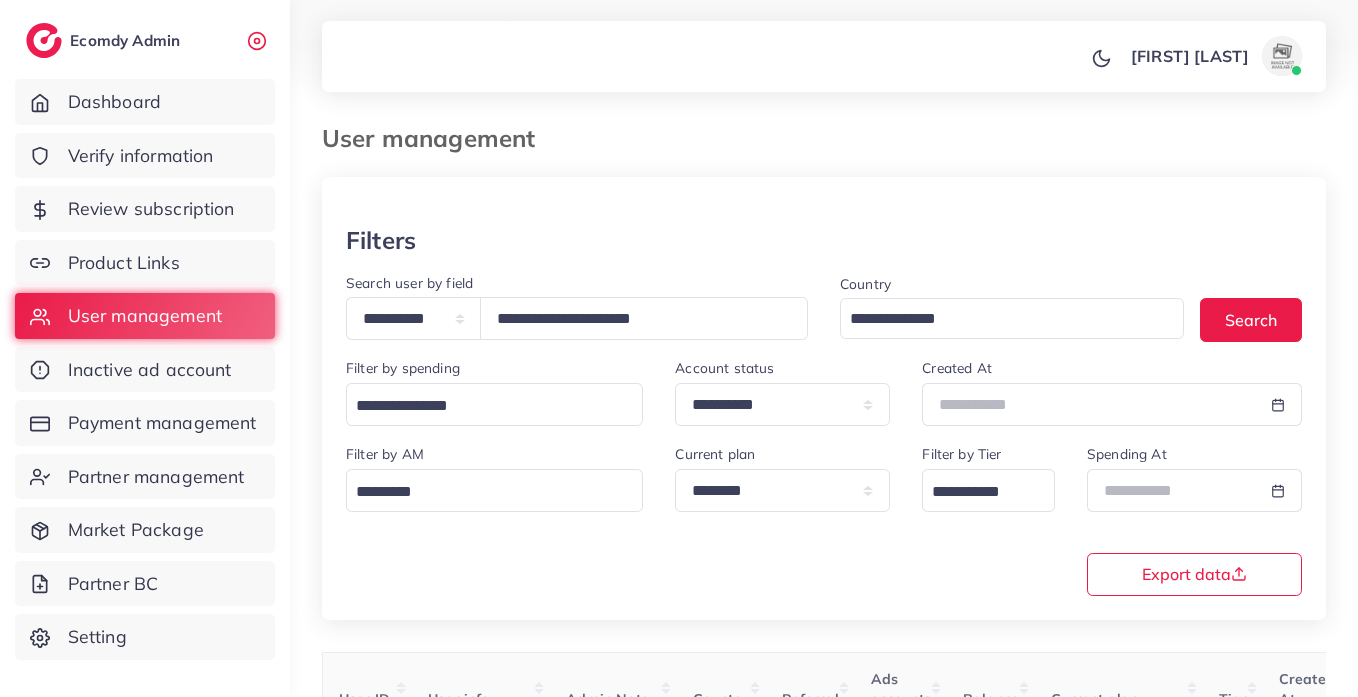 scroll, scrollTop: 0, scrollLeft: 0, axis: both 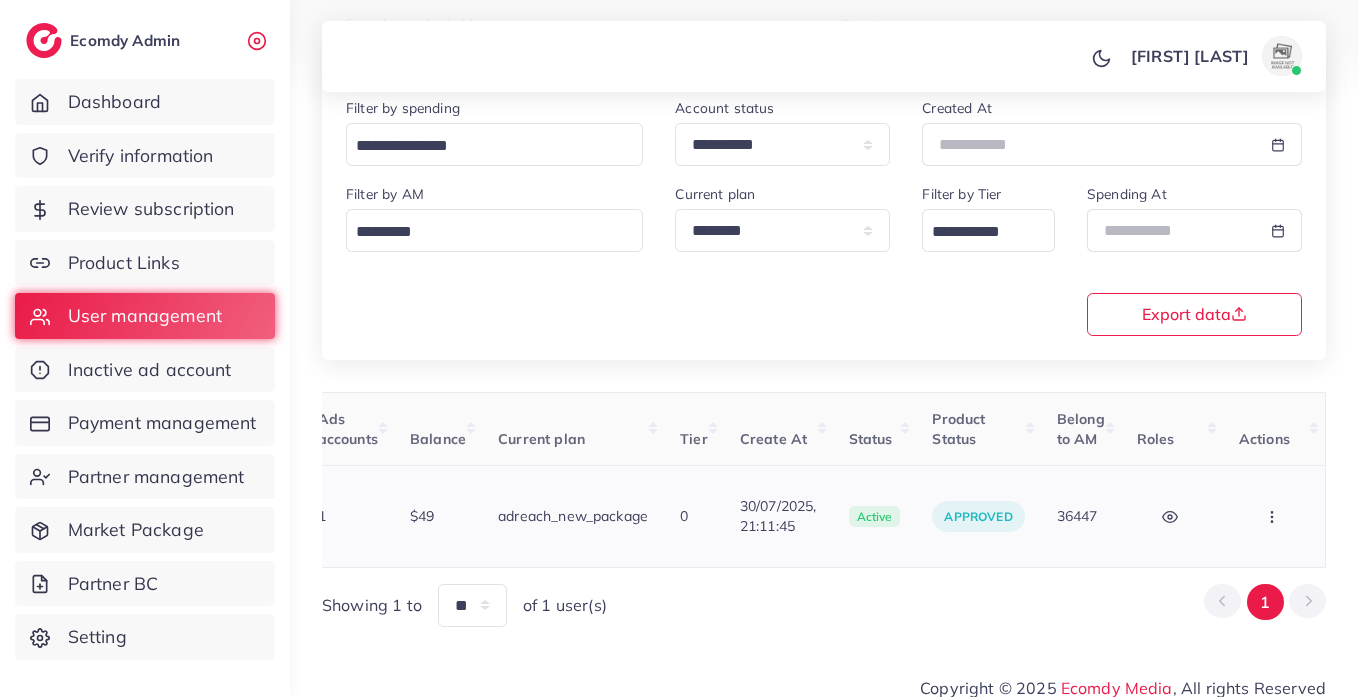 click at bounding box center (1274, 516) 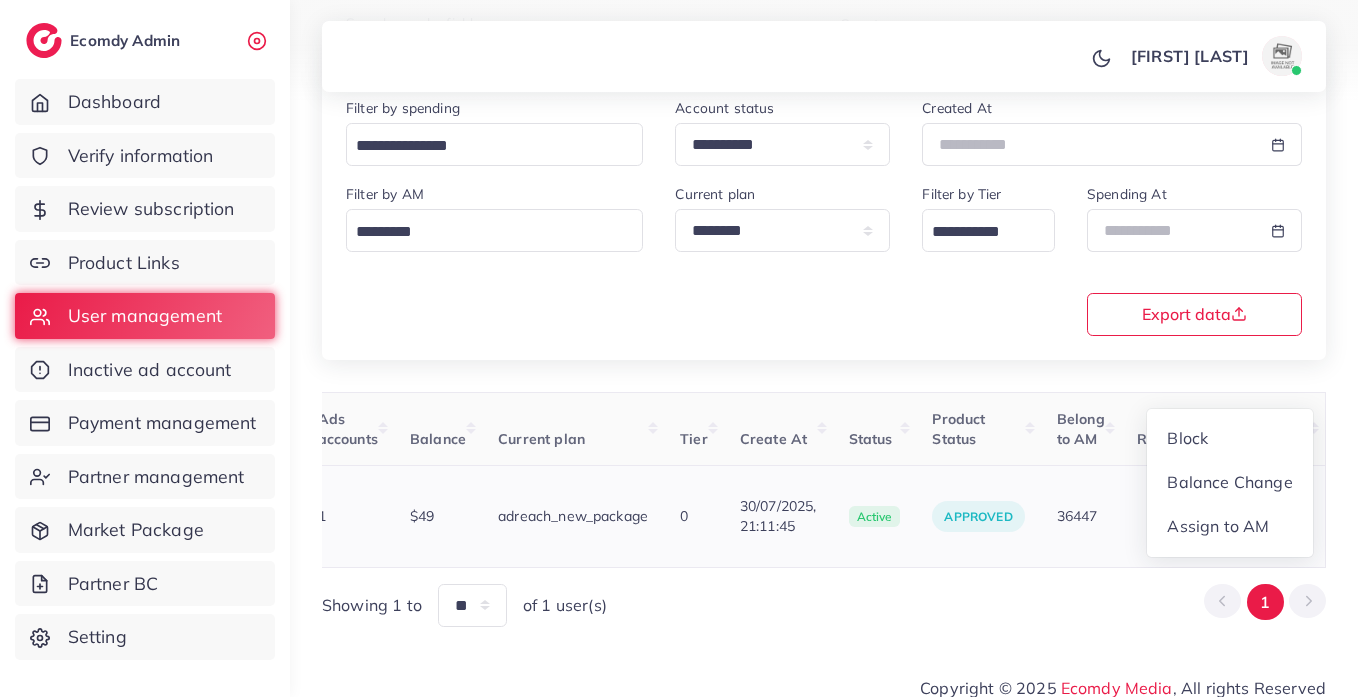click on "Block Balance Change Assign to AM" at bounding box center [1274, 516] 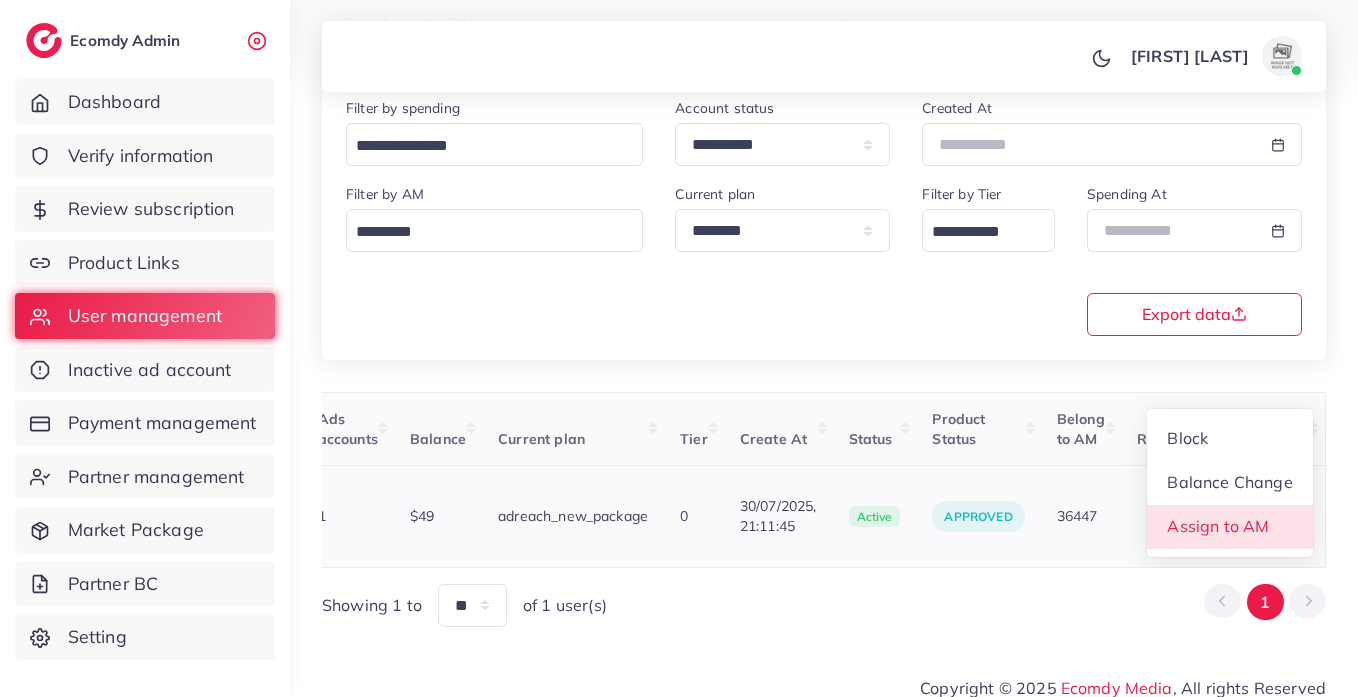 scroll, scrollTop: 2, scrollLeft: 675, axis: both 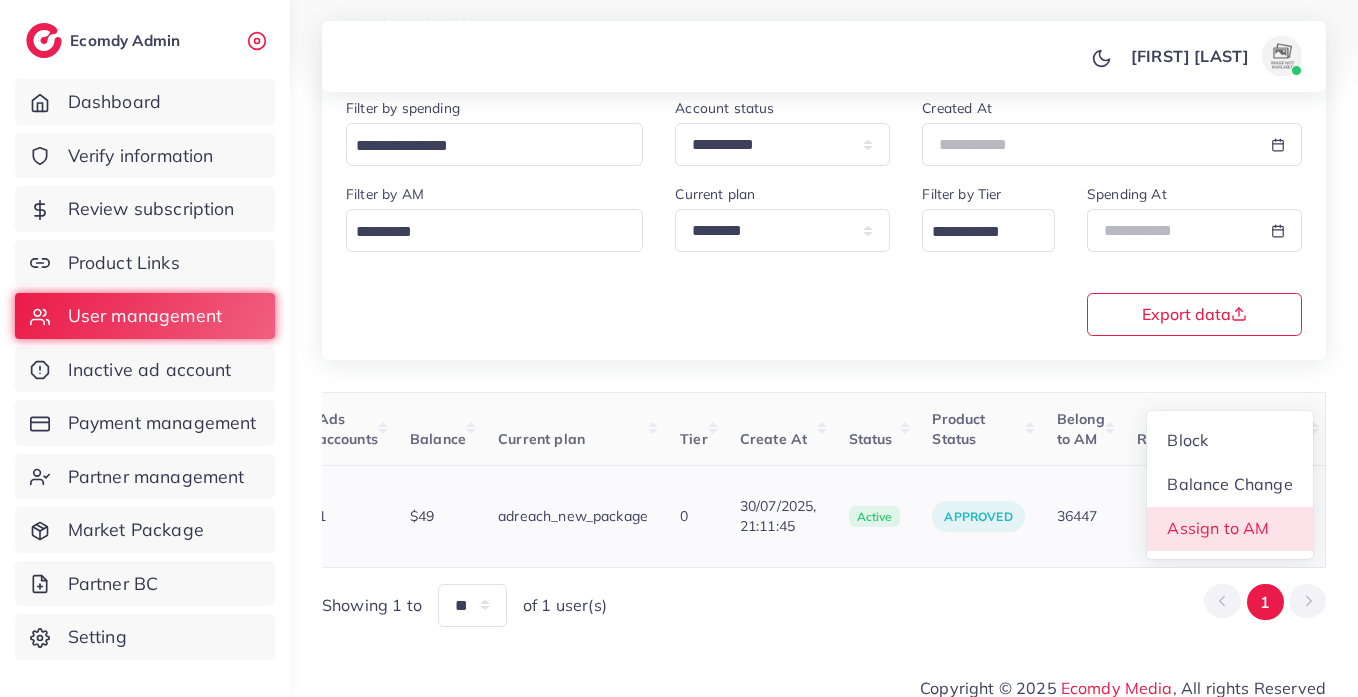 click on "Assign to AM" at bounding box center [1218, 528] 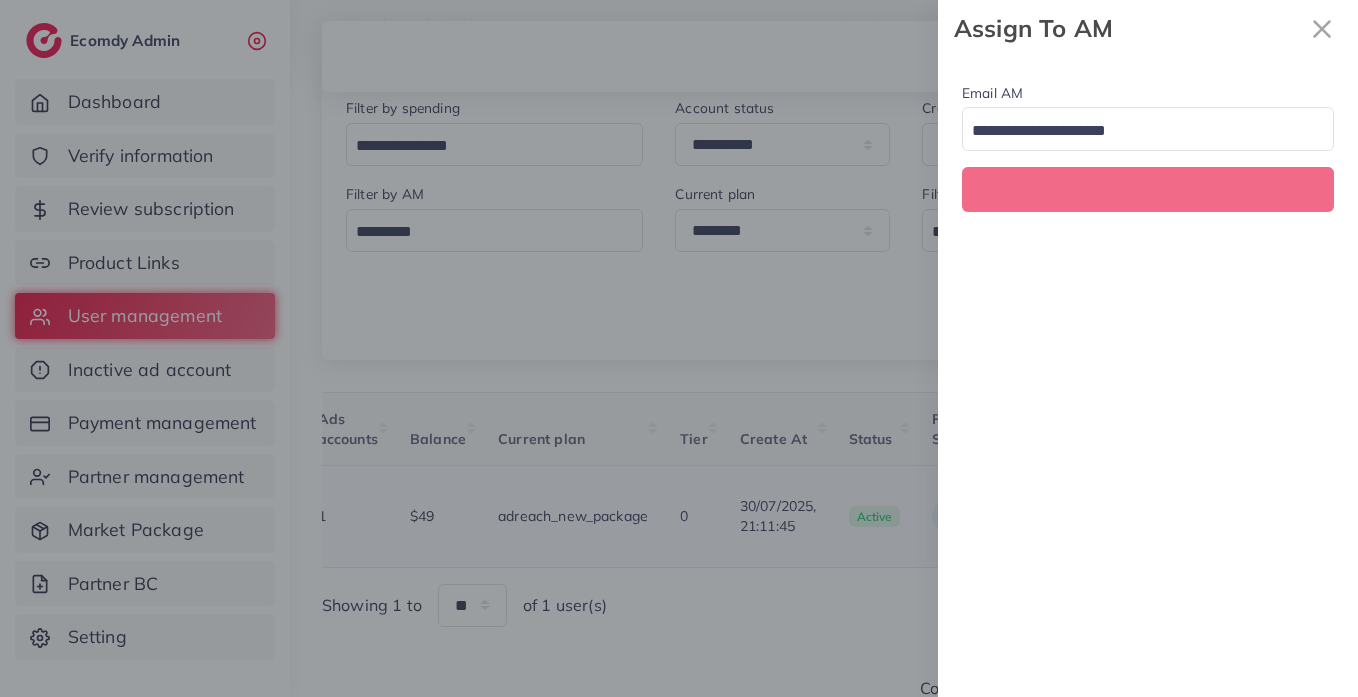 scroll, scrollTop: 0, scrollLeft: 675, axis: horizontal 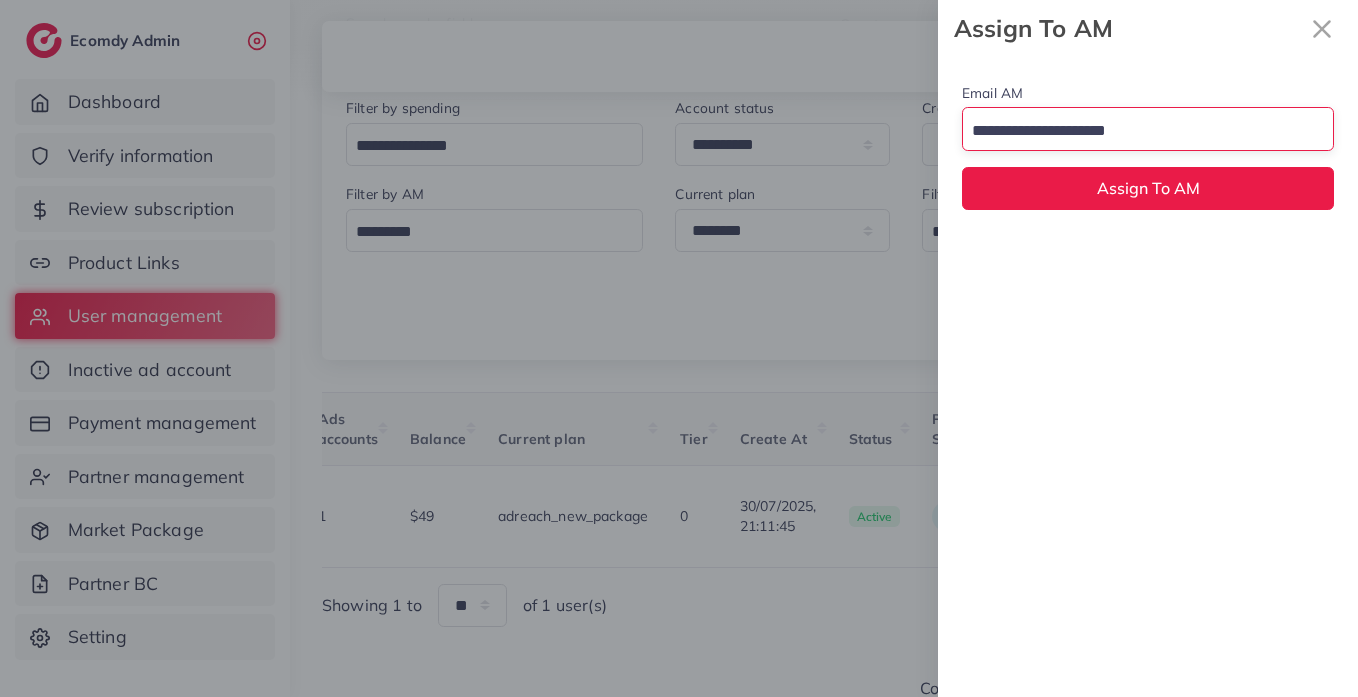 click on "Email AM            Loading...
None
[EMAIL]
[EMAIL]
[EMAIL]
Assign To AM" at bounding box center [1148, 116] 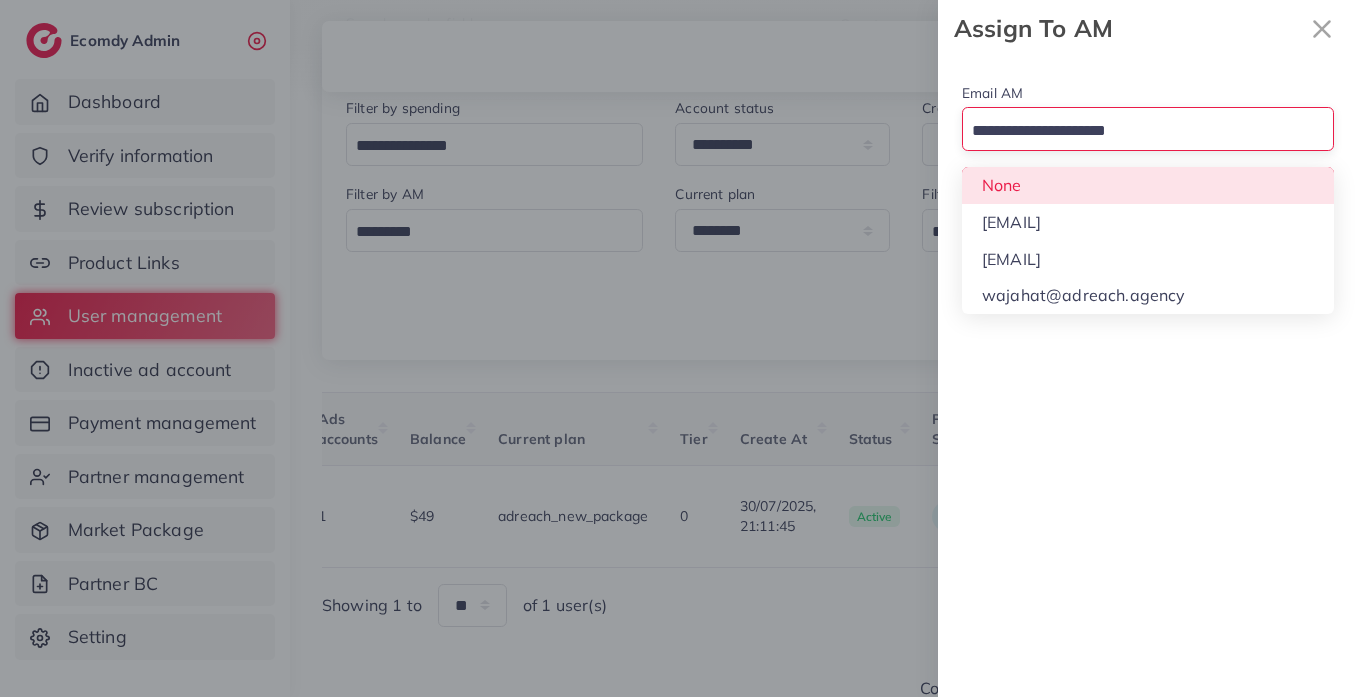 drag, startPoint x: 1033, startPoint y: 179, endPoint x: 1025, endPoint y: 155, distance: 25.298222 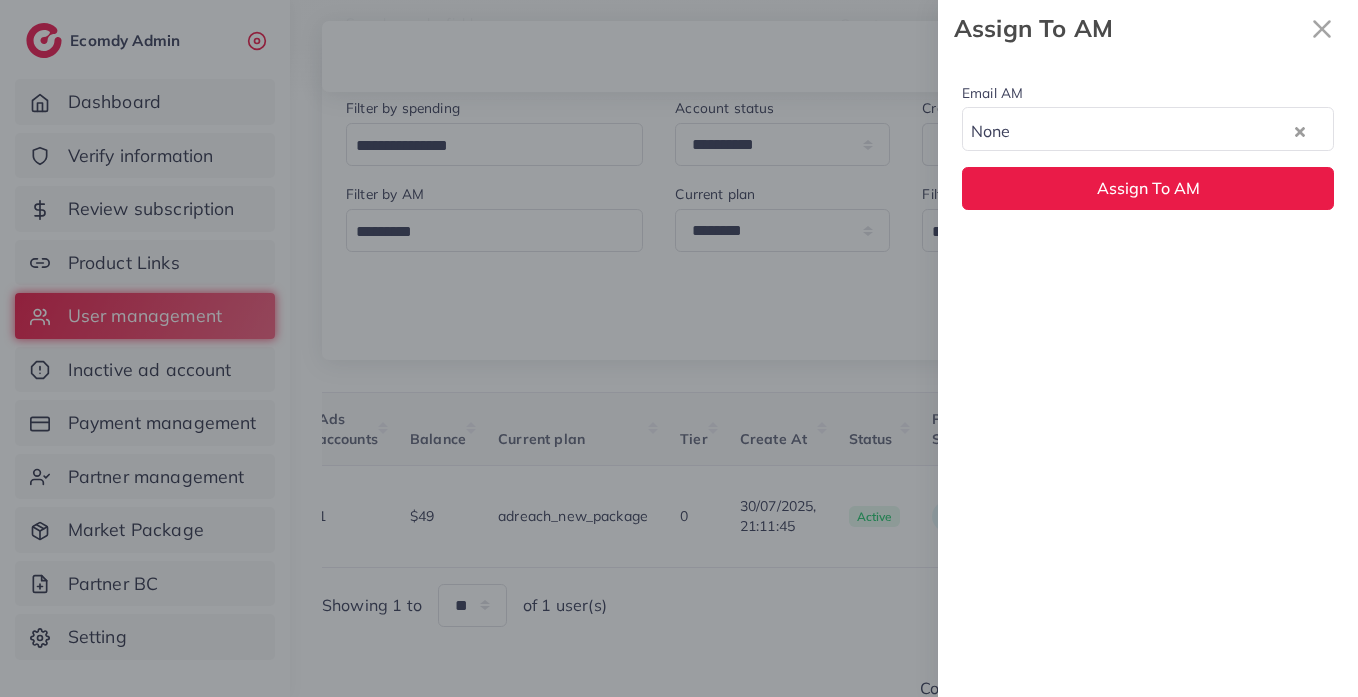 click on "Email AM
None
Loading...
None
hadibaaslam@gmail.com
natashashahid163@gmail.com
wajahat@adreach.agency
Assign To AM" at bounding box center (1148, 145) 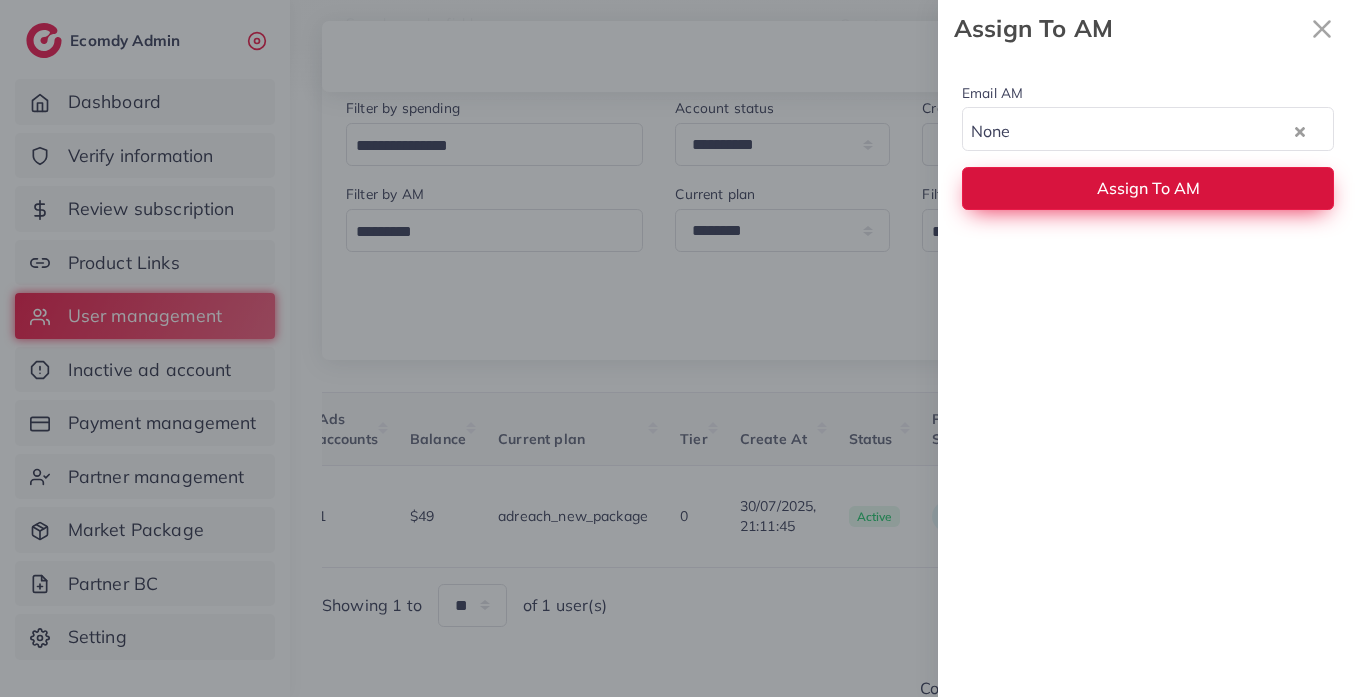 click on "Assign To AM" at bounding box center (1148, 188) 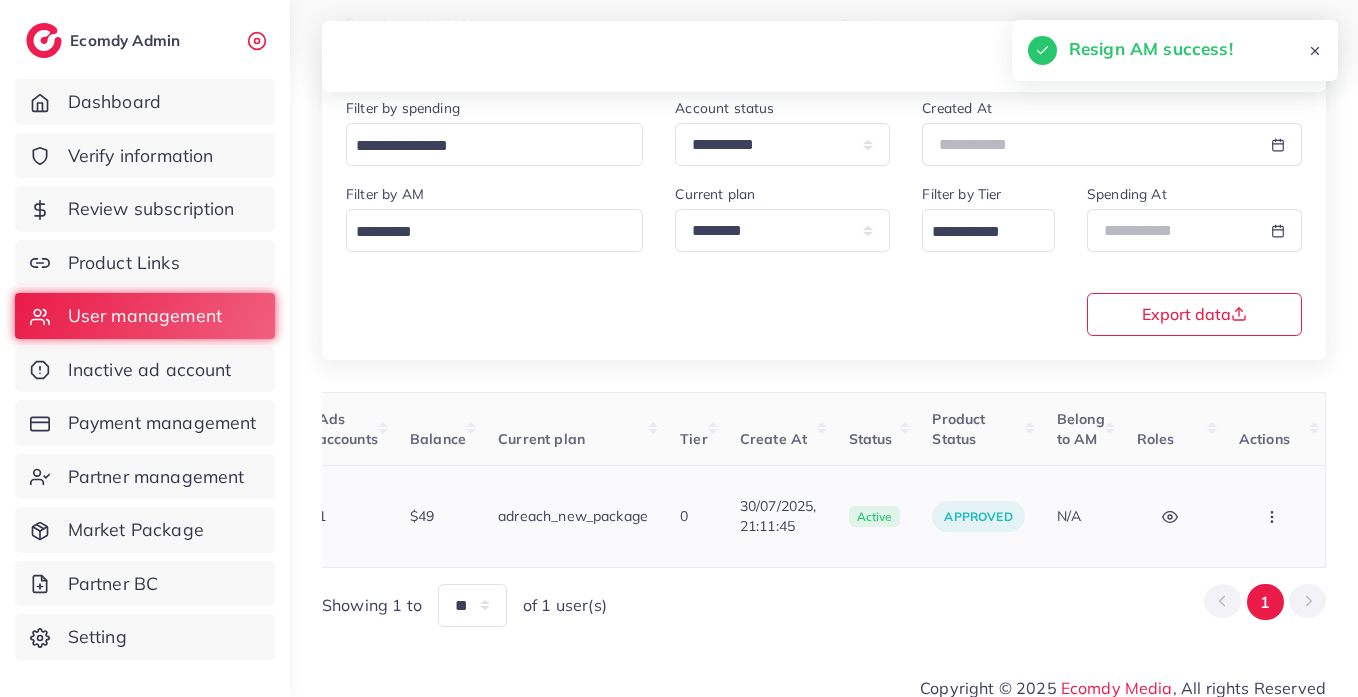 click at bounding box center (1274, 516) 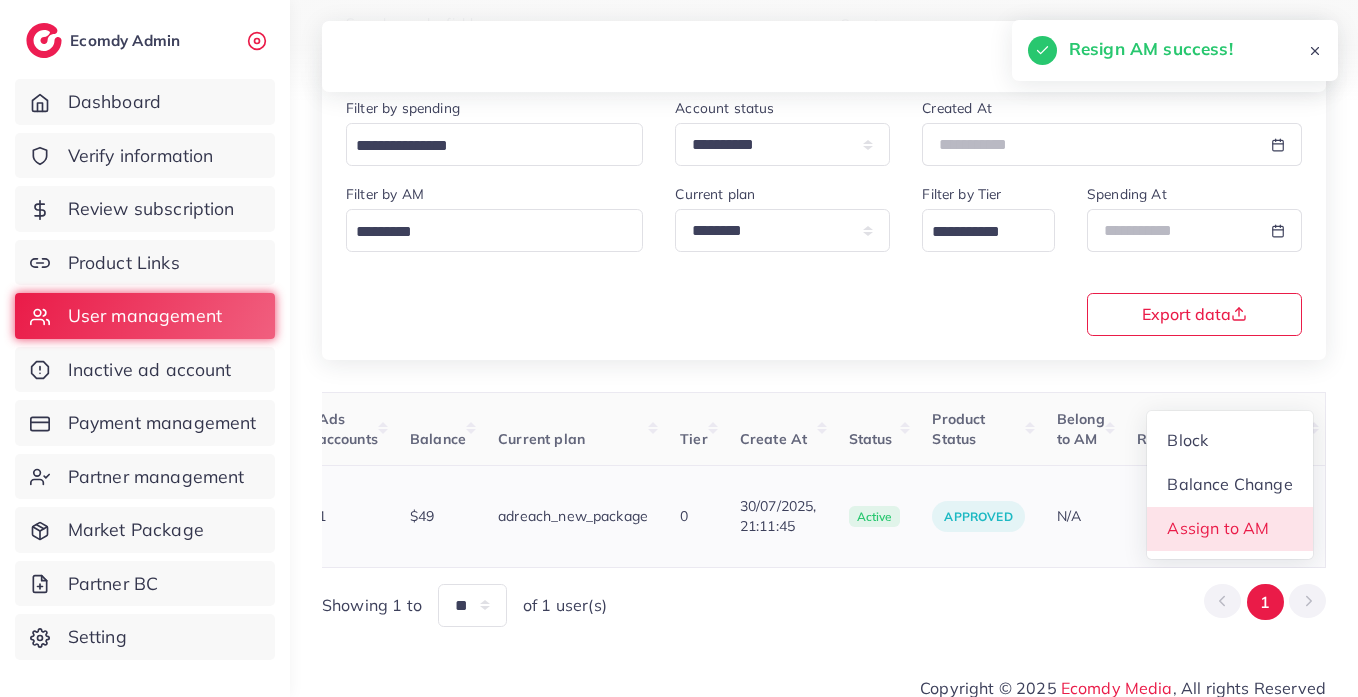 scroll, scrollTop: 2, scrollLeft: 675, axis: both 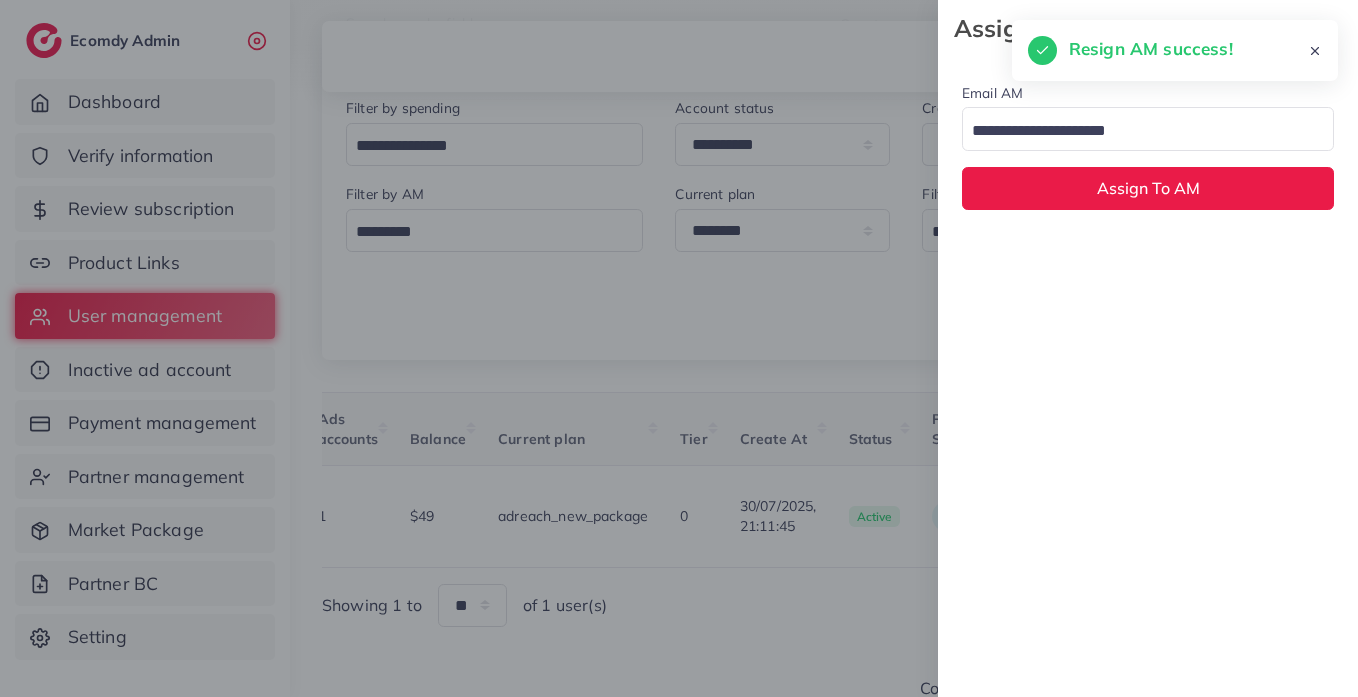 click at bounding box center (1136, 131) 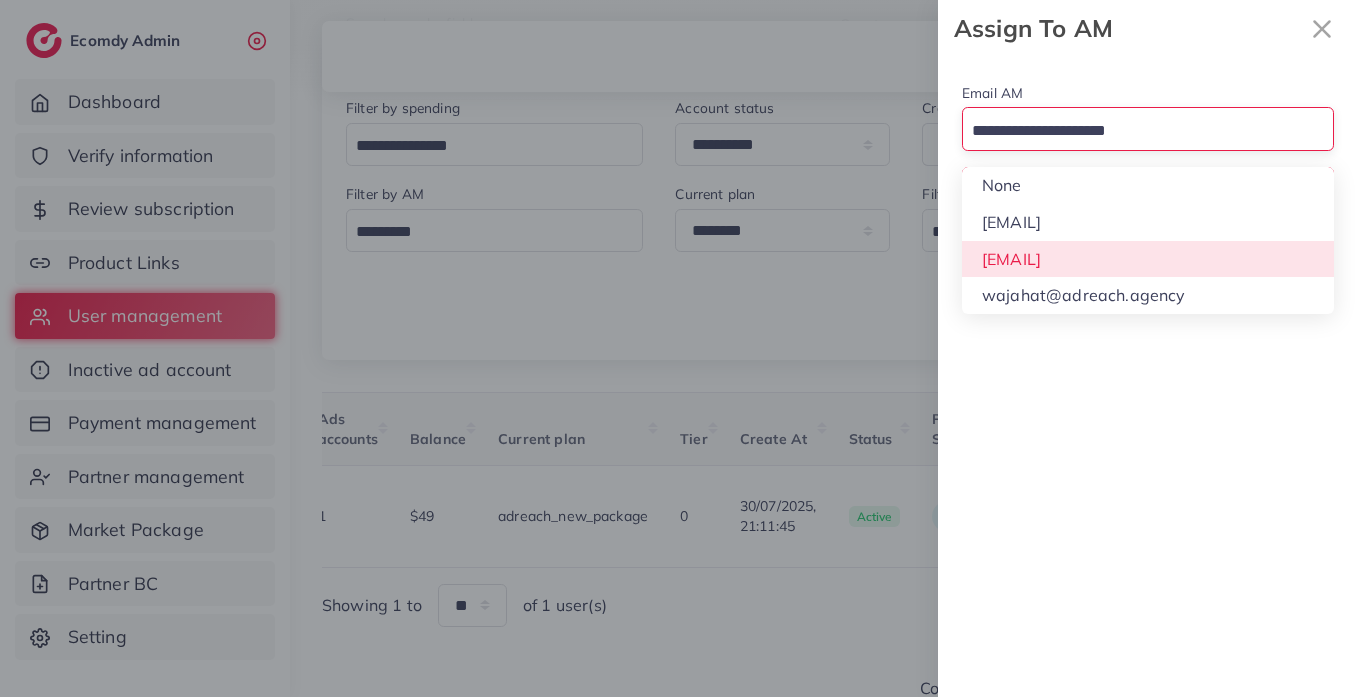 click on "Email AM            Loading...
None
hadibaaslam@gmail.com
natashashahid163@gmail.com
wajahat@adreach.agency
Assign To AM" at bounding box center (1148, 377) 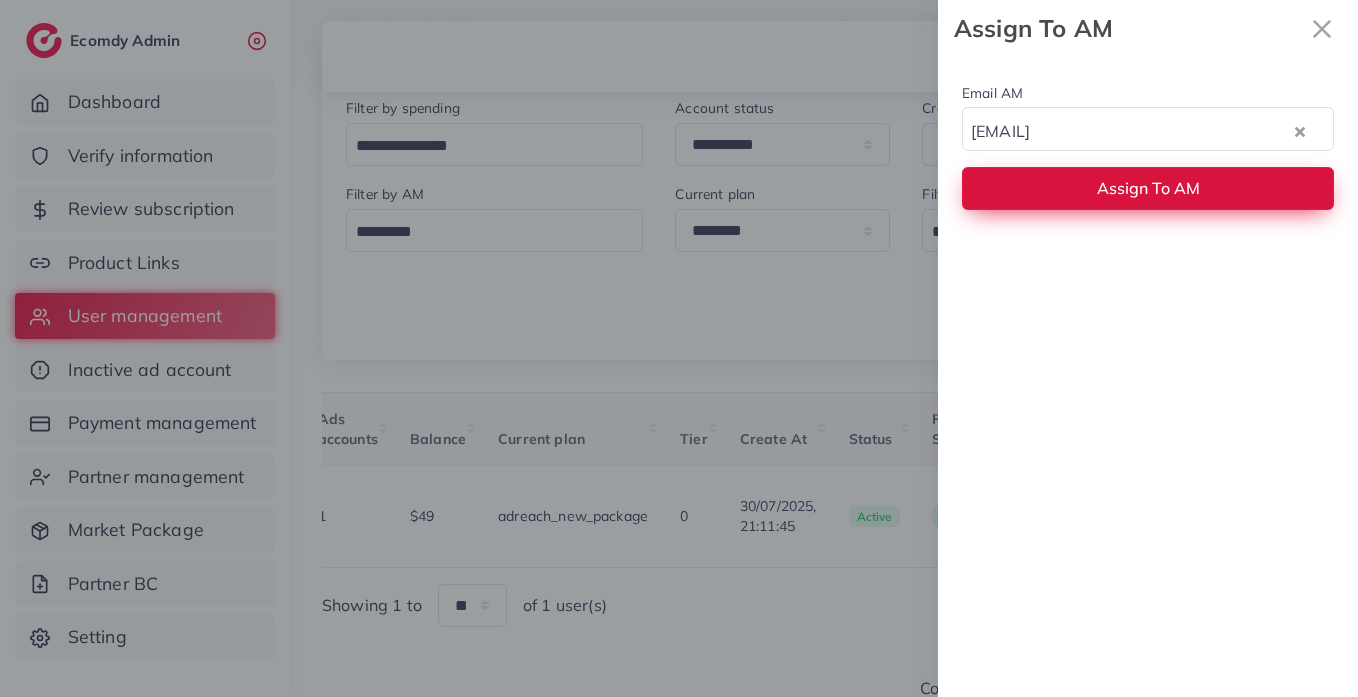 click on "Assign To AM" at bounding box center (1148, 188) 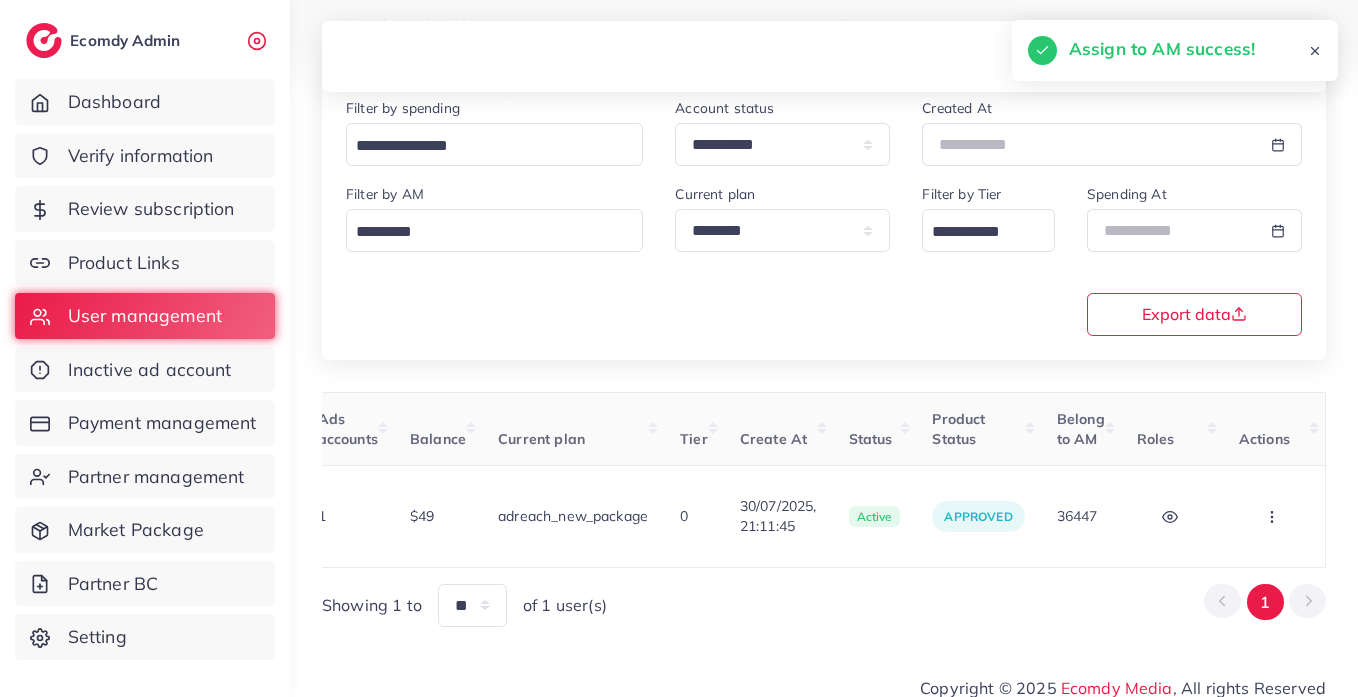 scroll, scrollTop: 0, scrollLeft: 0, axis: both 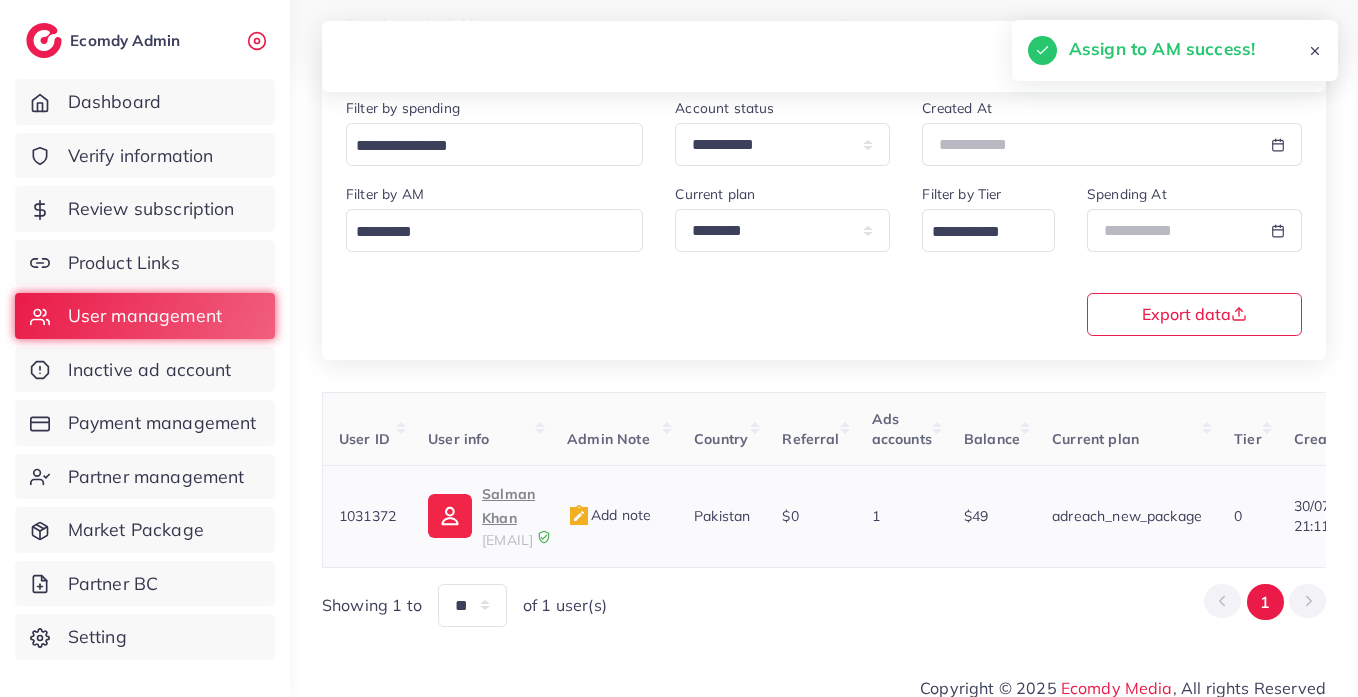 click at bounding box center [450, 516] 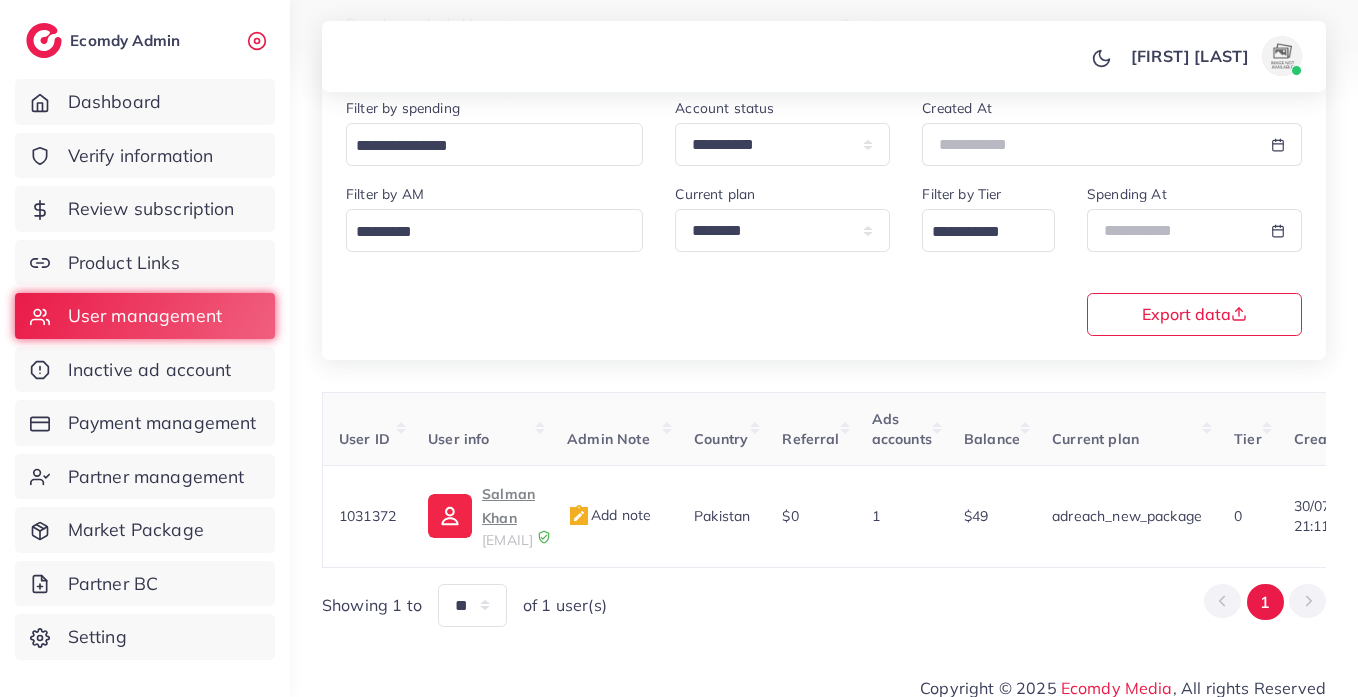 scroll, scrollTop: 0, scrollLeft: 675, axis: horizontal 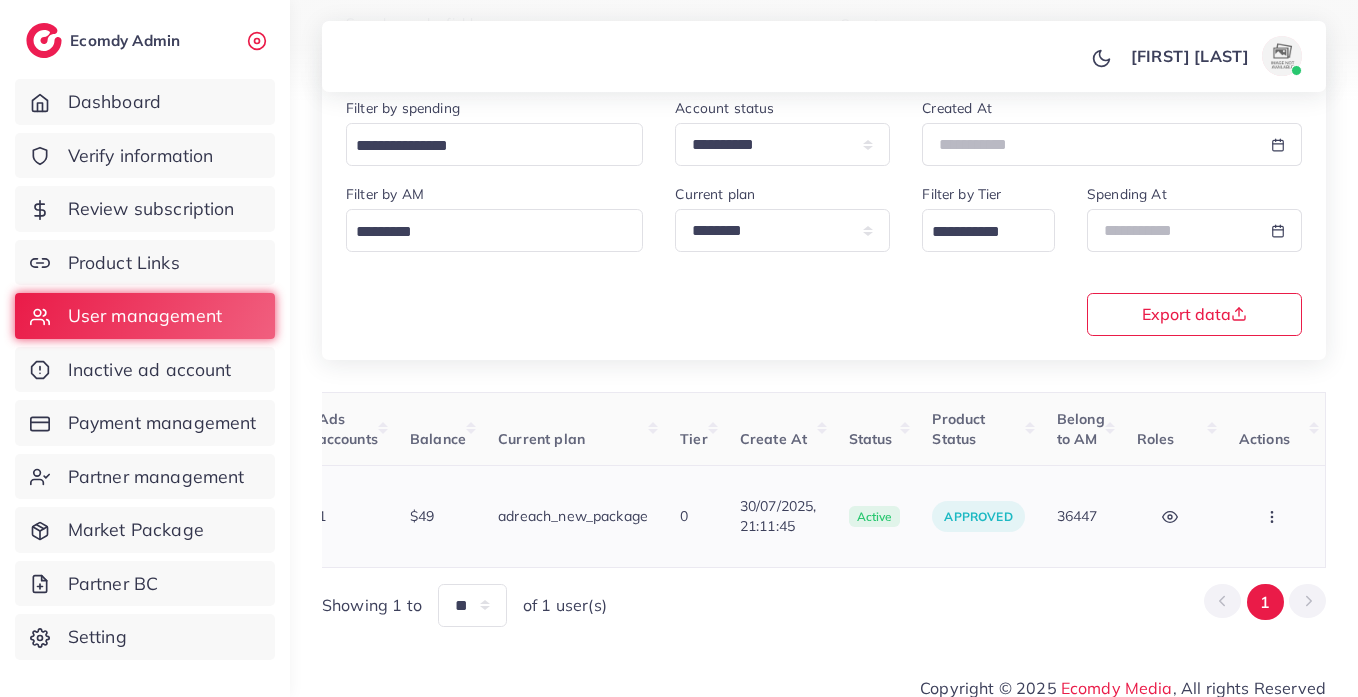 click 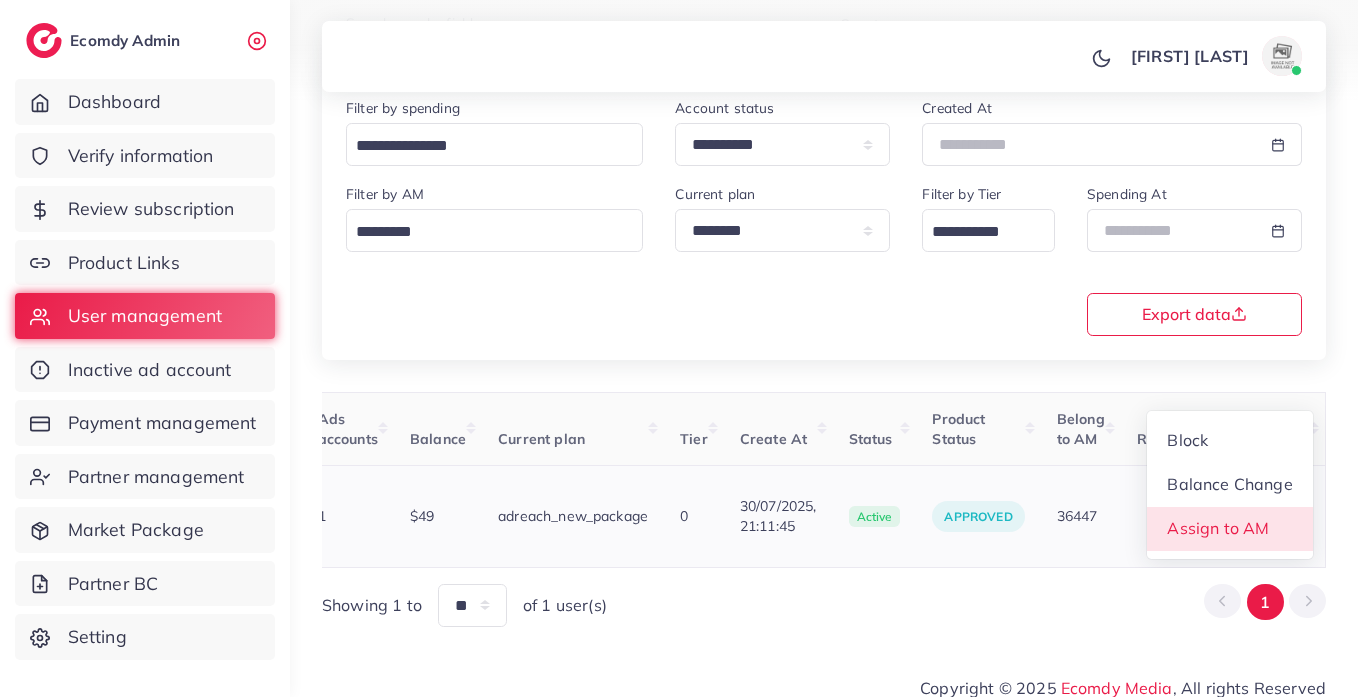 click on "Assign to AM" at bounding box center (1230, 529) 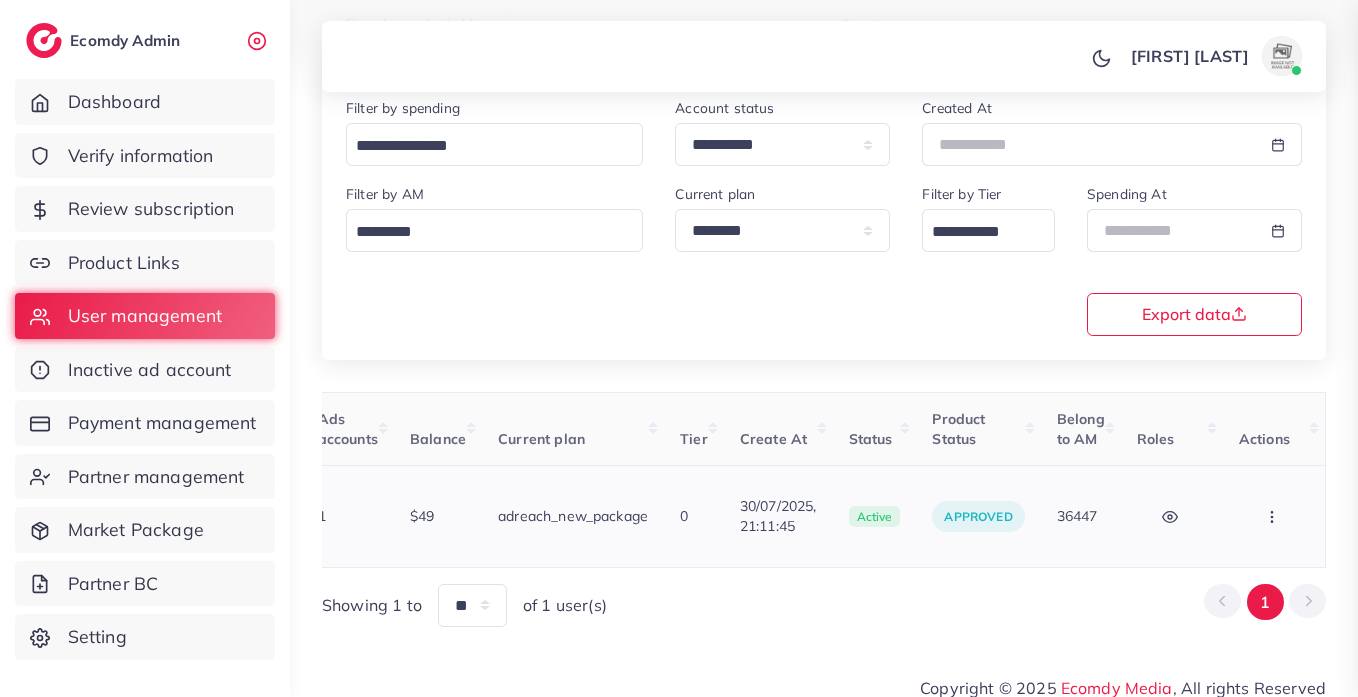 scroll, scrollTop: 0, scrollLeft: 675, axis: horizontal 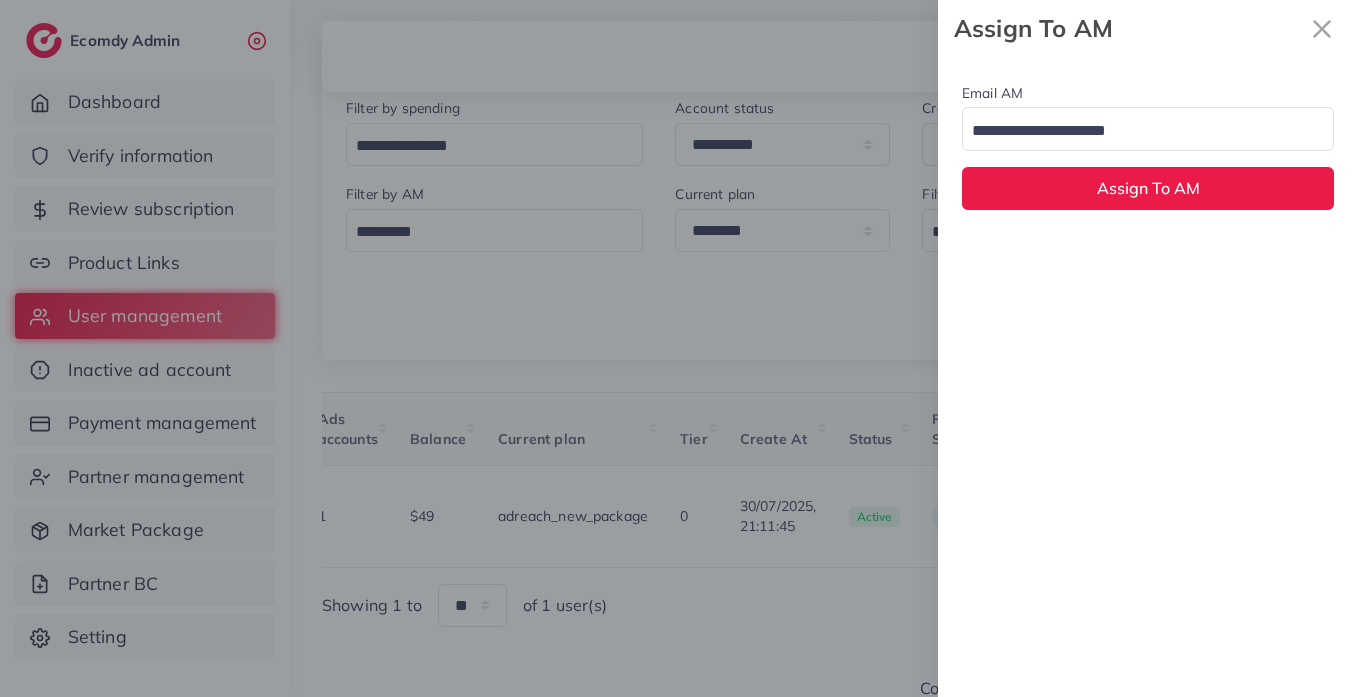 click at bounding box center (1136, 131) 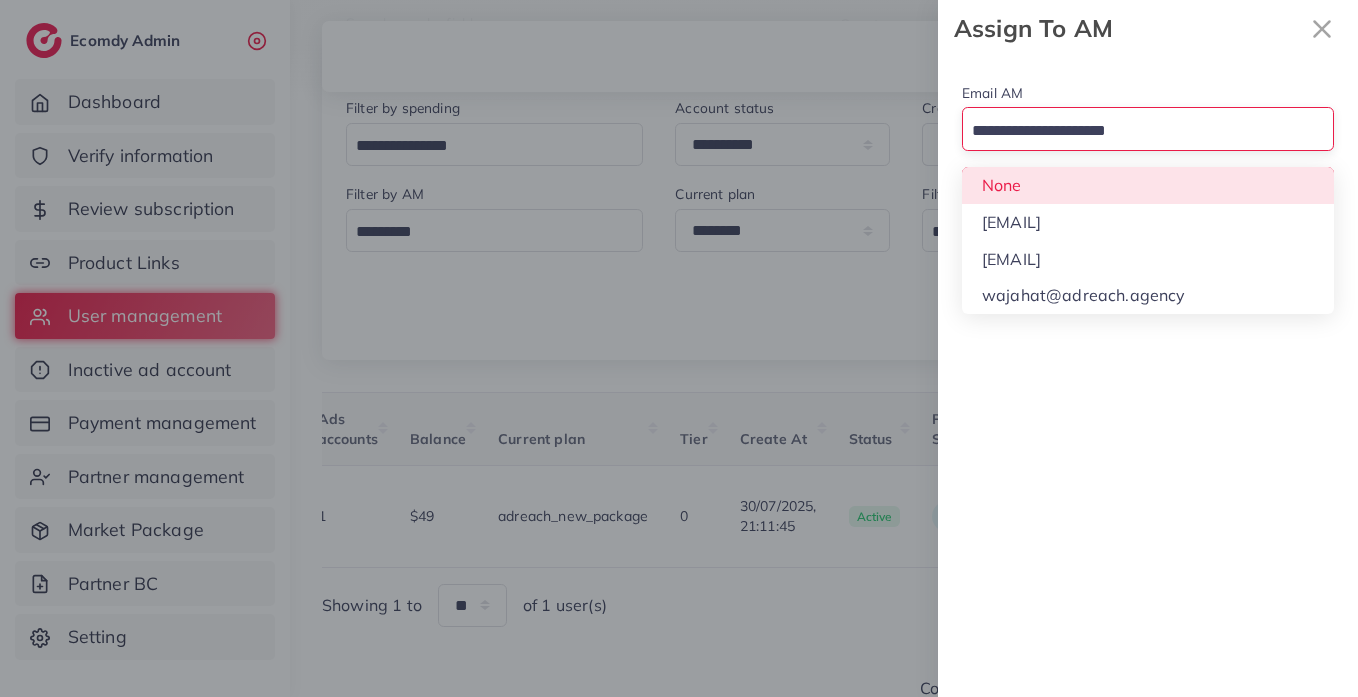 click on "Email AM            Loading...
None
hadibaaslam@gmail.com
natashashahid163@gmail.com
wajahat@adreach.agency
Assign To AM" at bounding box center [1148, 145] 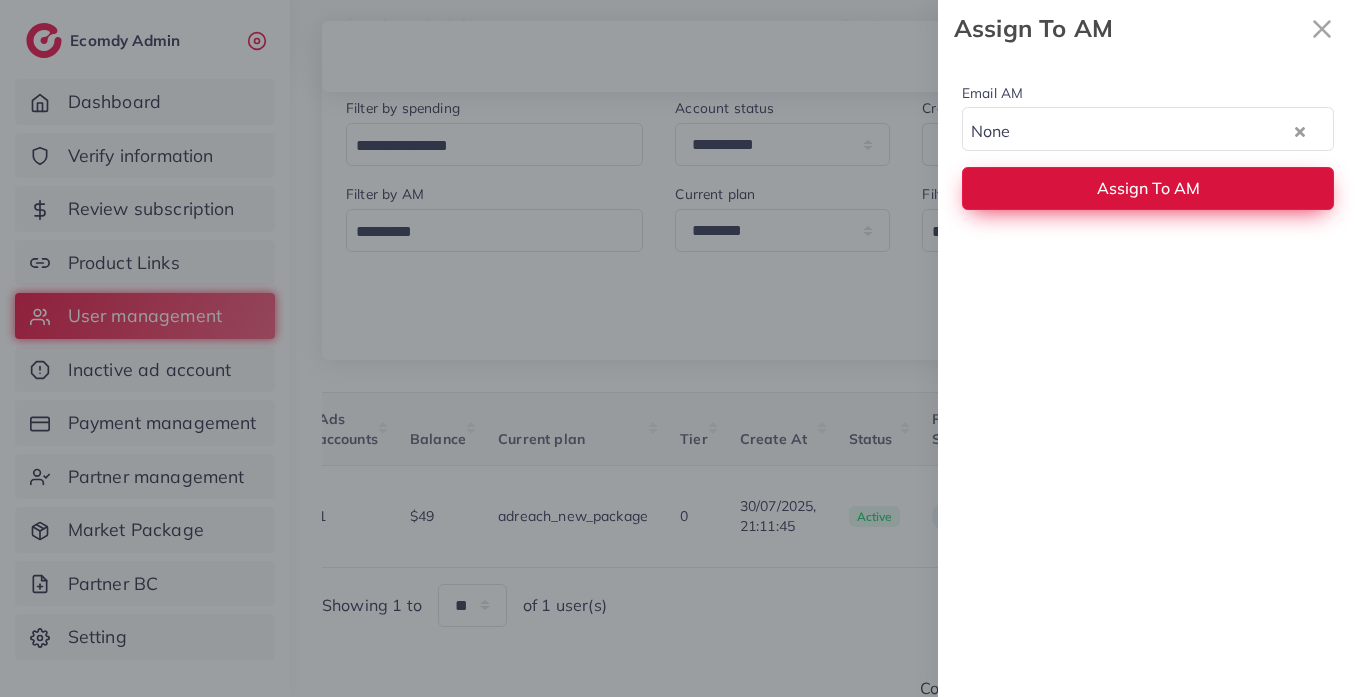 click on "Assign To AM" at bounding box center [1148, 188] 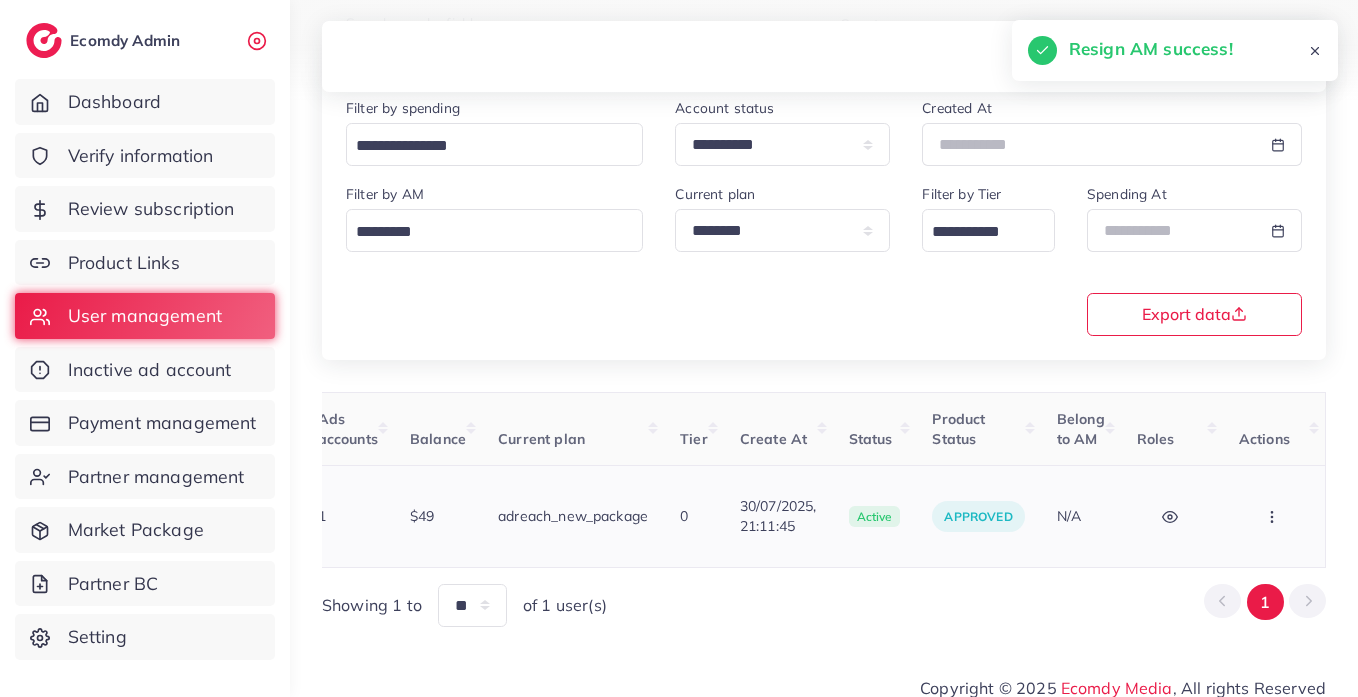 click at bounding box center [1274, 516] 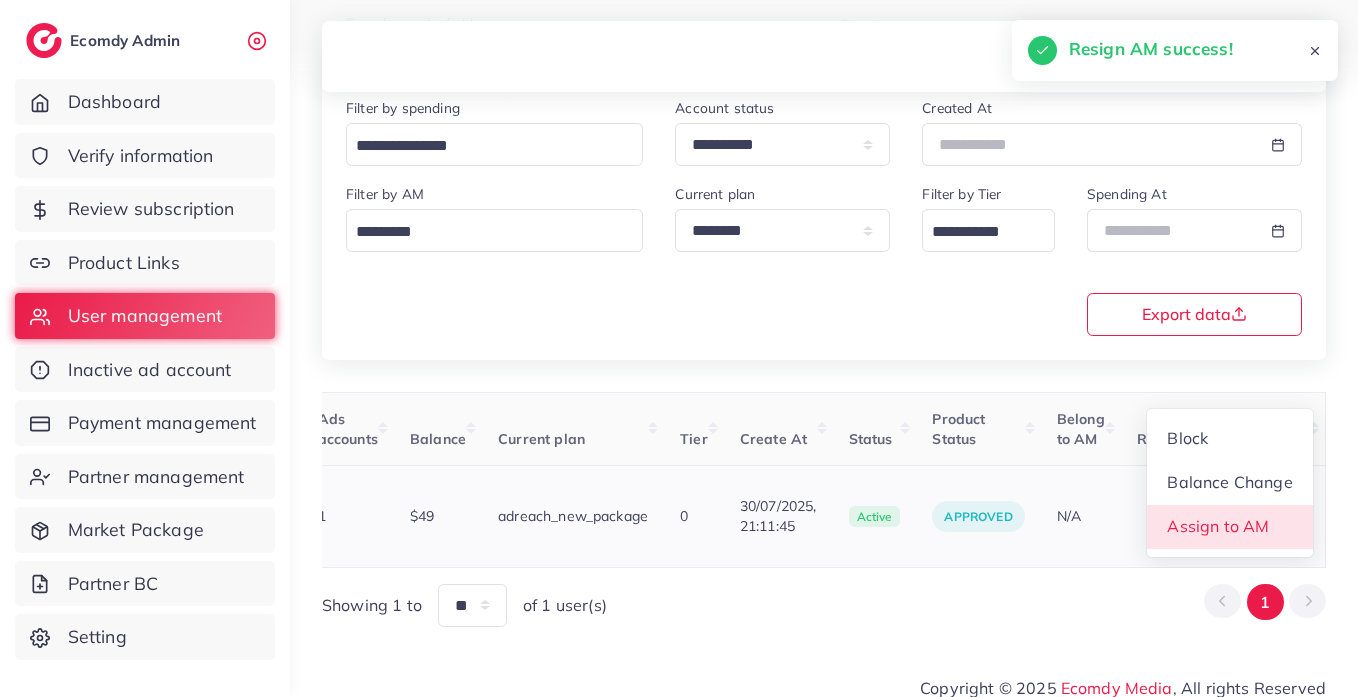 click on "Assign to AM" at bounding box center (1218, 526) 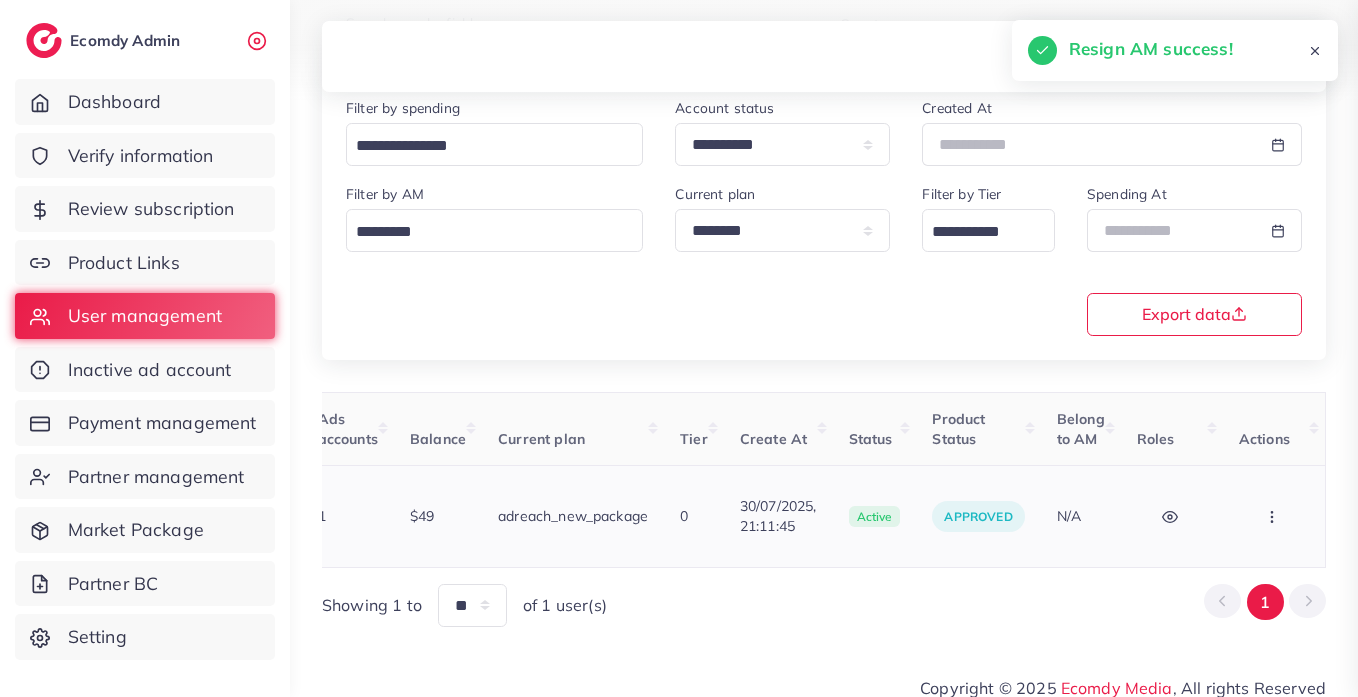 scroll, scrollTop: 0, scrollLeft: 675, axis: horizontal 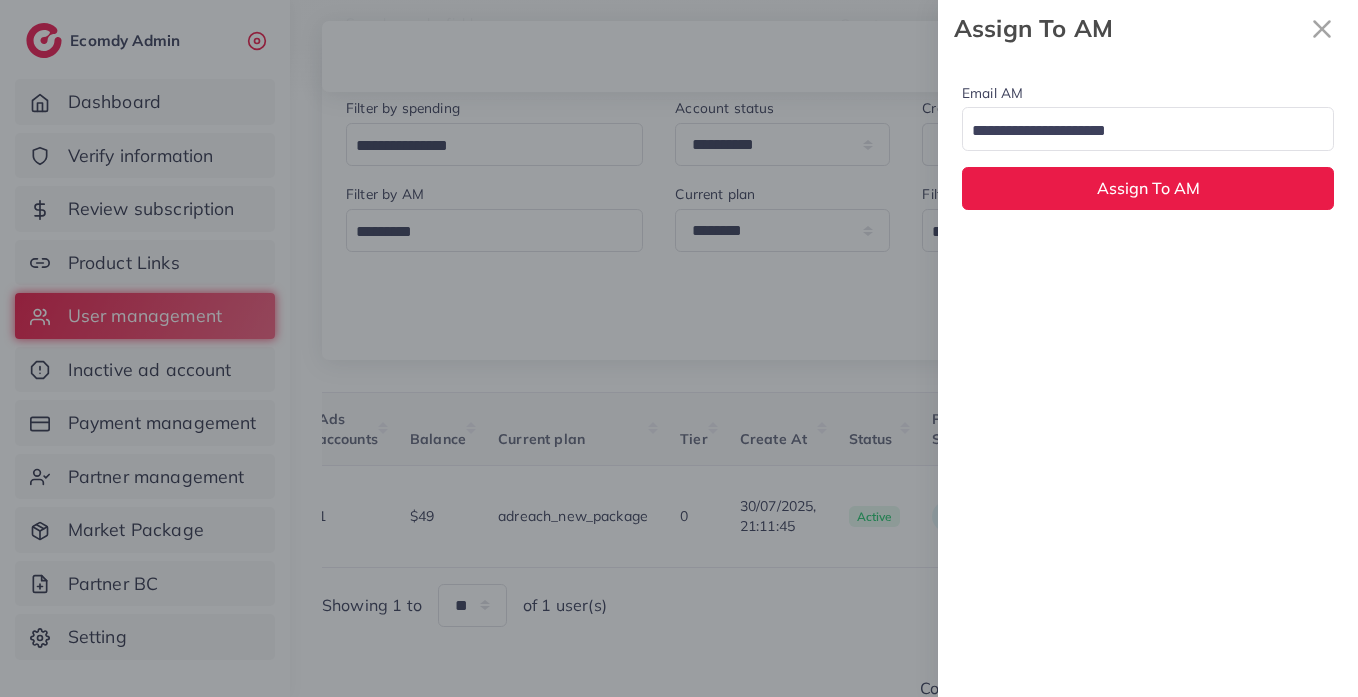 click at bounding box center (1136, 131) 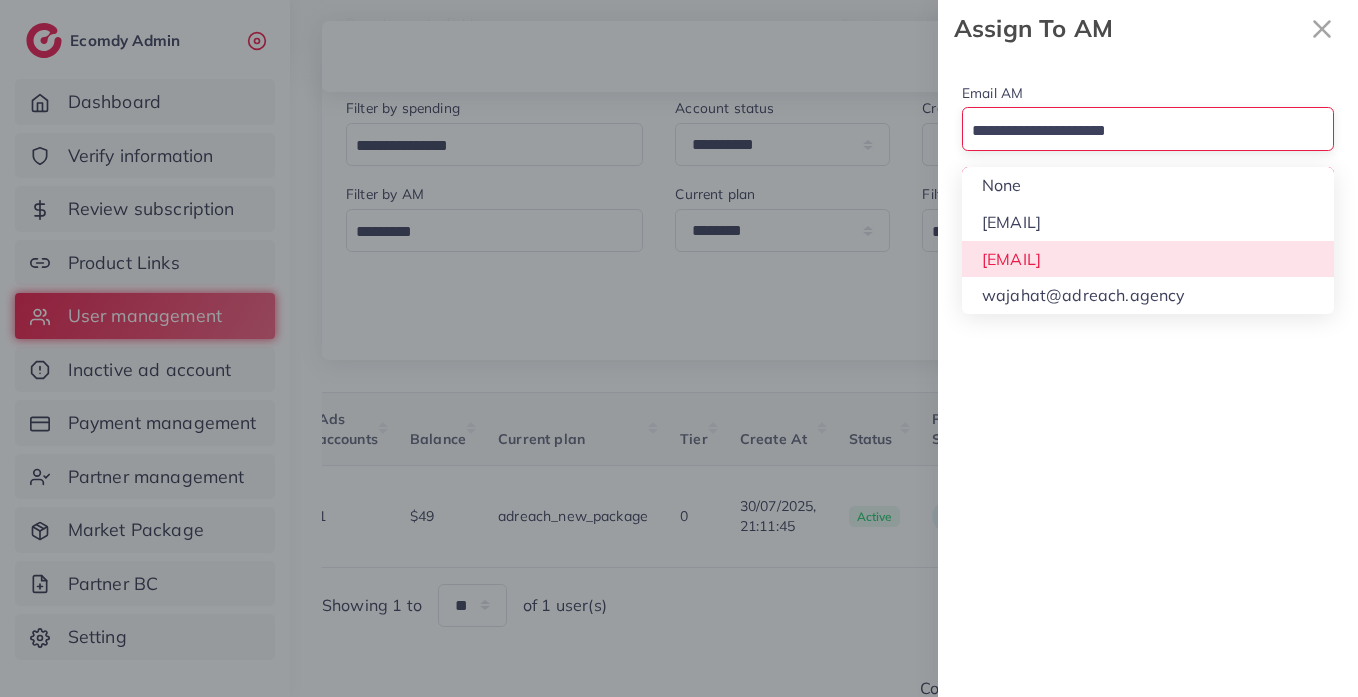 click on "Email AM            Loading...
None
hadibaaslam@gmail.com
natashashahid163@gmail.com
wajahat@adreach.agency
Assign To AM" at bounding box center [1148, 377] 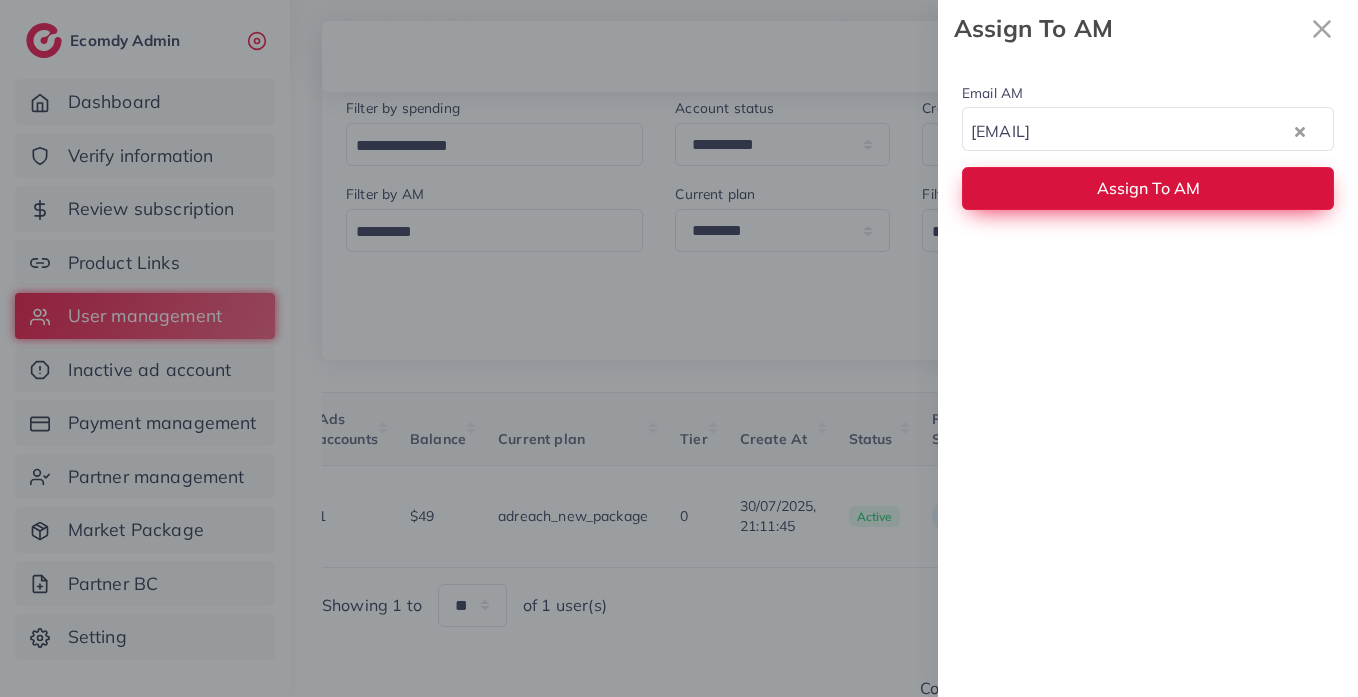 click on "Assign To AM" at bounding box center [1148, 188] 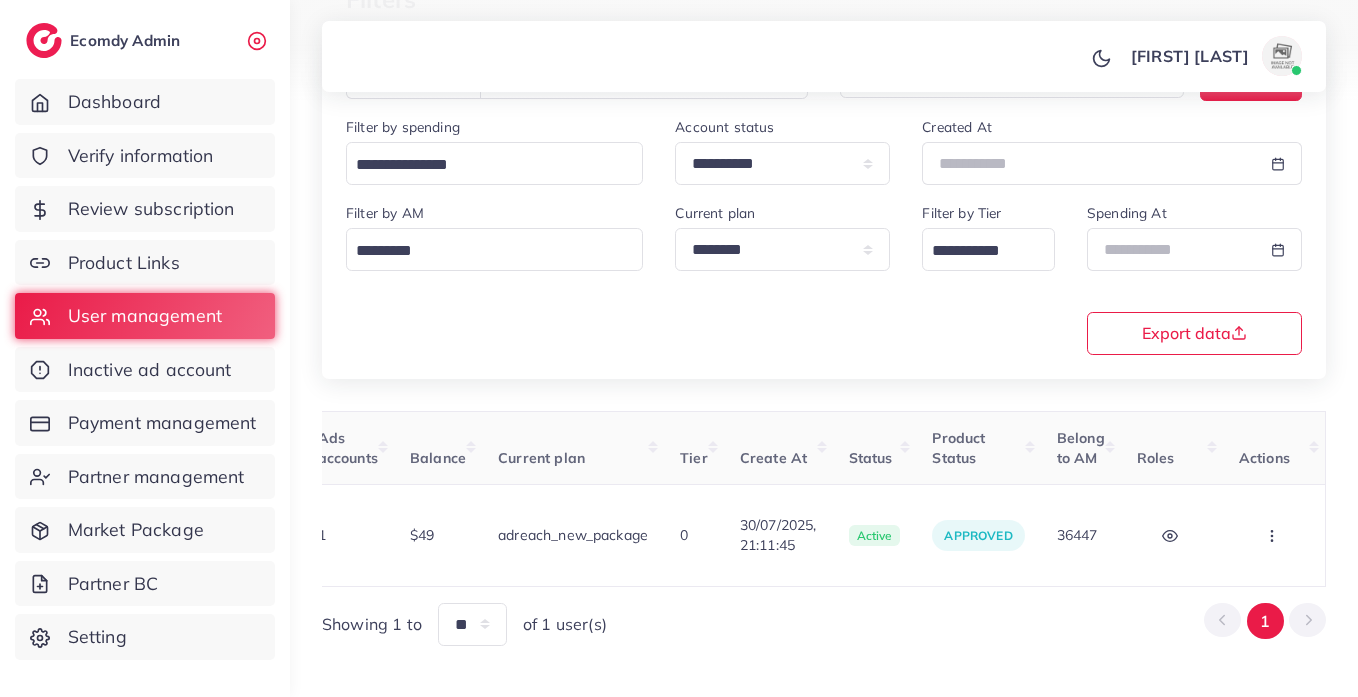 scroll, scrollTop: 0, scrollLeft: 0, axis: both 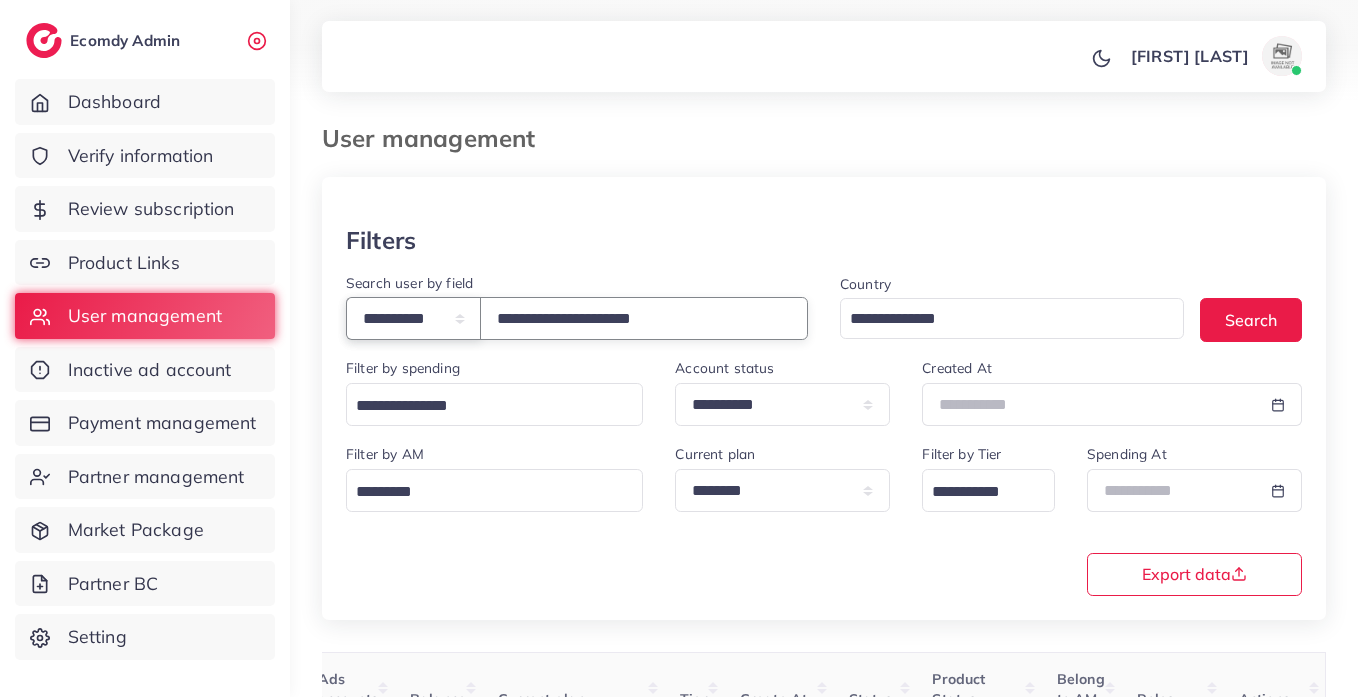 click on "**********" at bounding box center (413, 318) 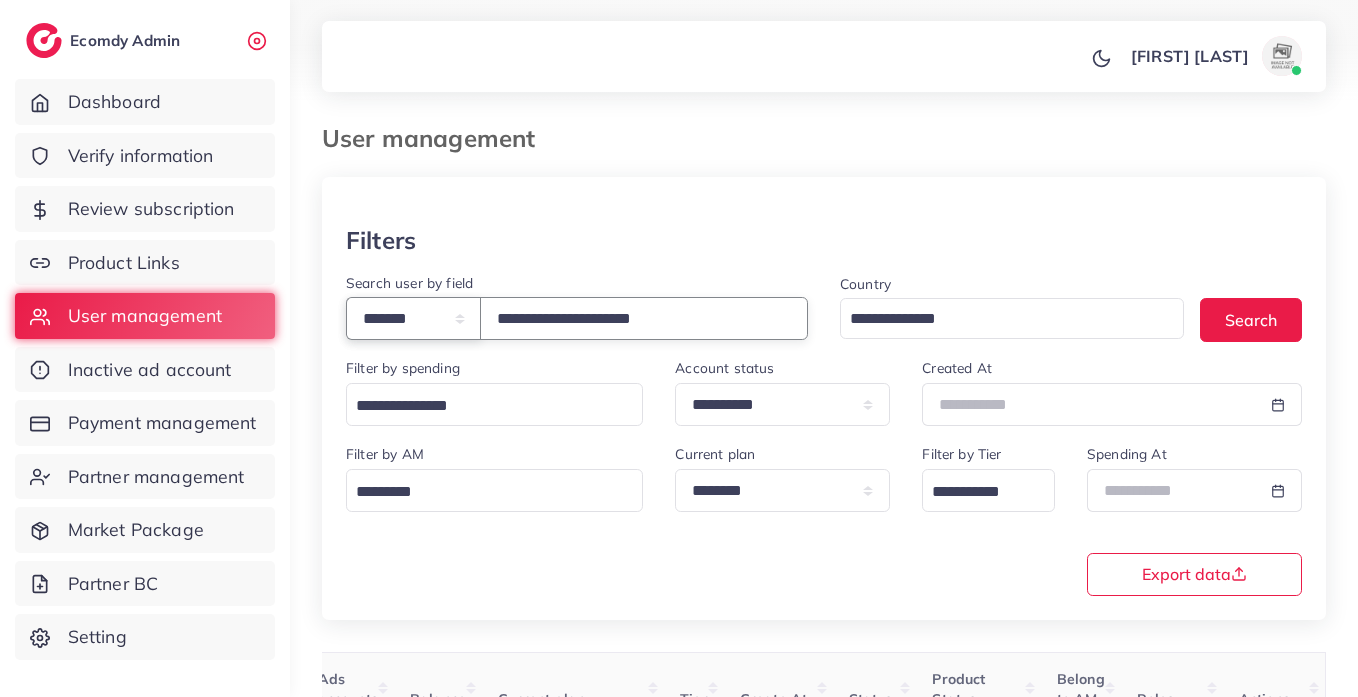 click on "**********" at bounding box center (413, 318) 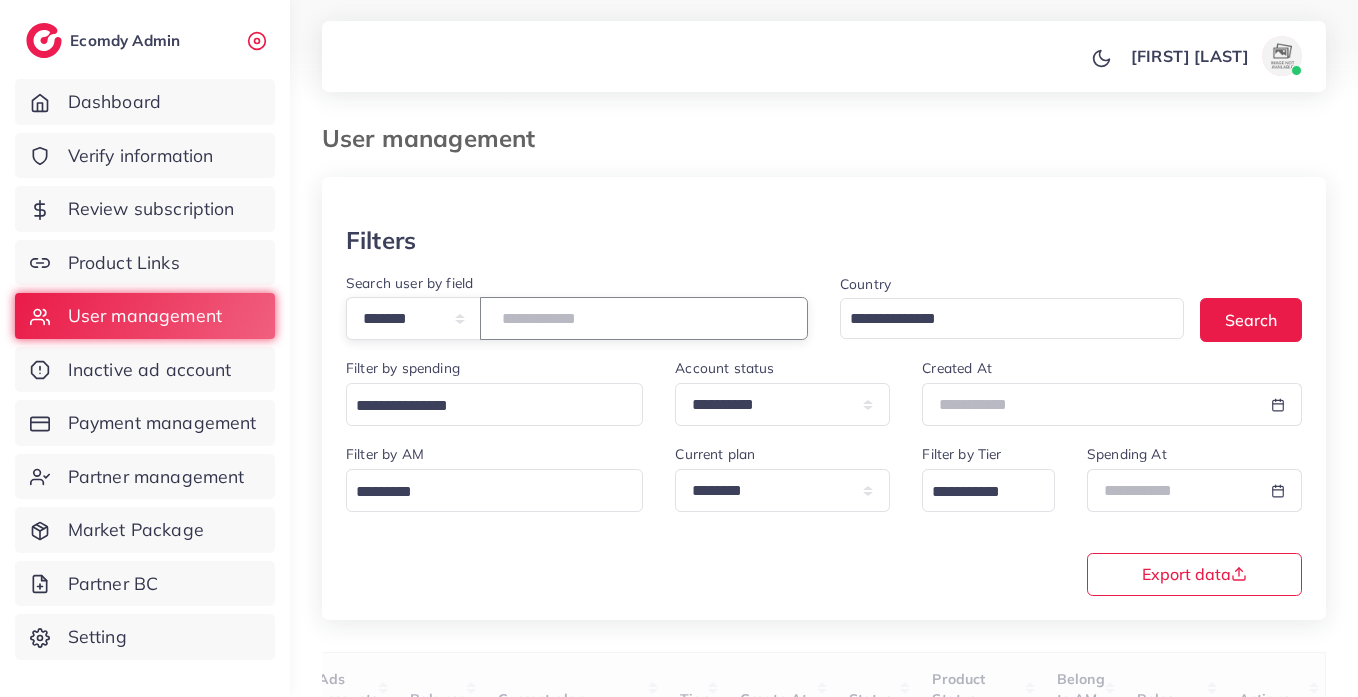 click on "**********" at bounding box center (644, 318) 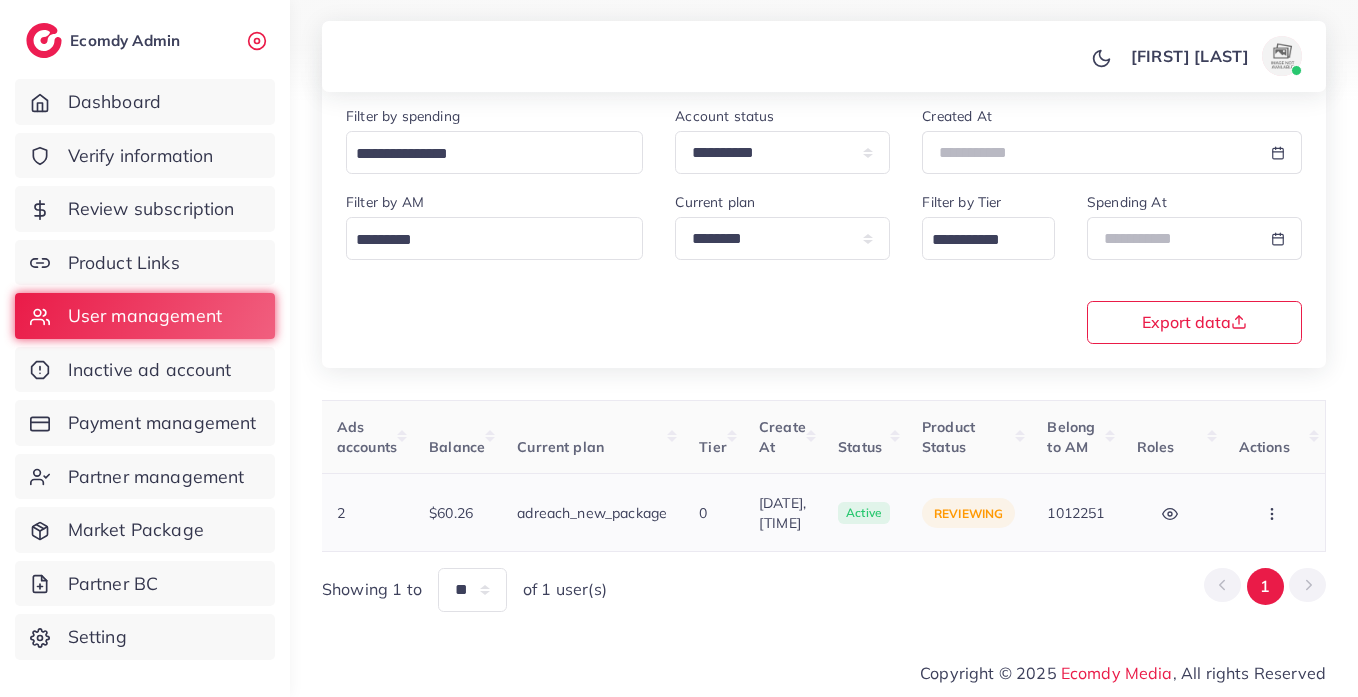 scroll, scrollTop: 260, scrollLeft: 0, axis: vertical 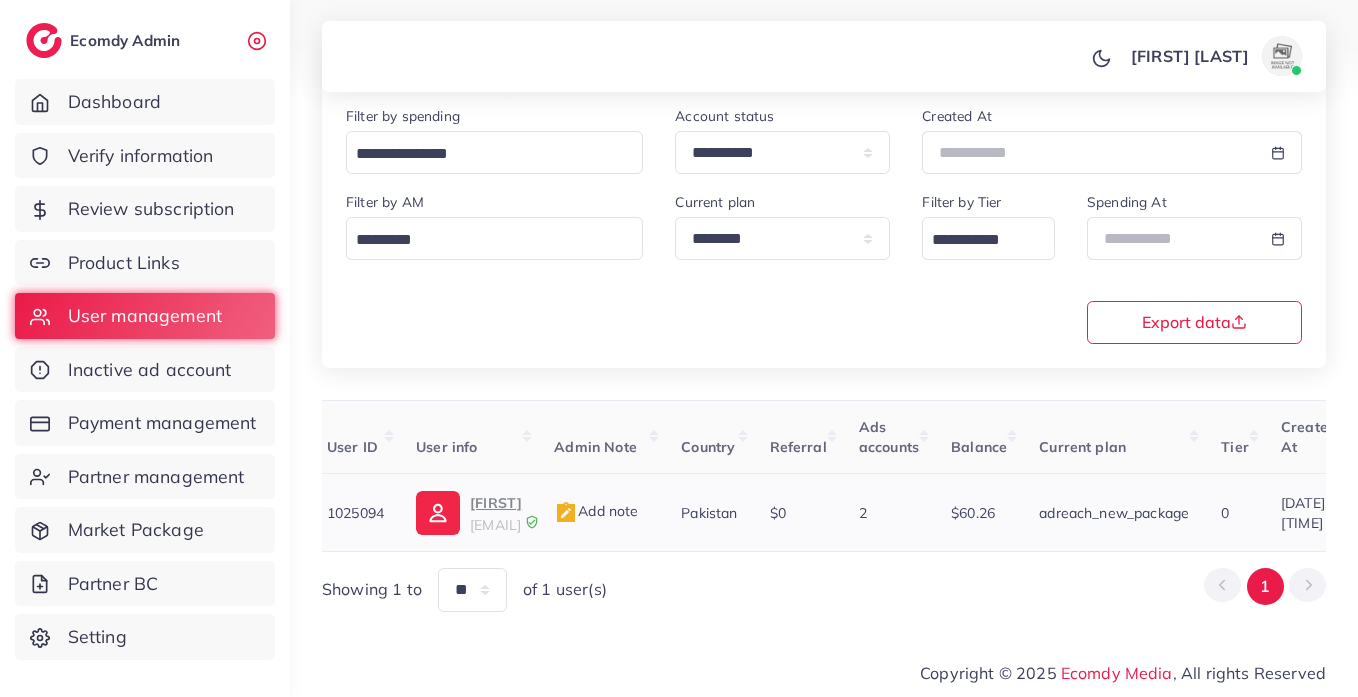 click on "Usman" at bounding box center [496, 503] 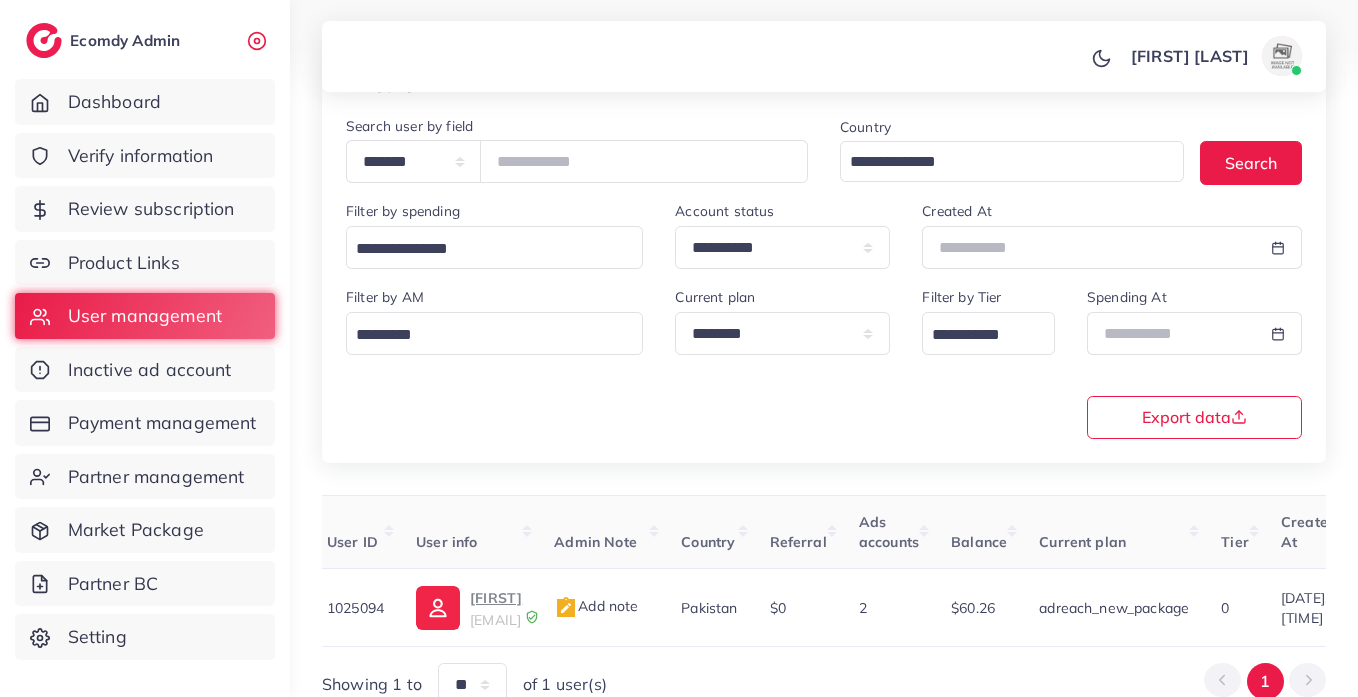 scroll, scrollTop: 0, scrollLeft: 0, axis: both 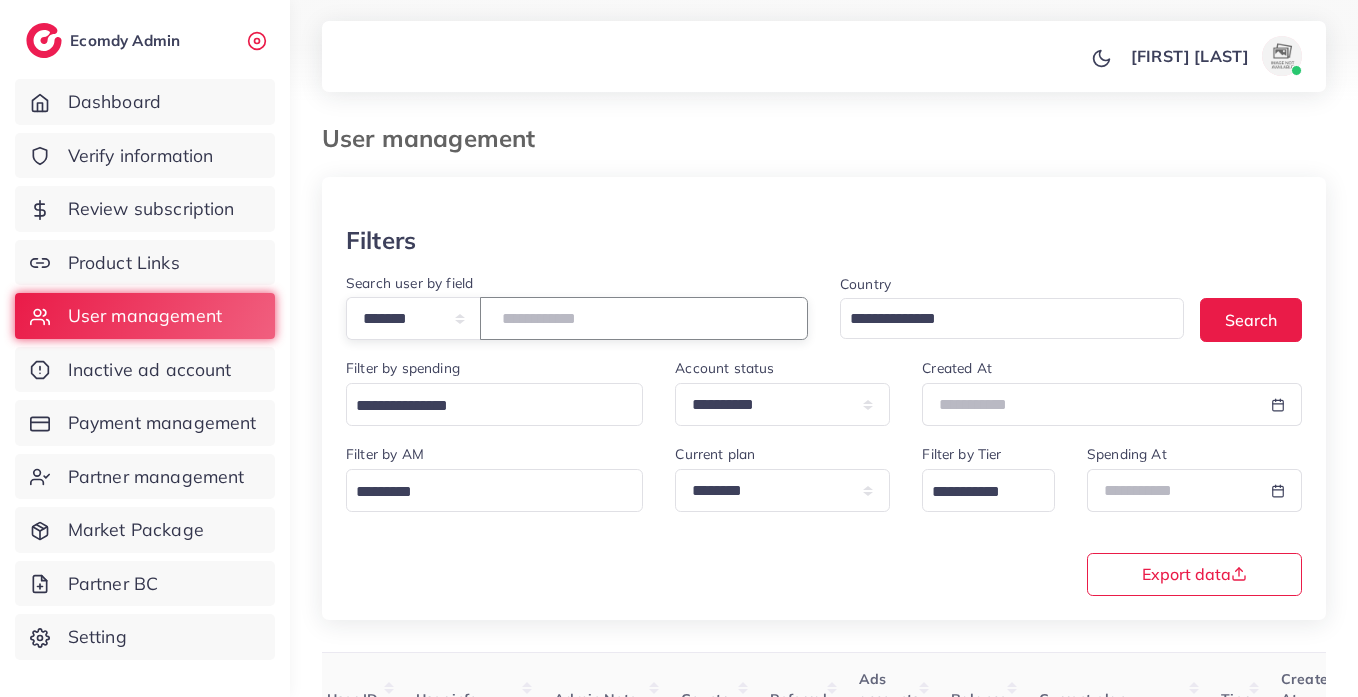 click on "*******" at bounding box center [644, 318] 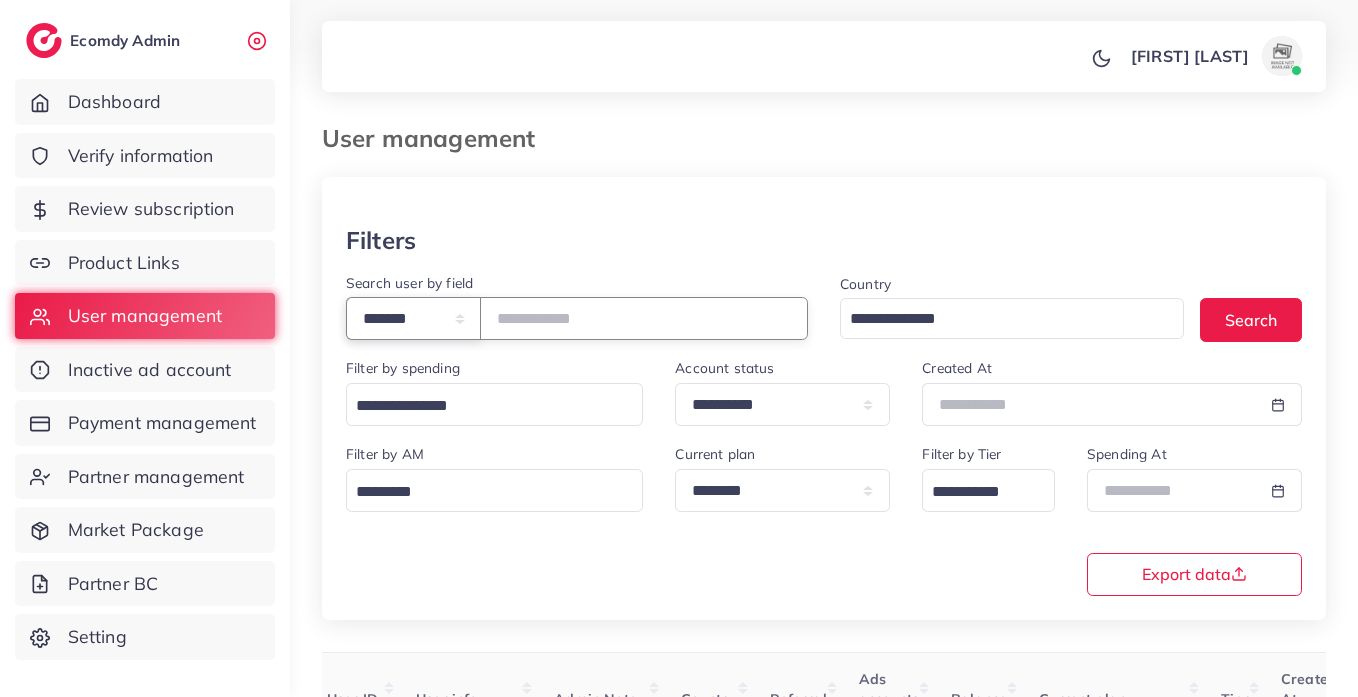 click on "**********" at bounding box center (413, 318) 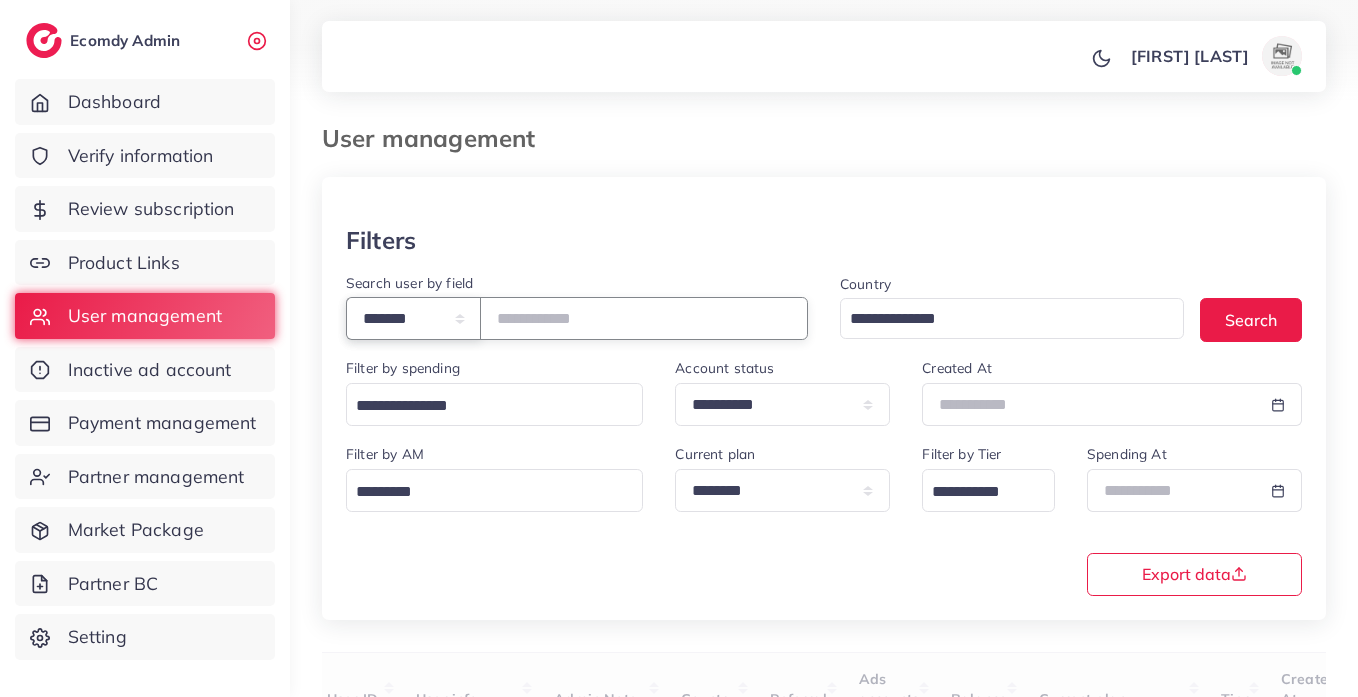 select on "*****" 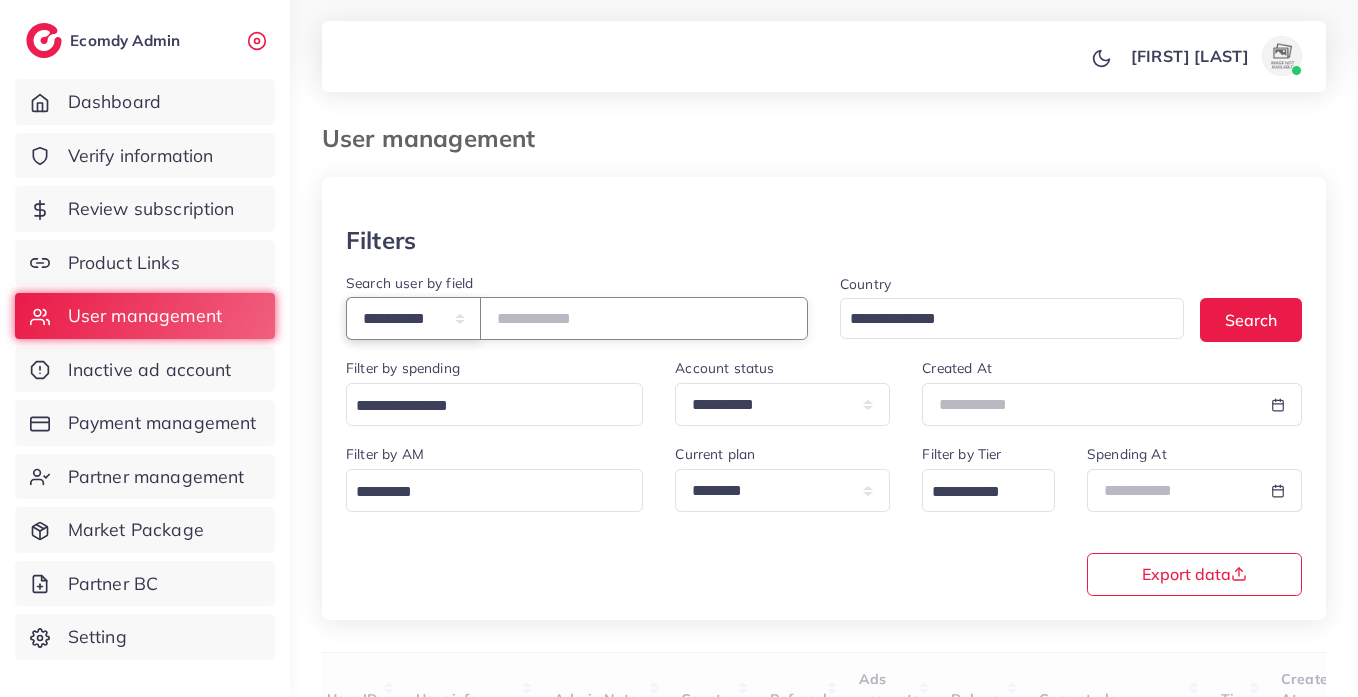 click on "**********" at bounding box center (413, 318) 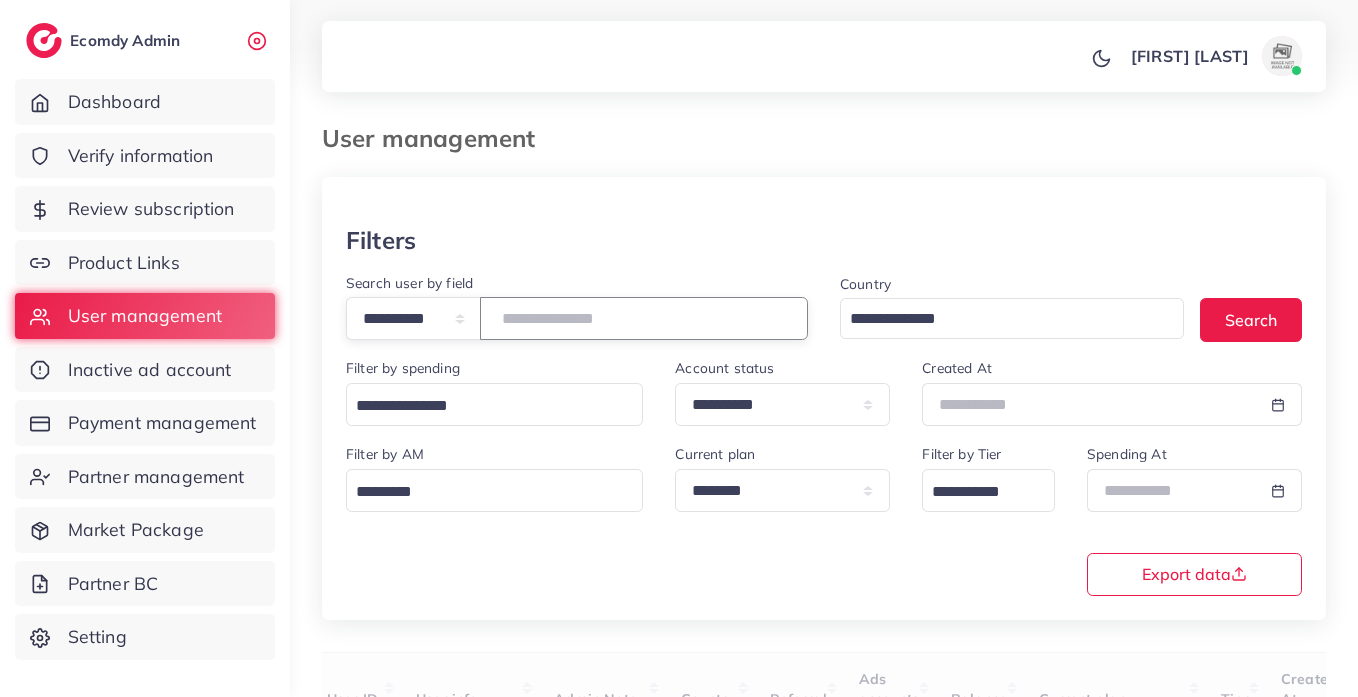 click at bounding box center [644, 318] 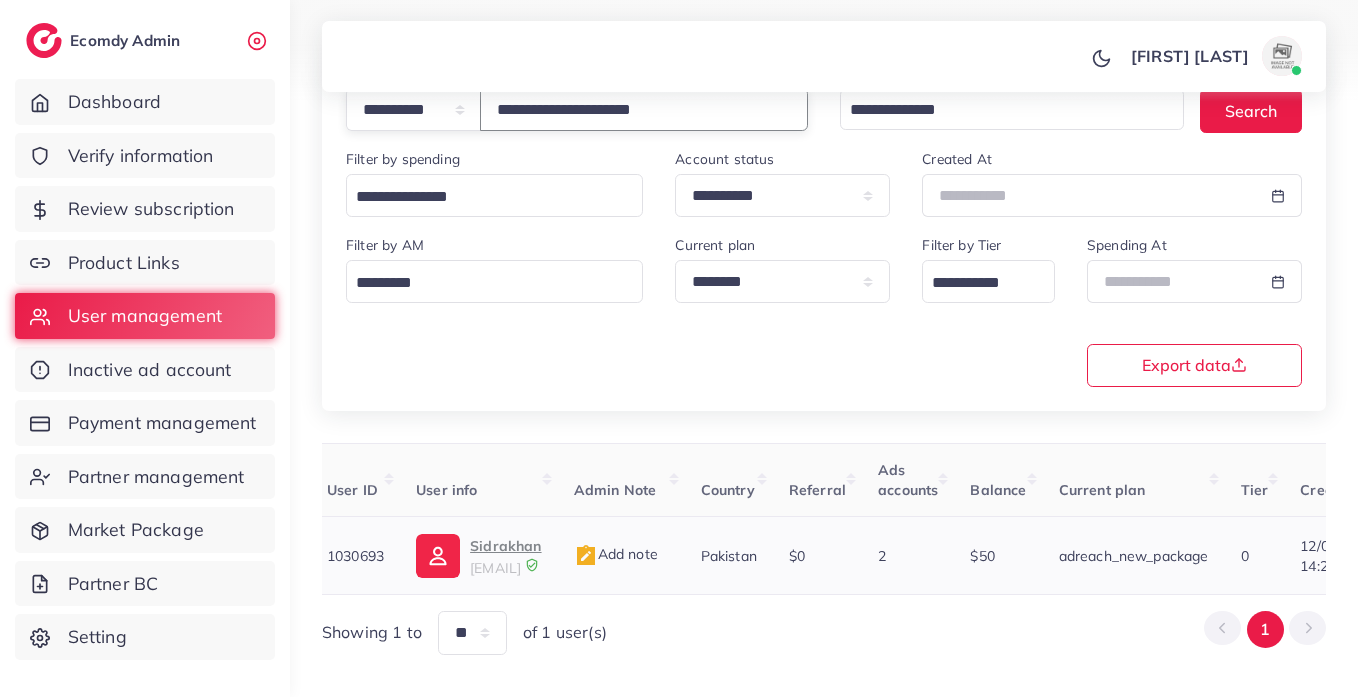 scroll, scrollTop: 211, scrollLeft: 0, axis: vertical 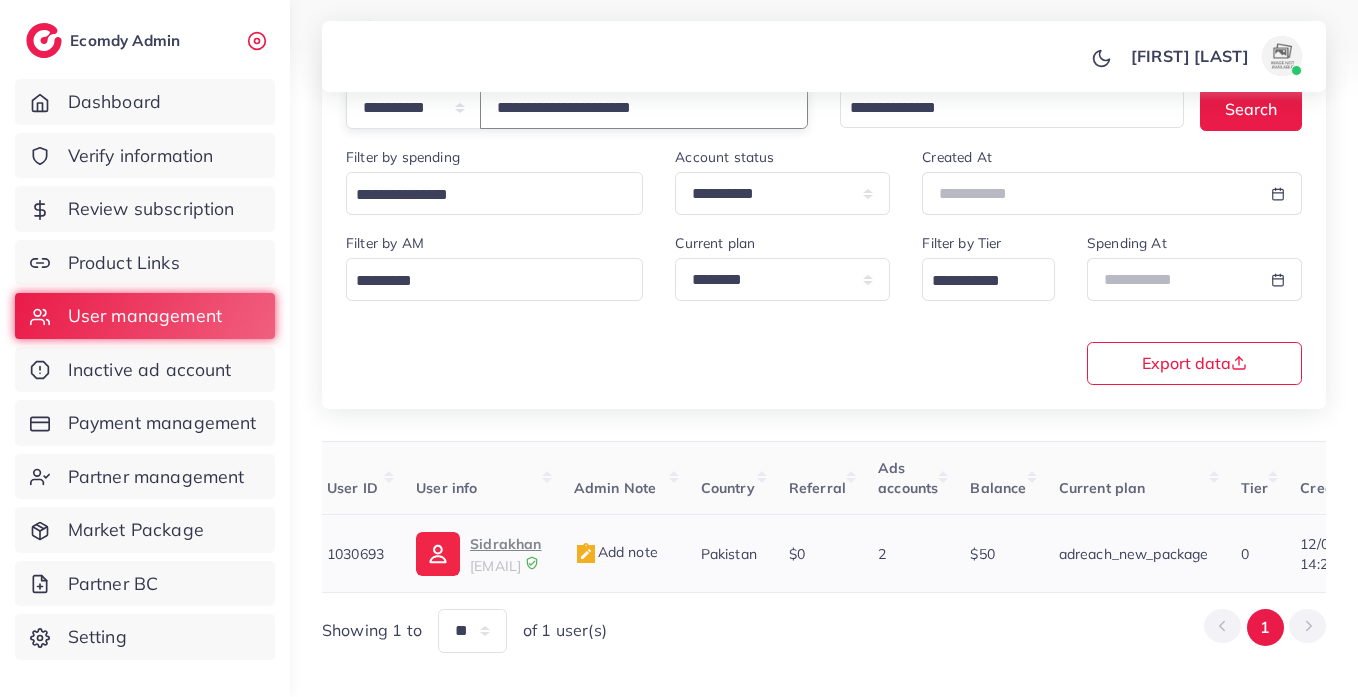 type on "**********" 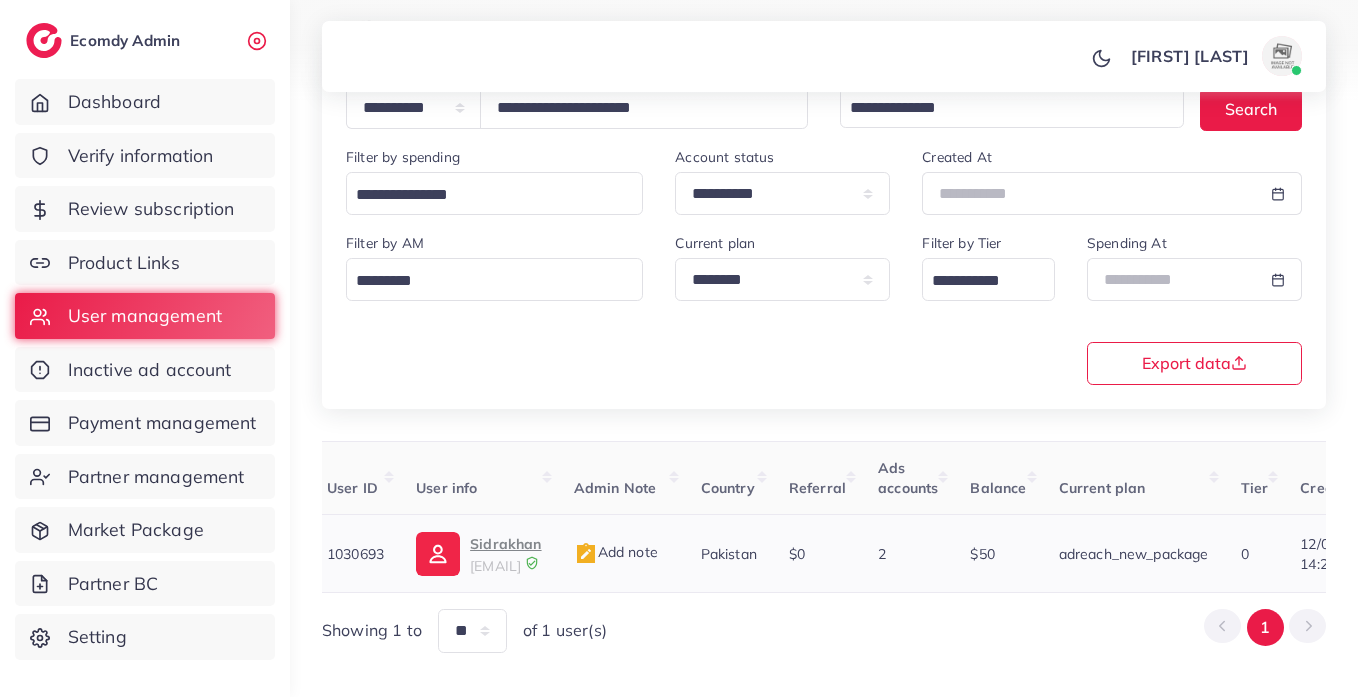click at bounding box center [438, 554] 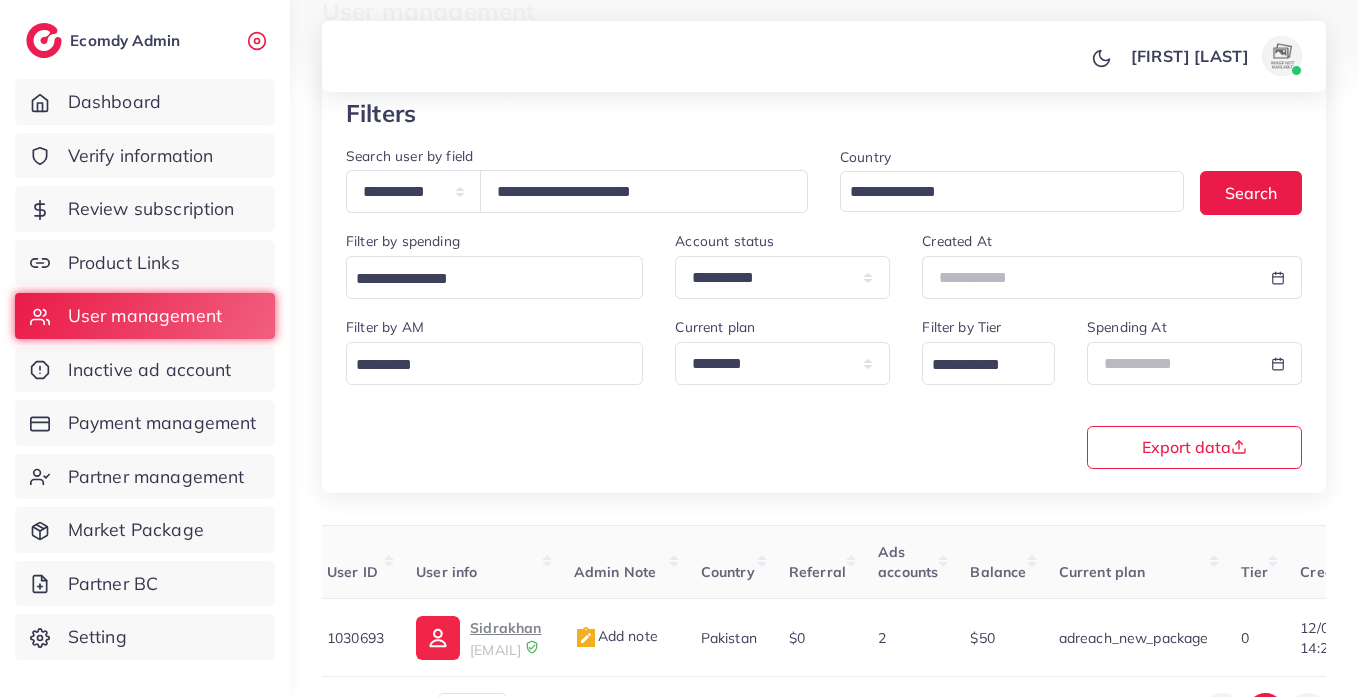 scroll, scrollTop: 0, scrollLeft: 0, axis: both 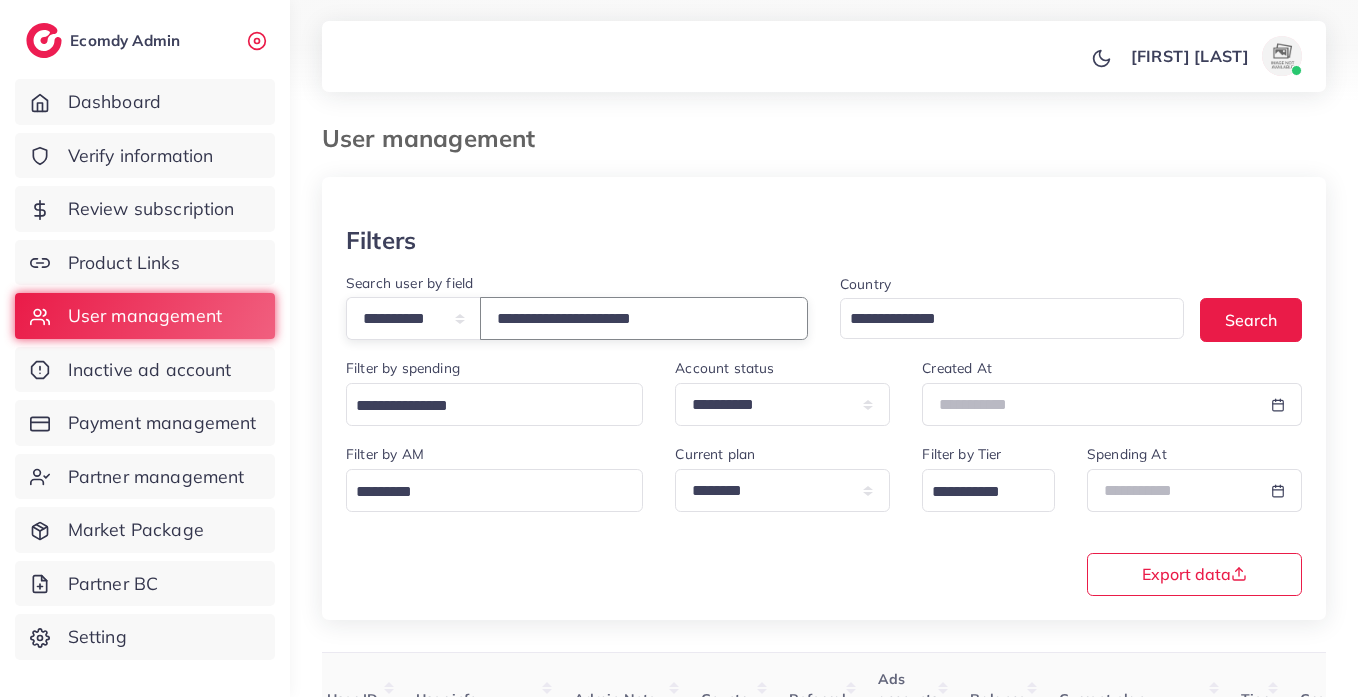 click on "**********" at bounding box center [644, 318] 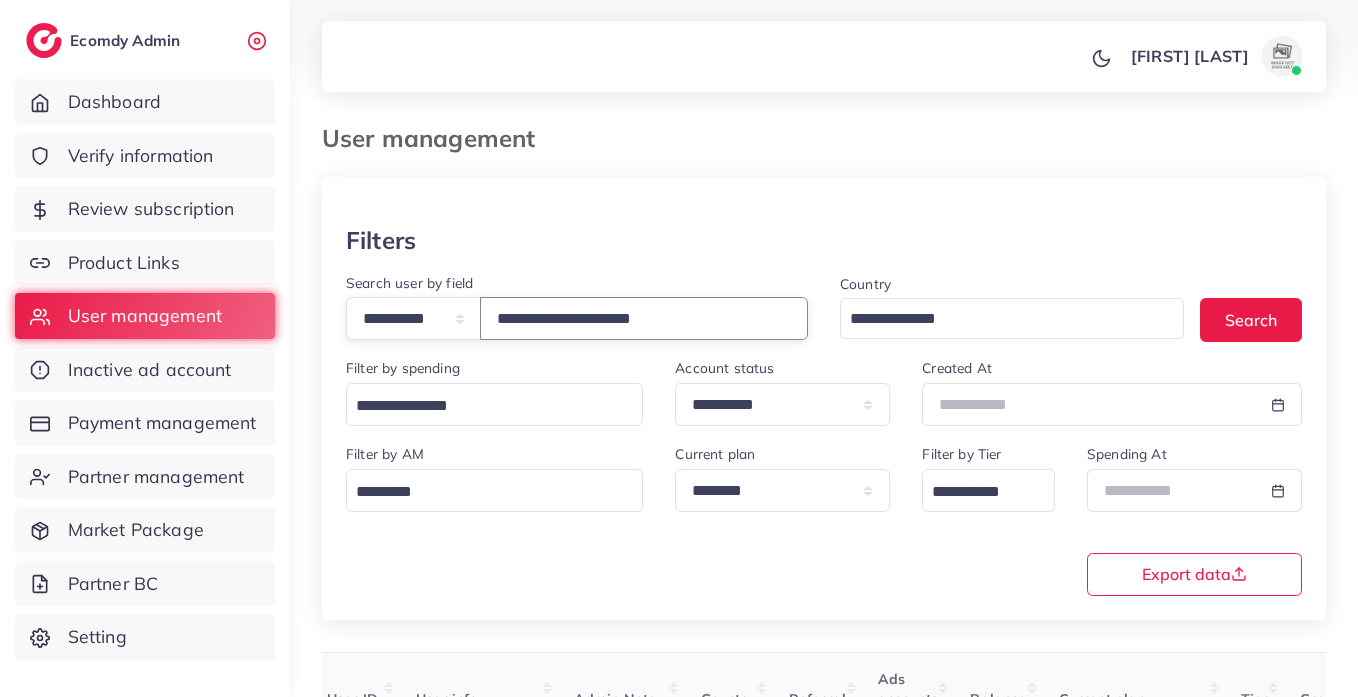 click on "**********" at bounding box center (644, 318) 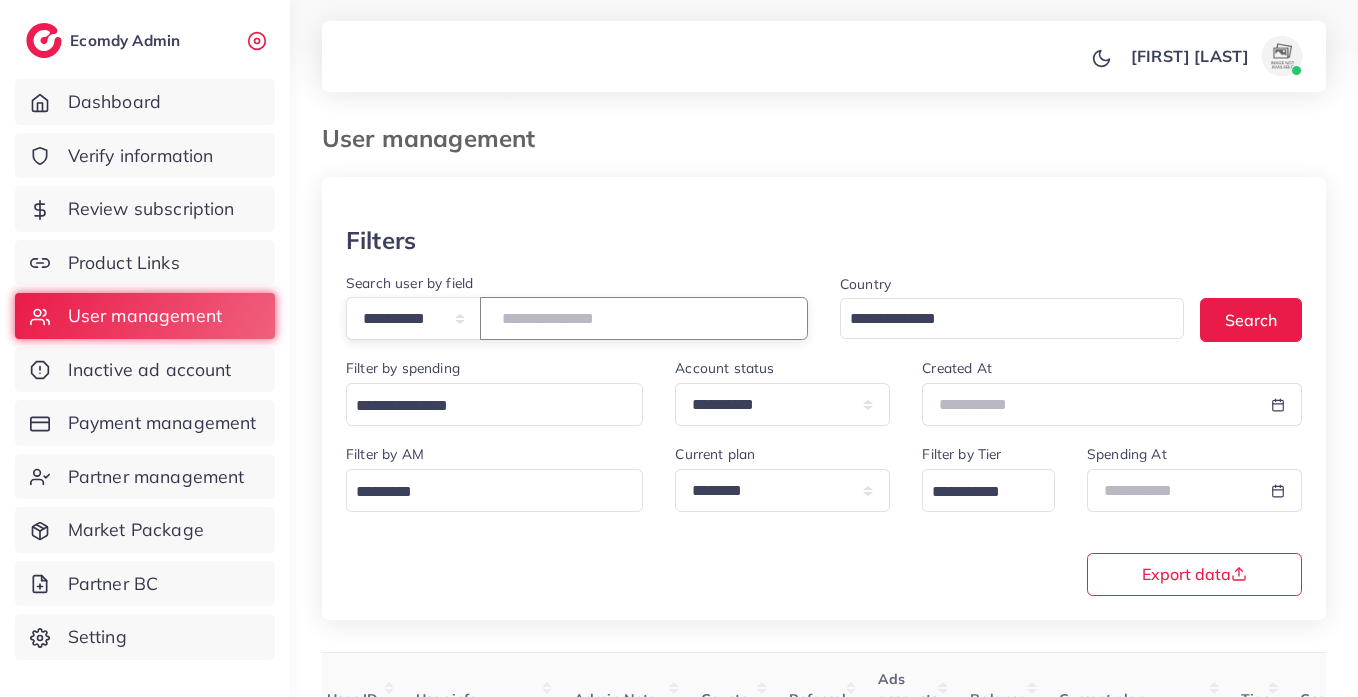 paste on "**********" 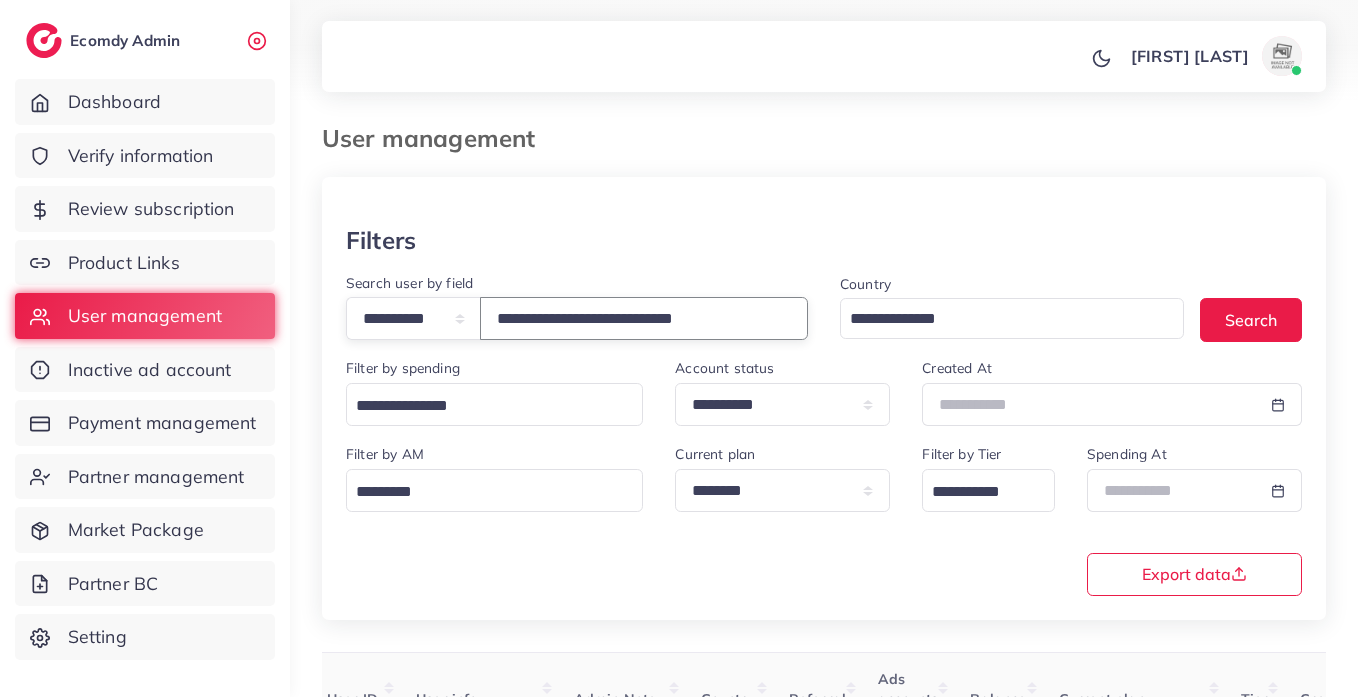 type on "**********" 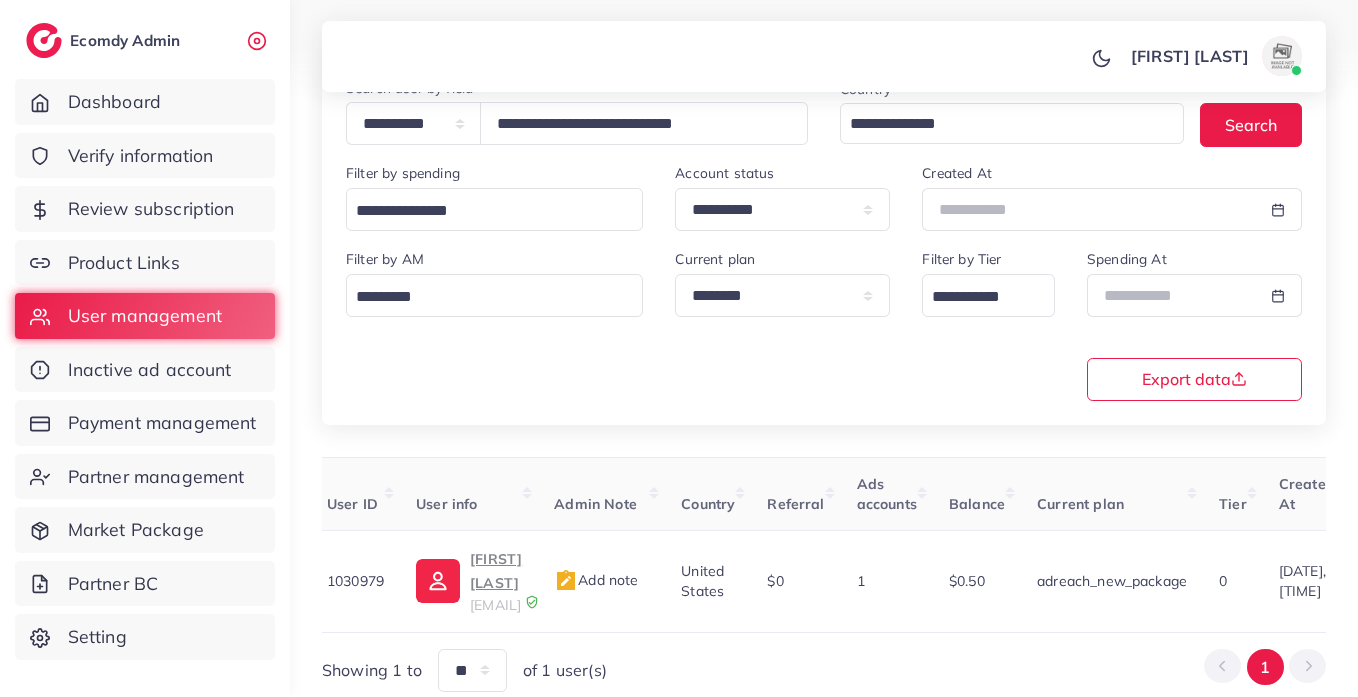 scroll, scrollTop: 260, scrollLeft: 0, axis: vertical 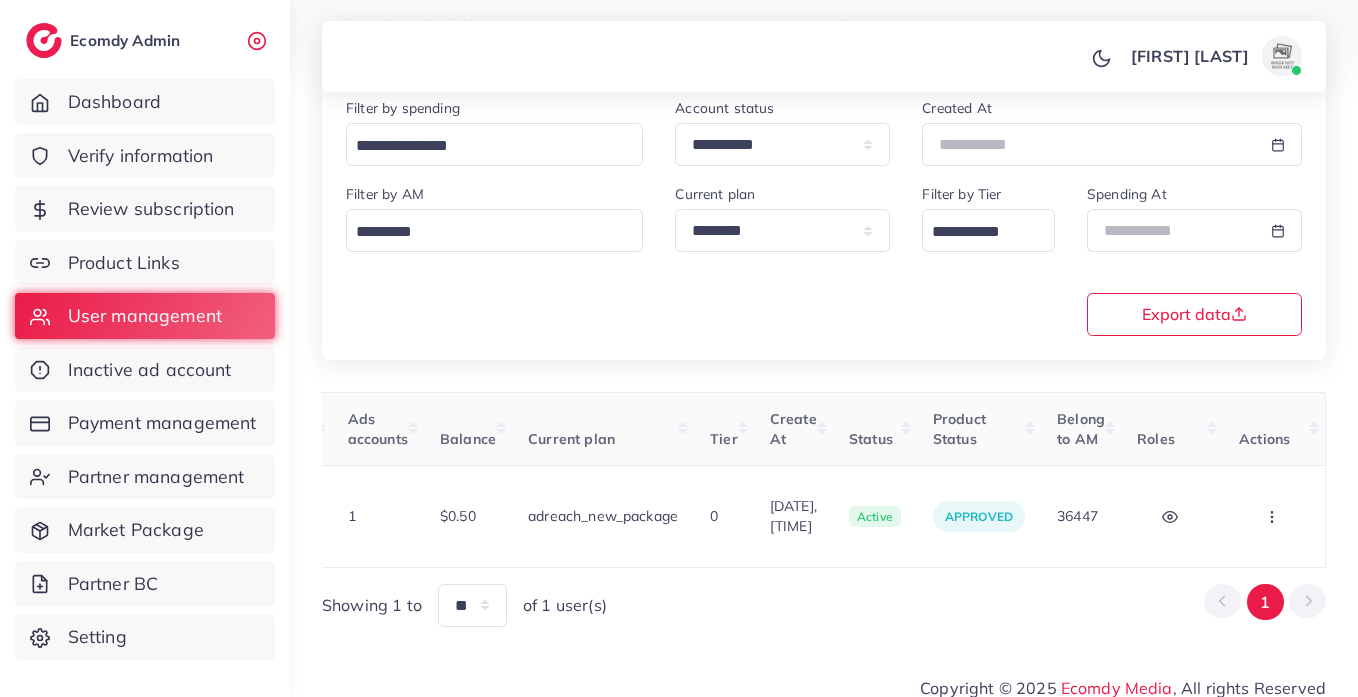 click at bounding box center (1274, 516) 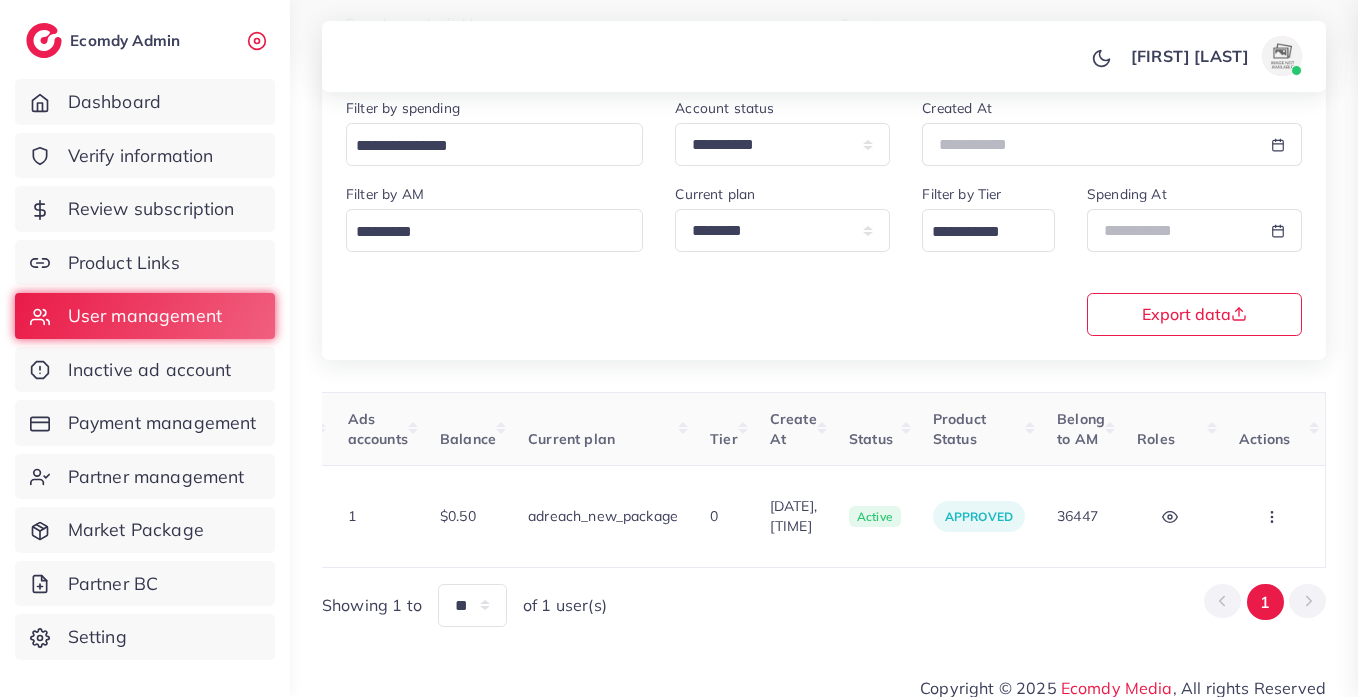 scroll, scrollTop: 0, scrollLeft: 710, axis: horizontal 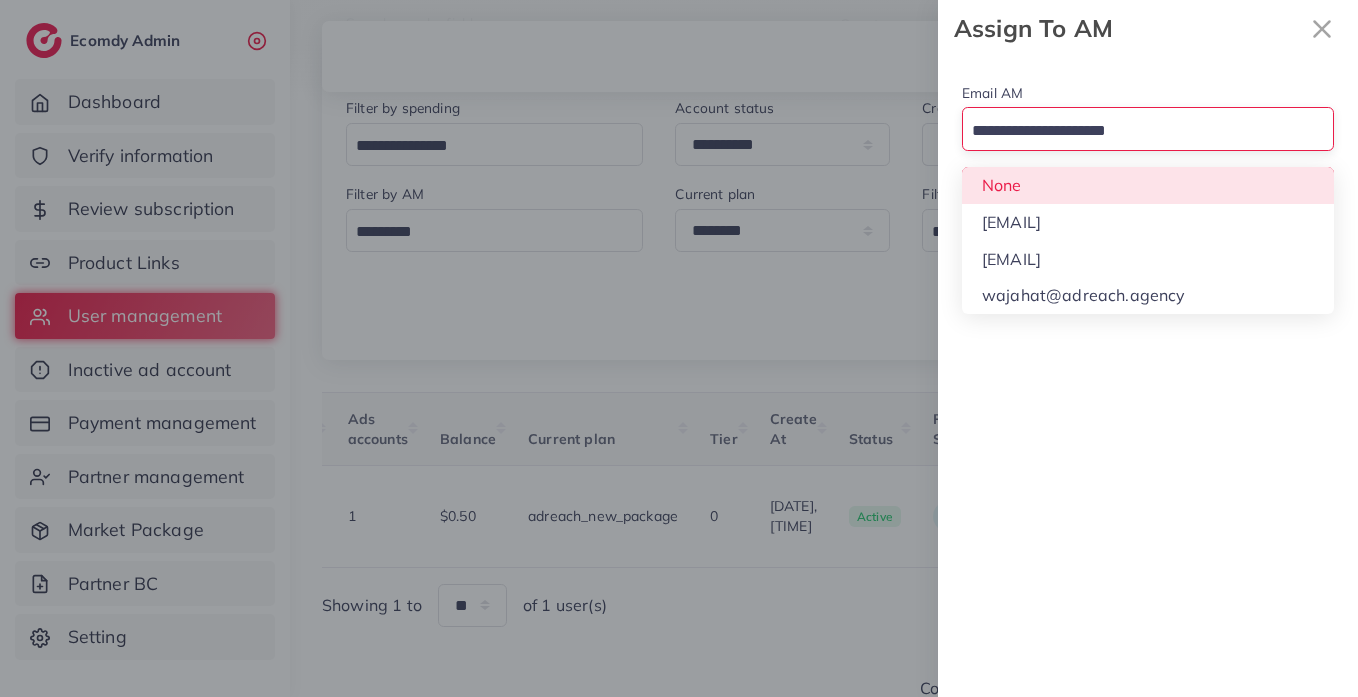 click at bounding box center (1136, 131) 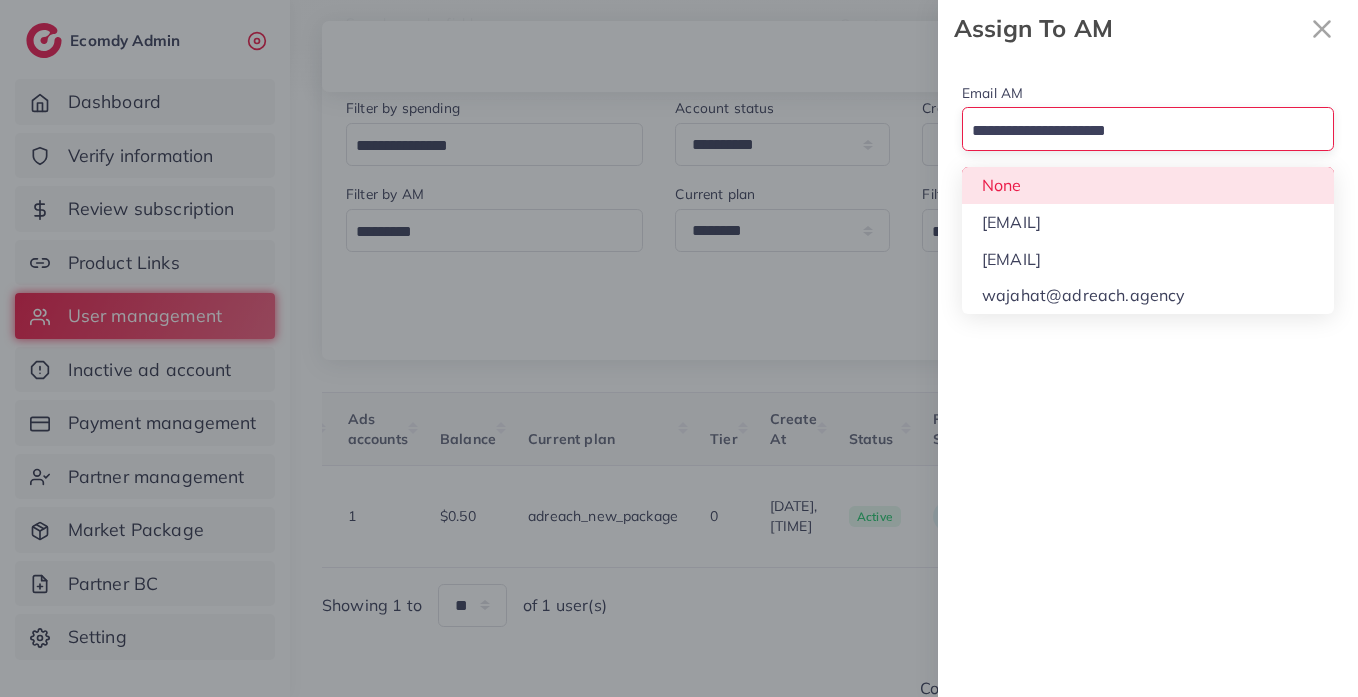 click on "Email AM            Loading...
None
hadibaaslam@gmail.com
natashashahid163@gmail.com
wajahat@adreach.agency
Assign To AM" at bounding box center [1148, 145] 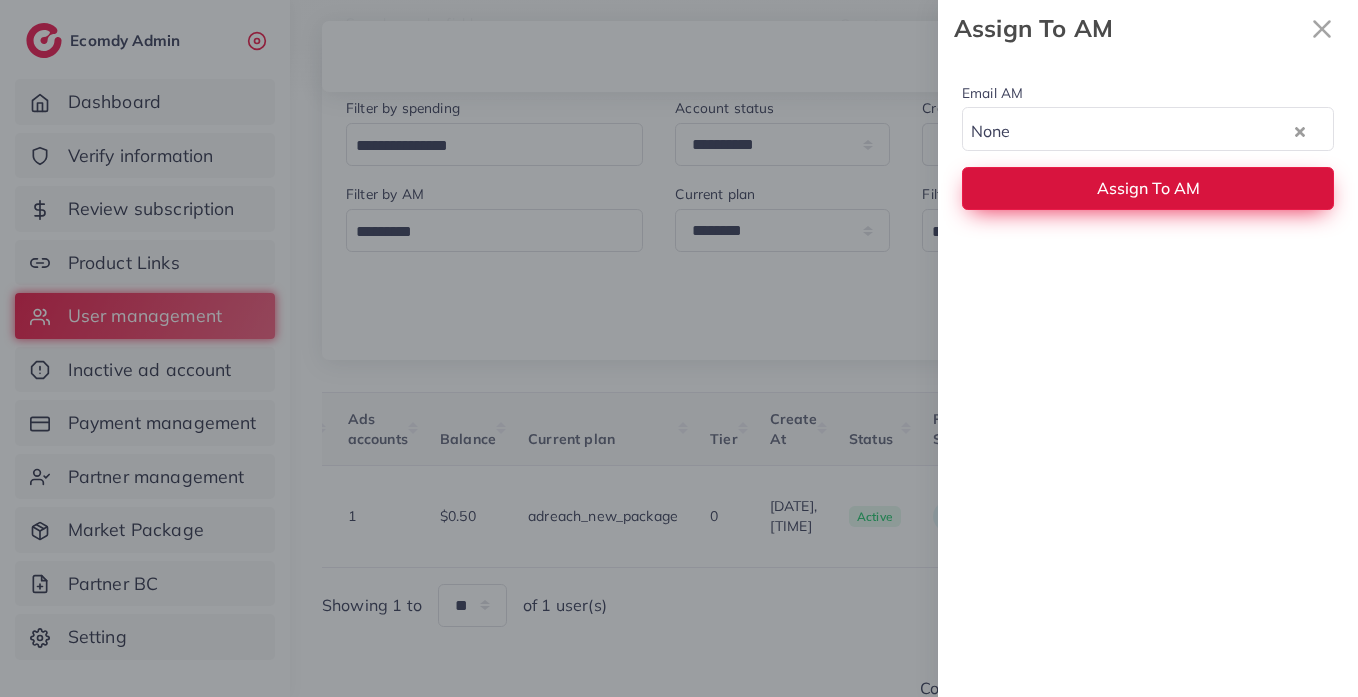 click on "Assign To AM" at bounding box center (1148, 188) 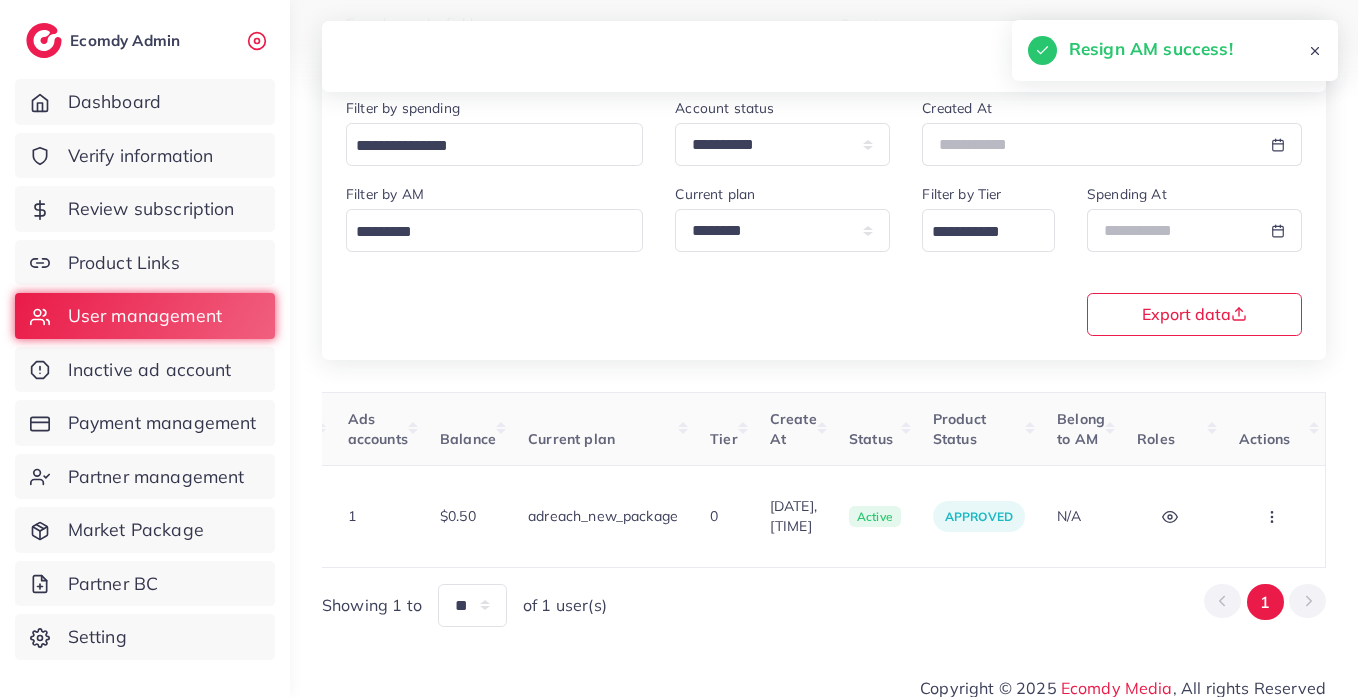 click 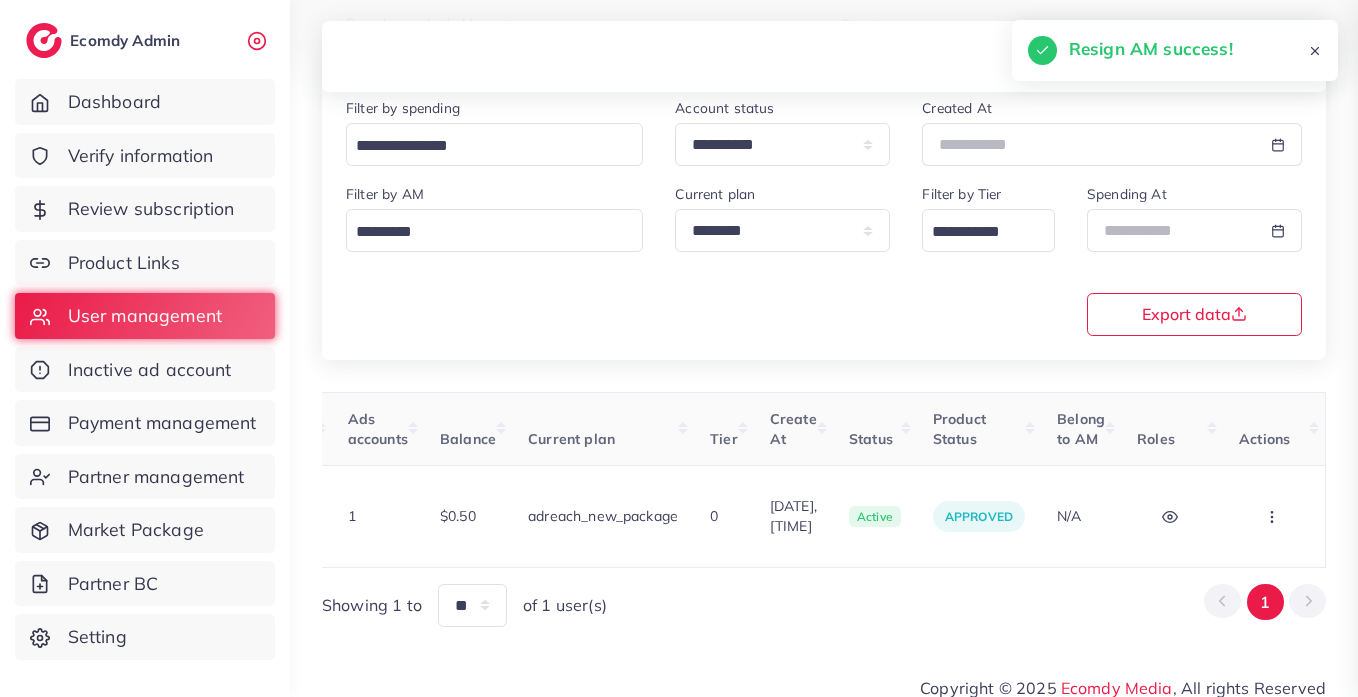 scroll, scrollTop: 0, scrollLeft: 710, axis: horizontal 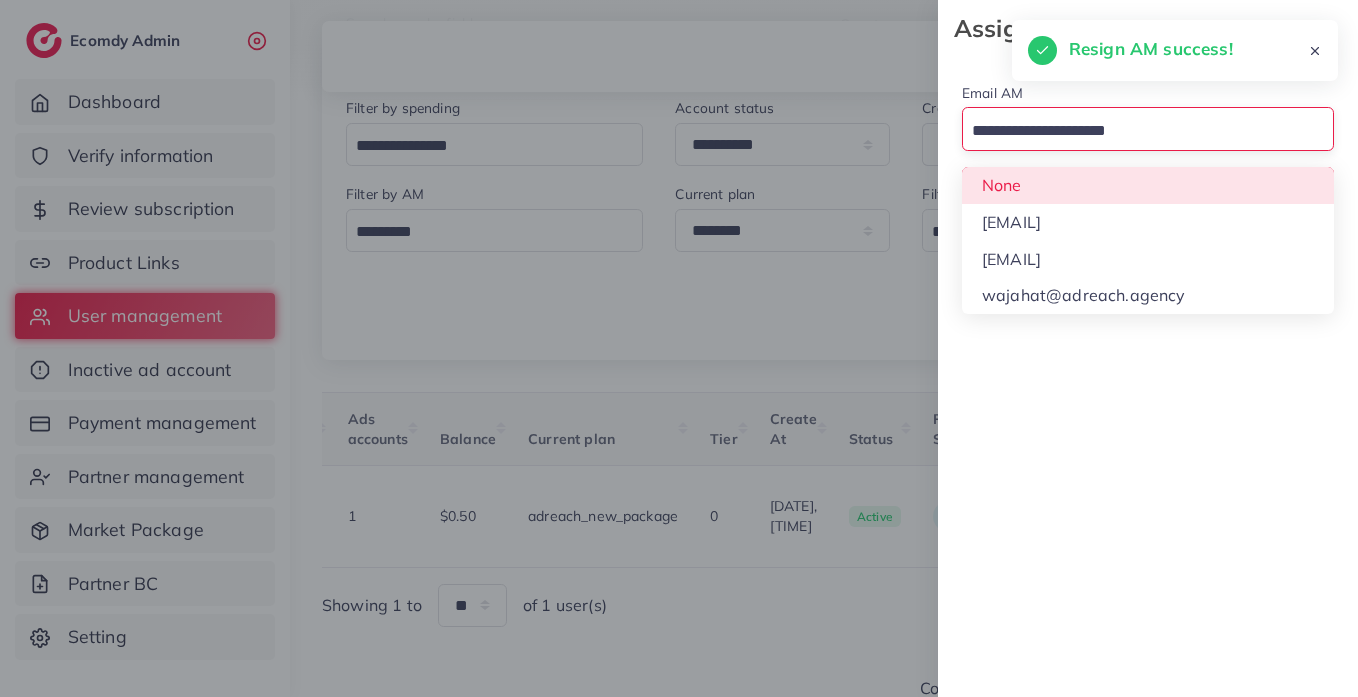 click at bounding box center (1136, 131) 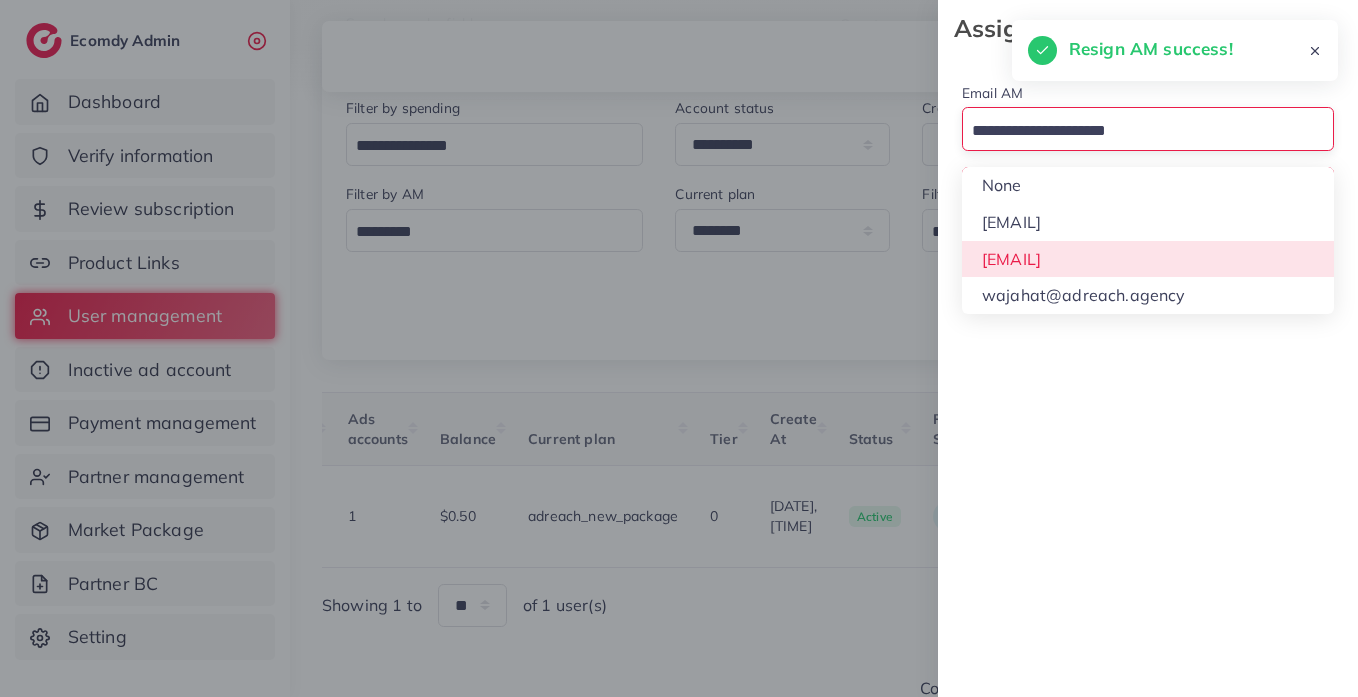 click on "Email AM            Loading...
None
hadibaaslam@gmail.com
natashashahid163@gmail.com
wajahat@adreach.agency
Assign To AM" at bounding box center [1148, 377] 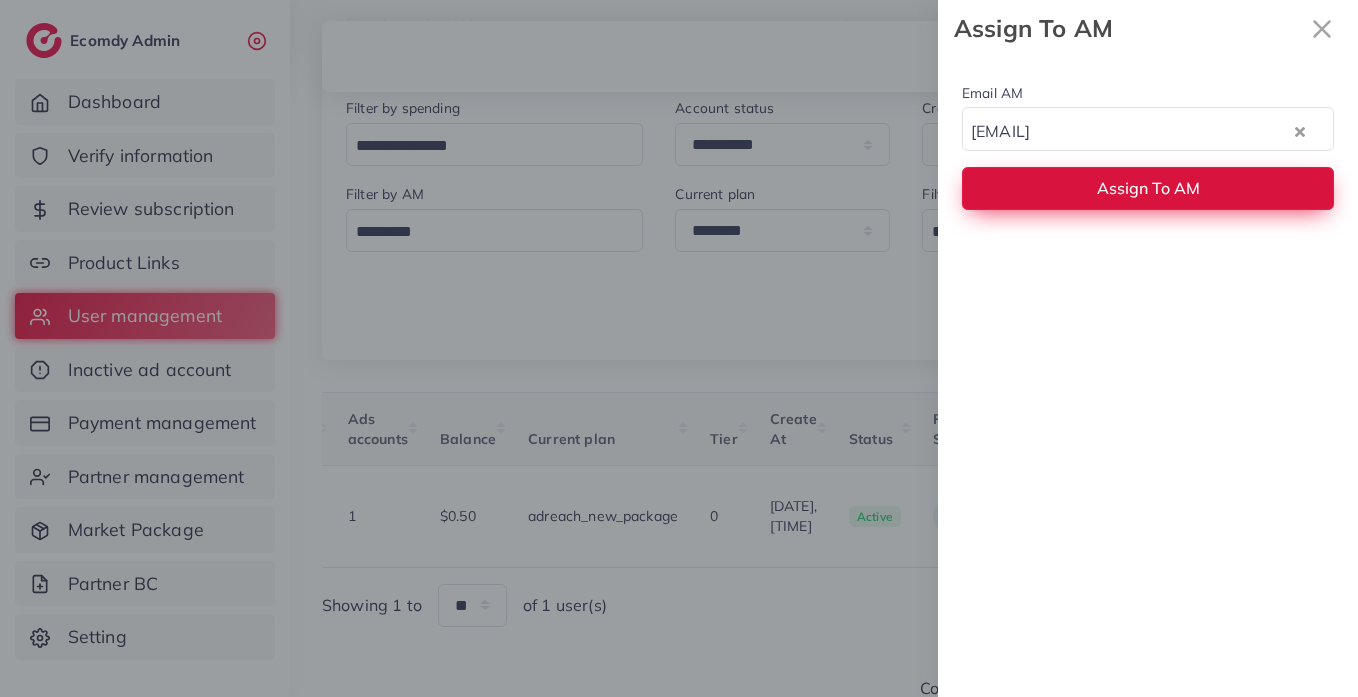 click on "Assign To AM" at bounding box center [1148, 188] 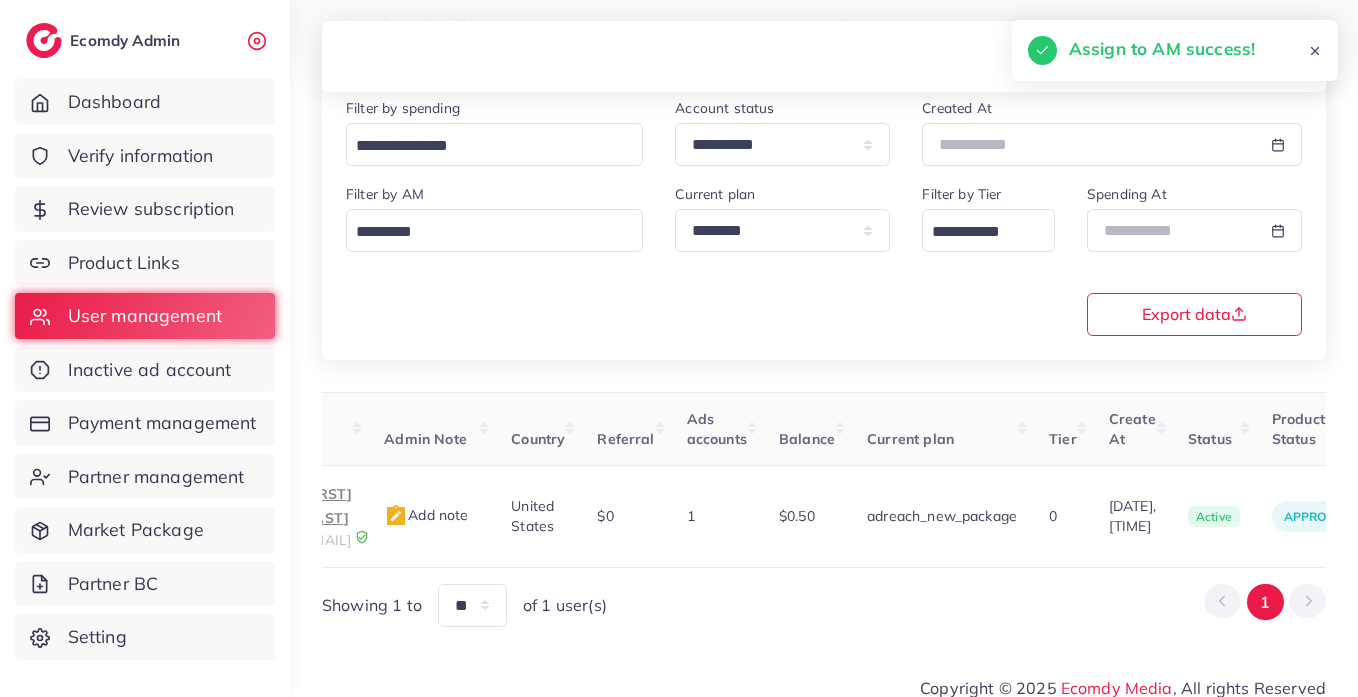 scroll, scrollTop: 0, scrollLeft: 0, axis: both 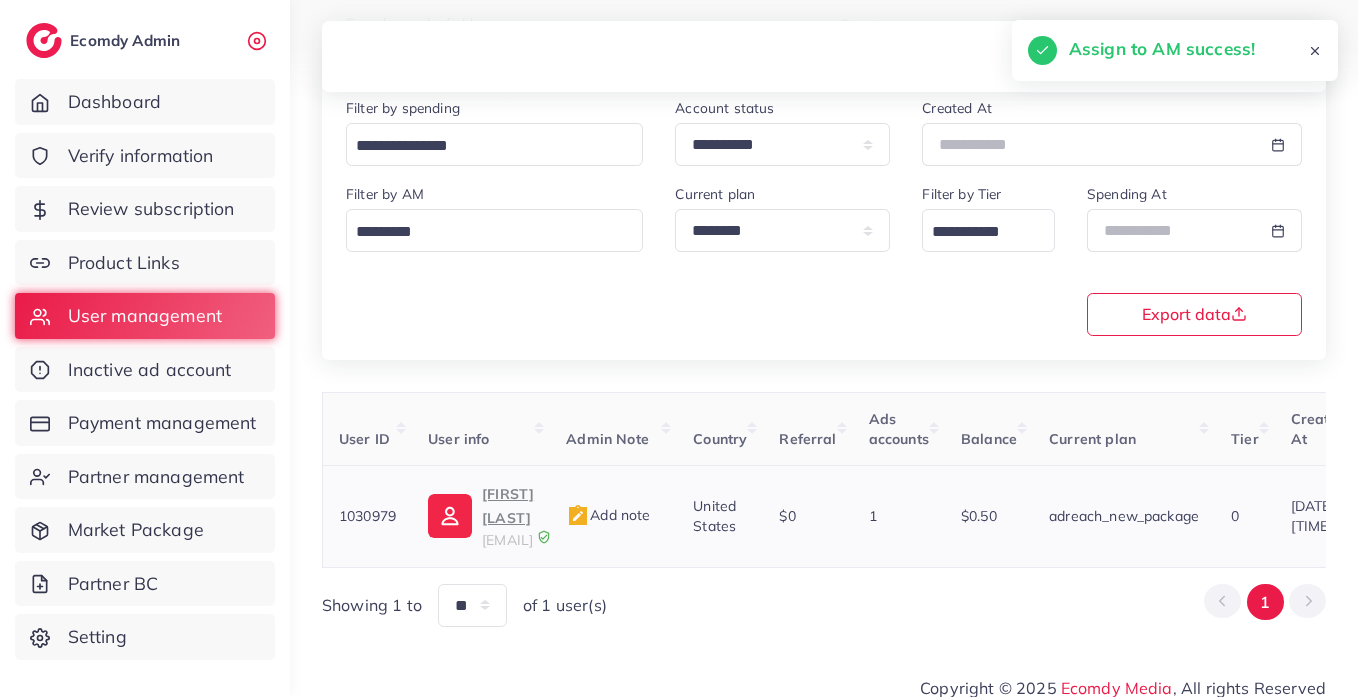 click on "Shaban Rizwan" at bounding box center (508, 506) 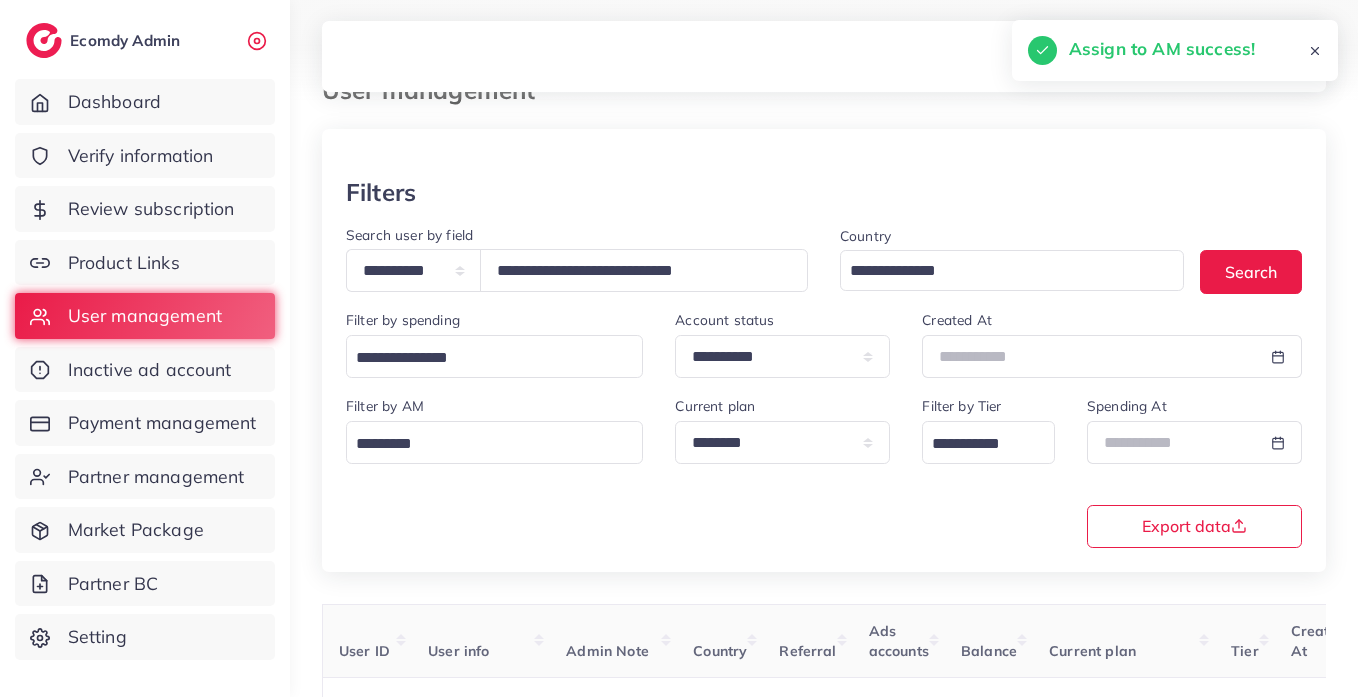 scroll, scrollTop: 0, scrollLeft: 0, axis: both 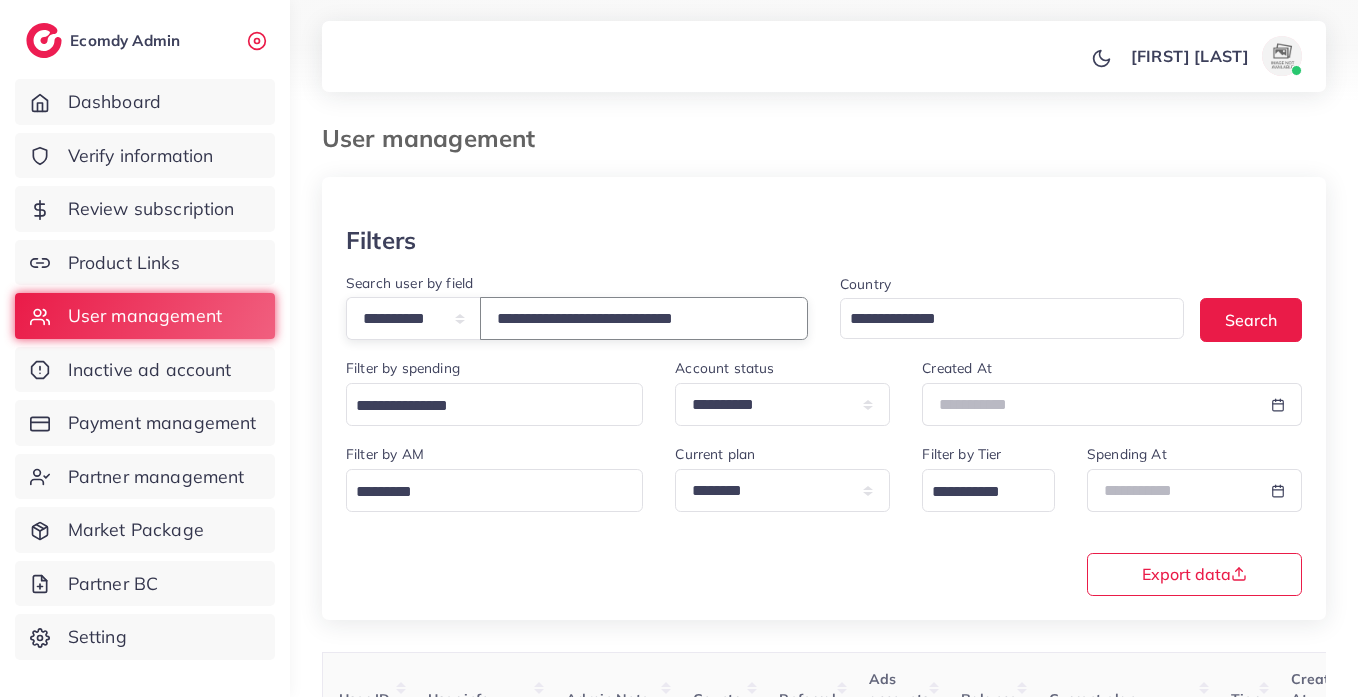 click on "**********" at bounding box center [644, 318] 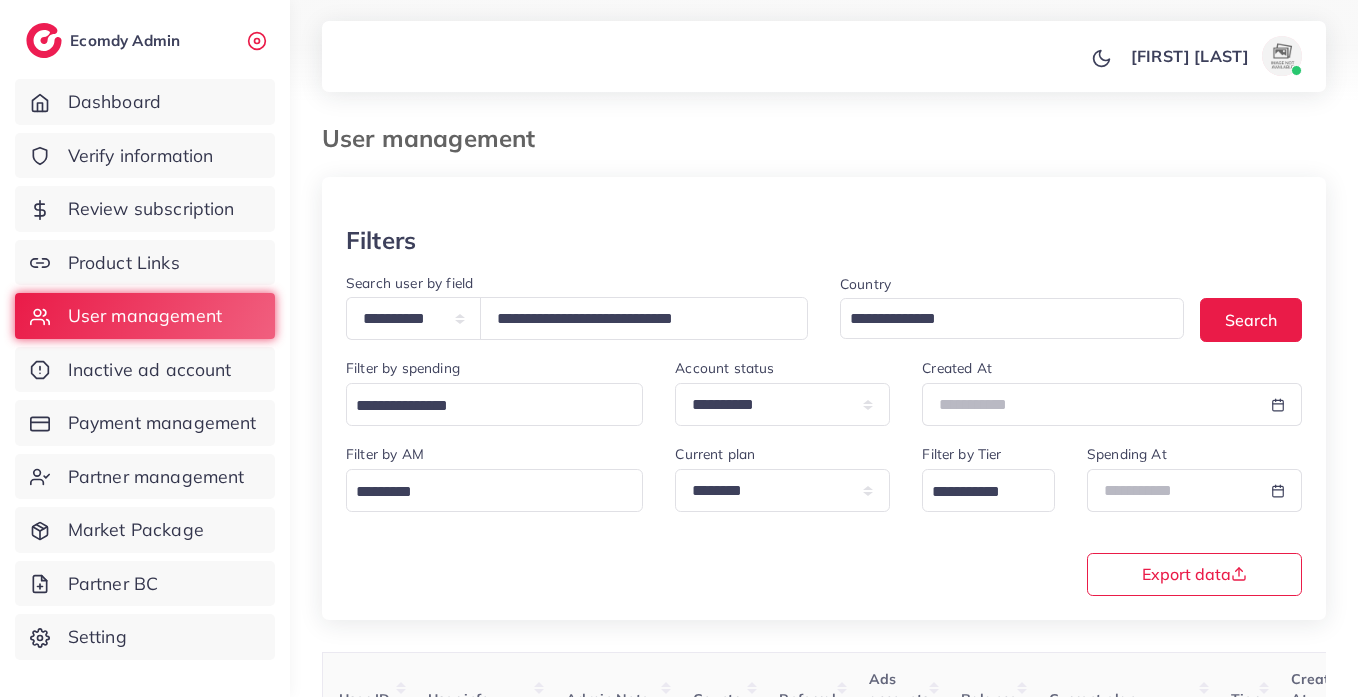 click at bounding box center [824, 201] 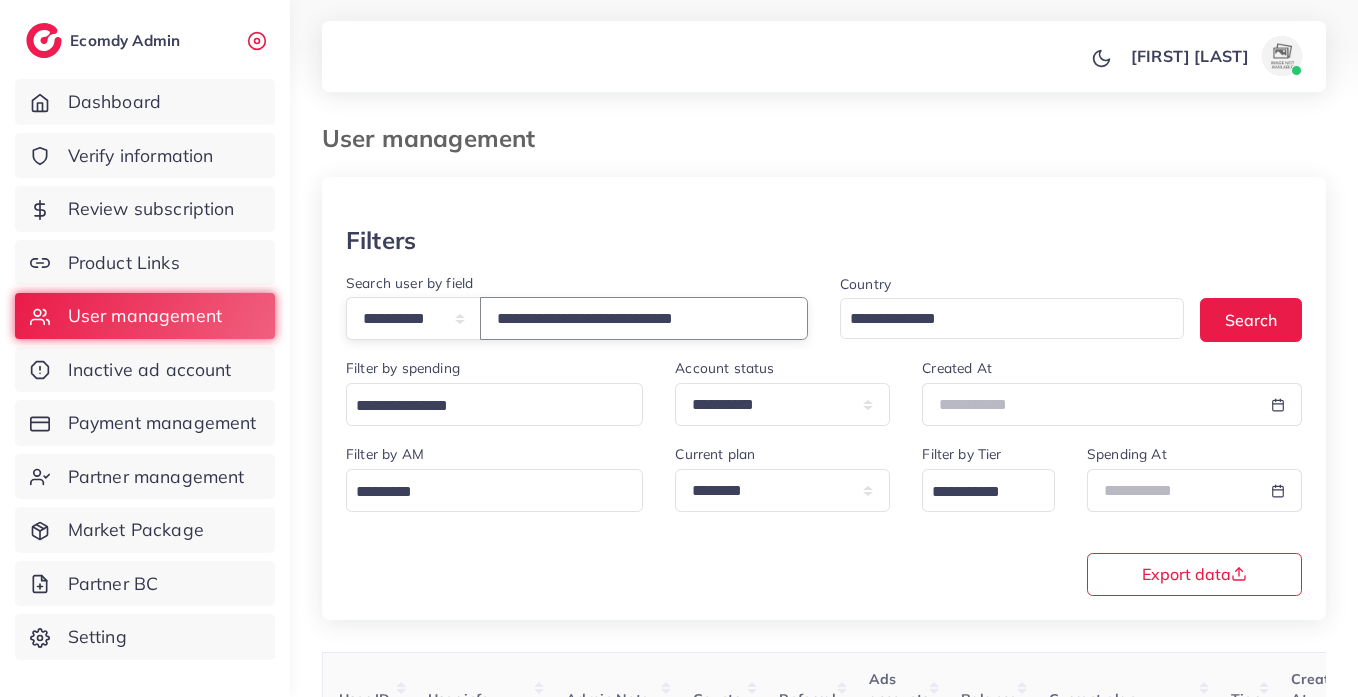 click on "**********" at bounding box center [644, 318] 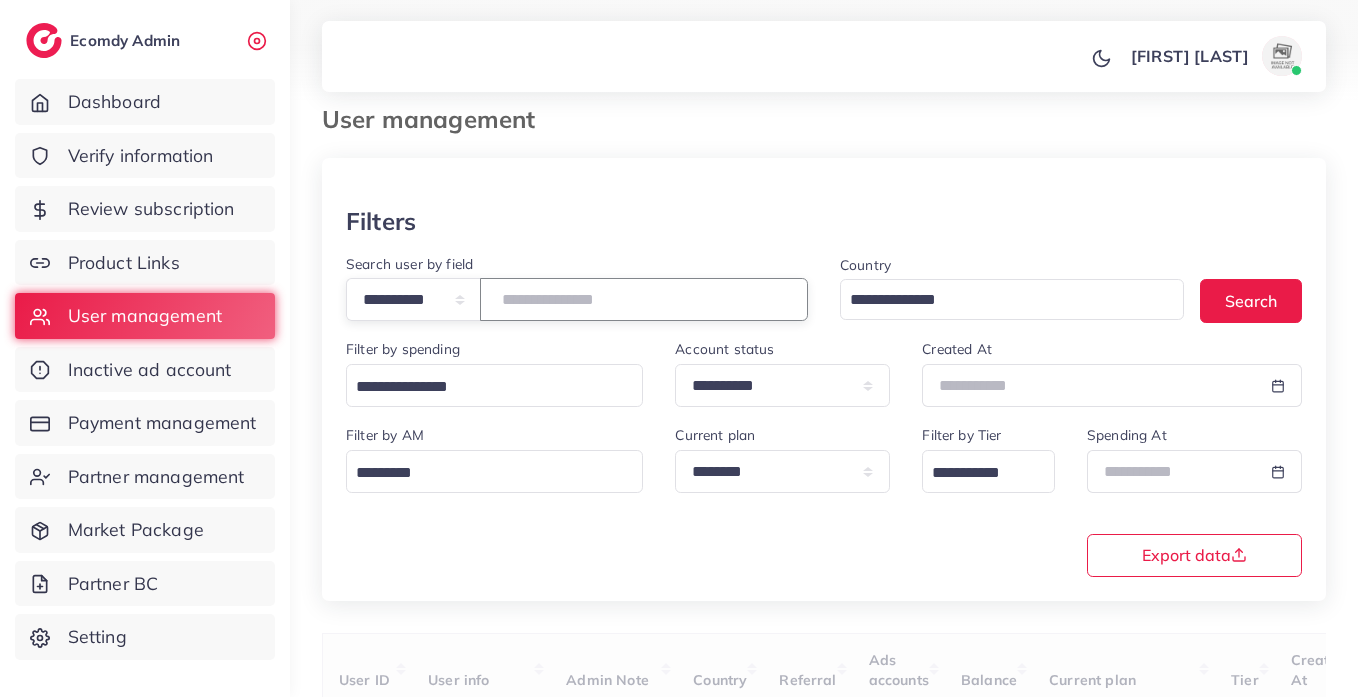 scroll, scrollTop: 21, scrollLeft: 0, axis: vertical 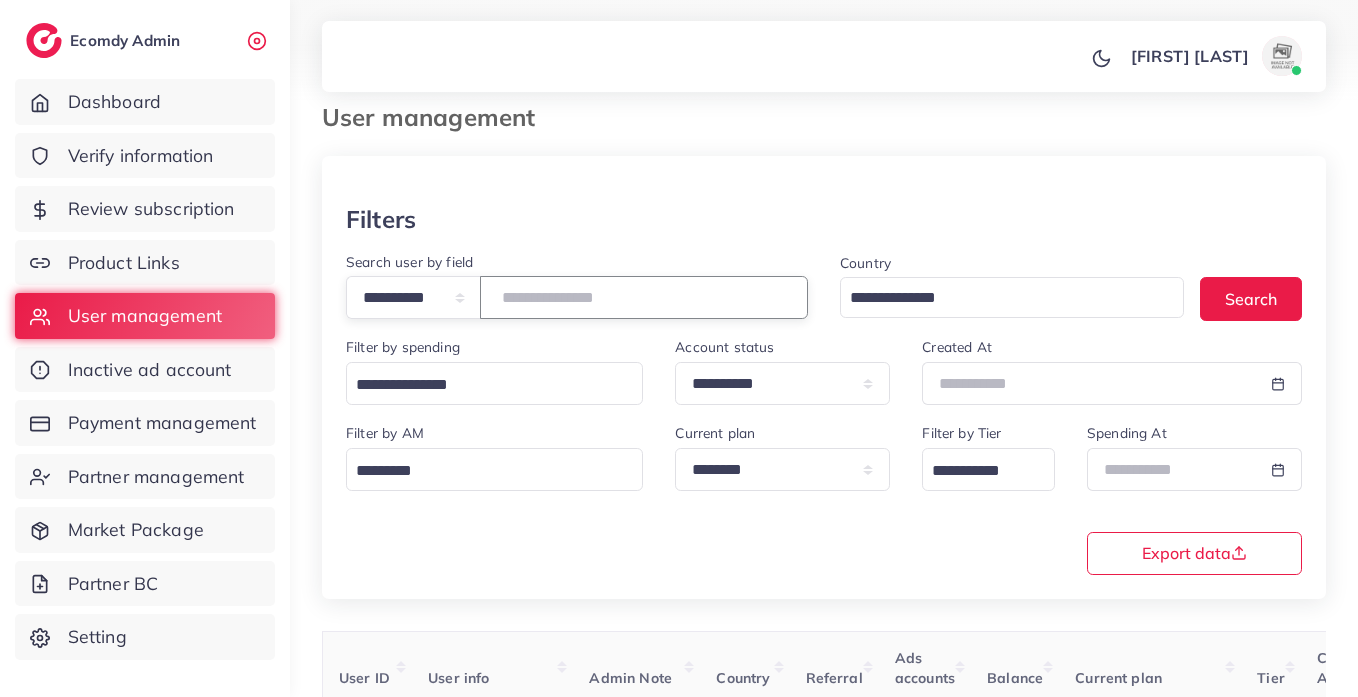 click at bounding box center [644, 297] 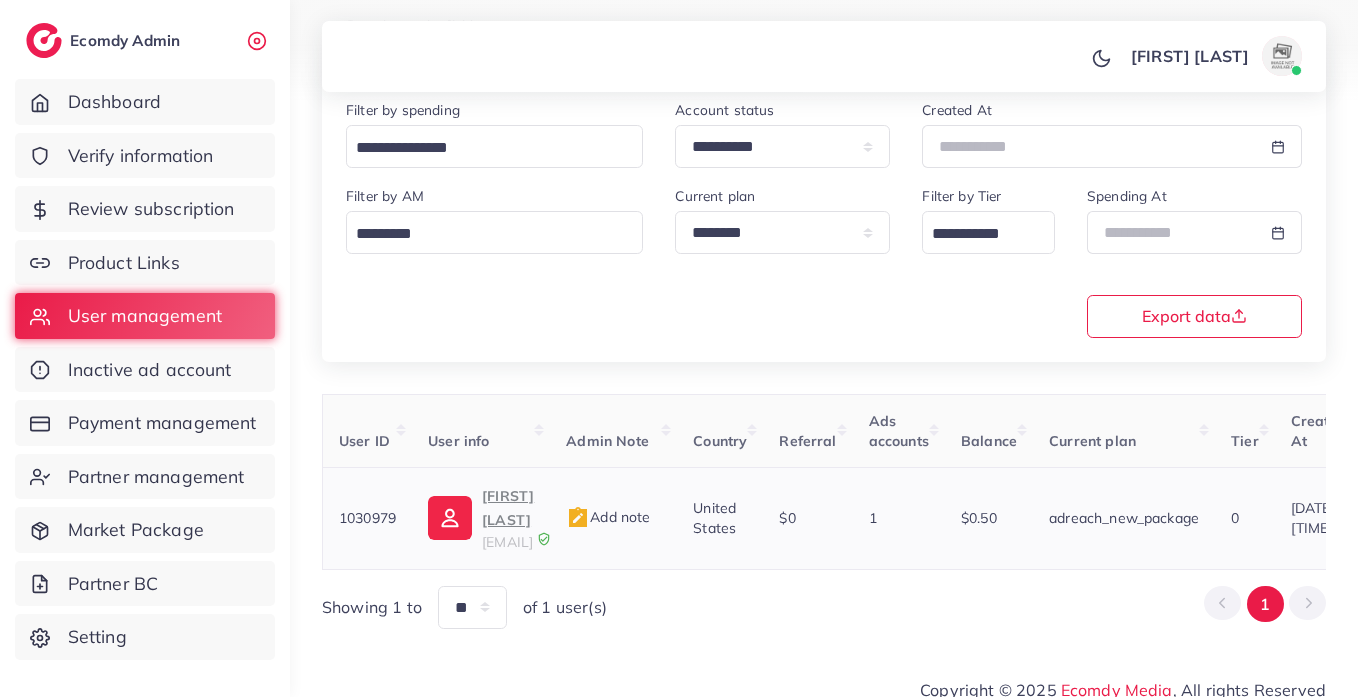 scroll, scrollTop: 260, scrollLeft: 0, axis: vertical 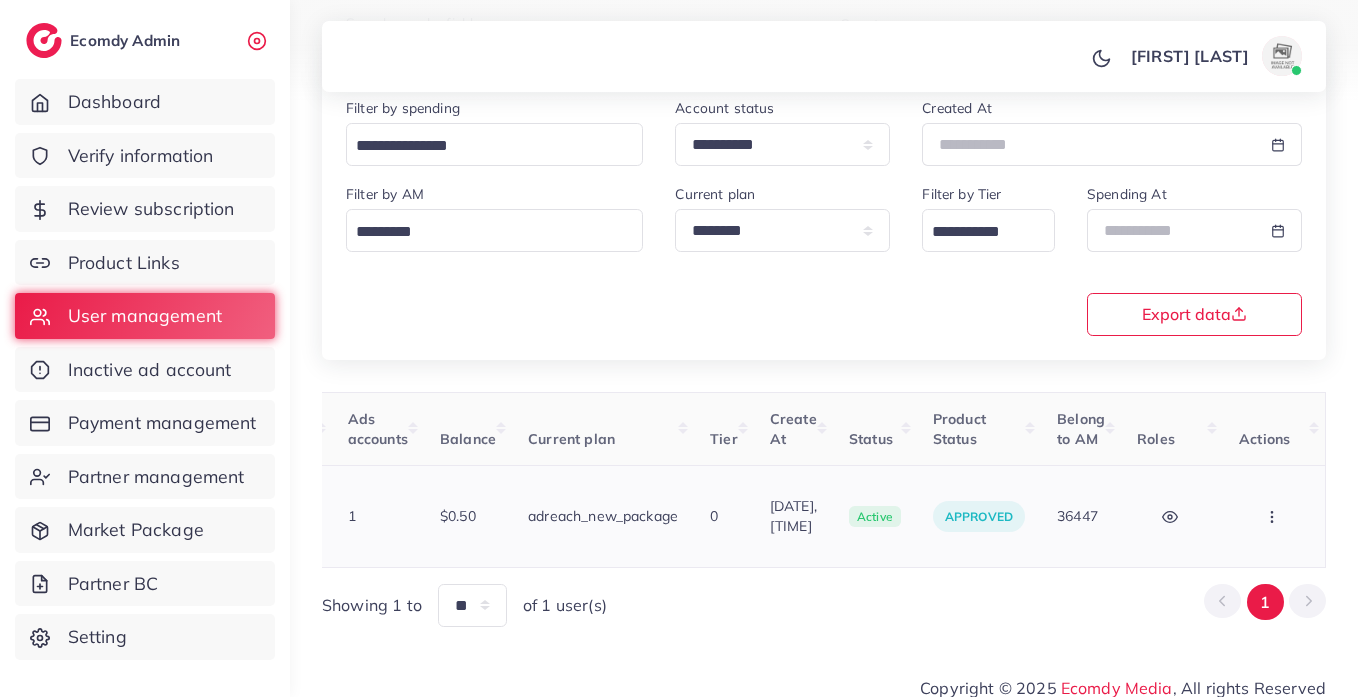 click 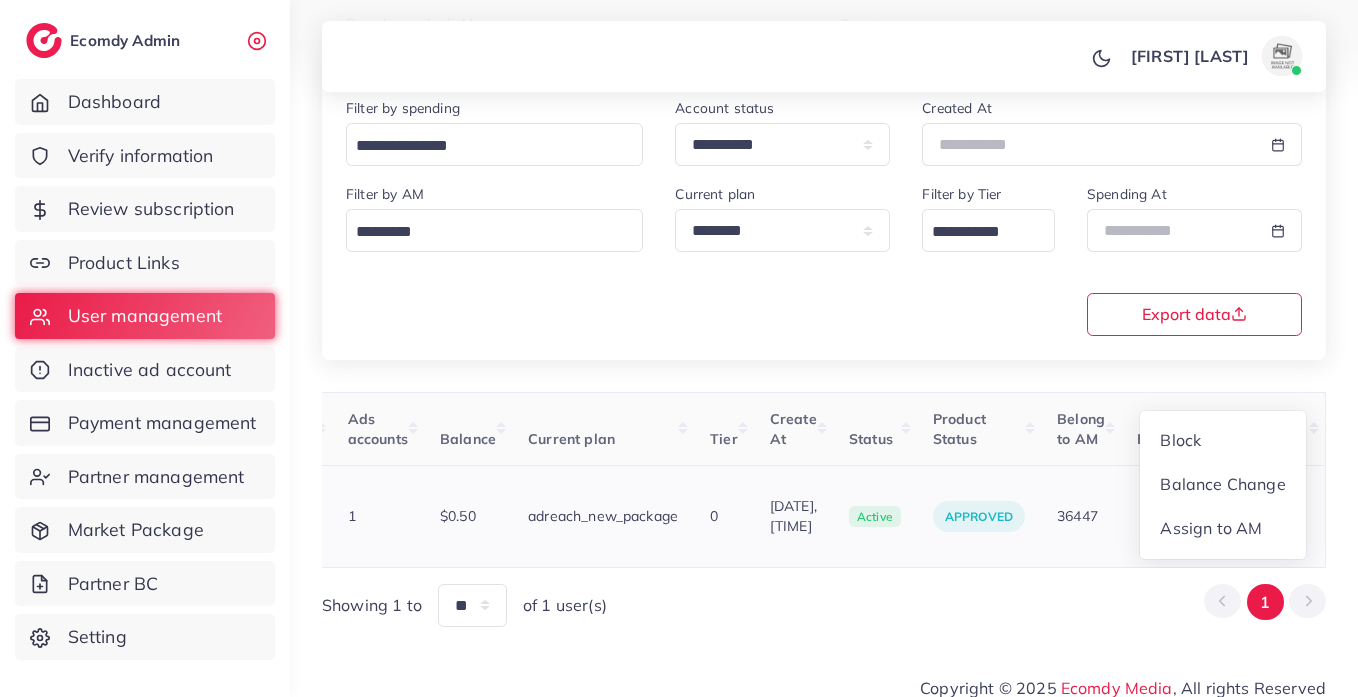 scroll, scrollTop: 2, scrollLeft: 703, axis: both 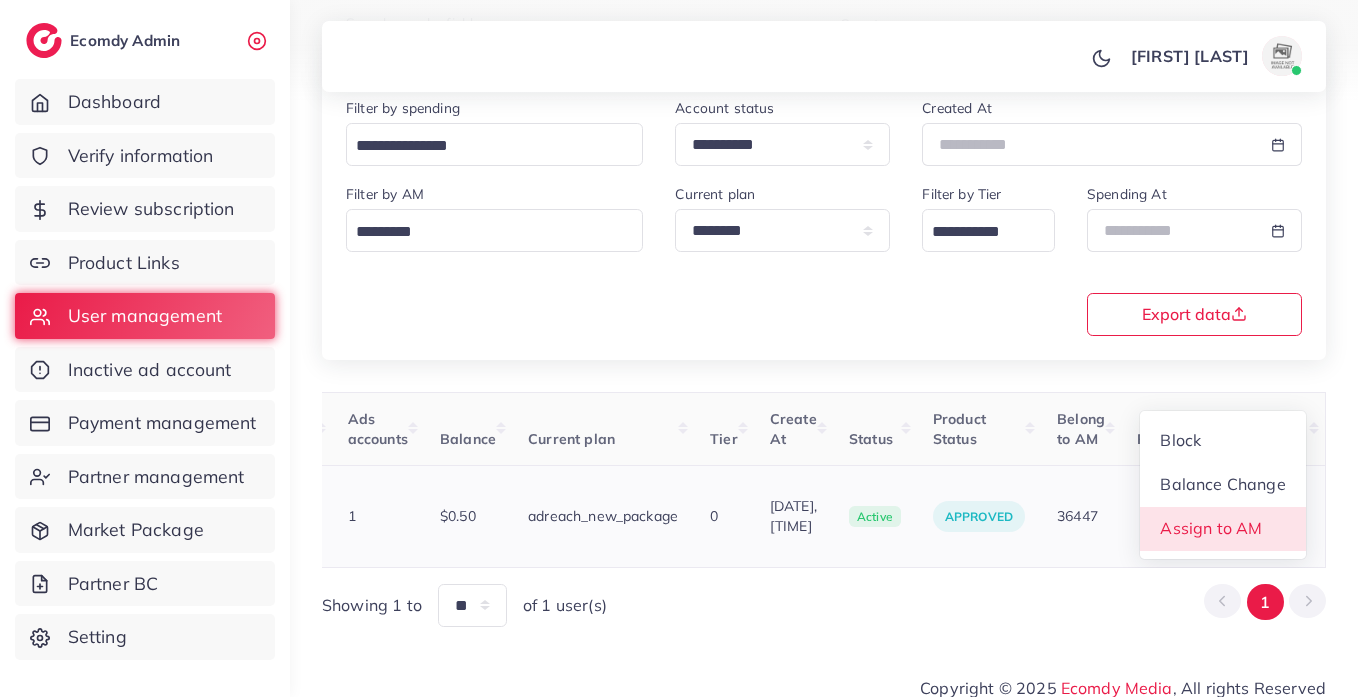 click on "Assign to AM" at bounding box center [1223, 529] 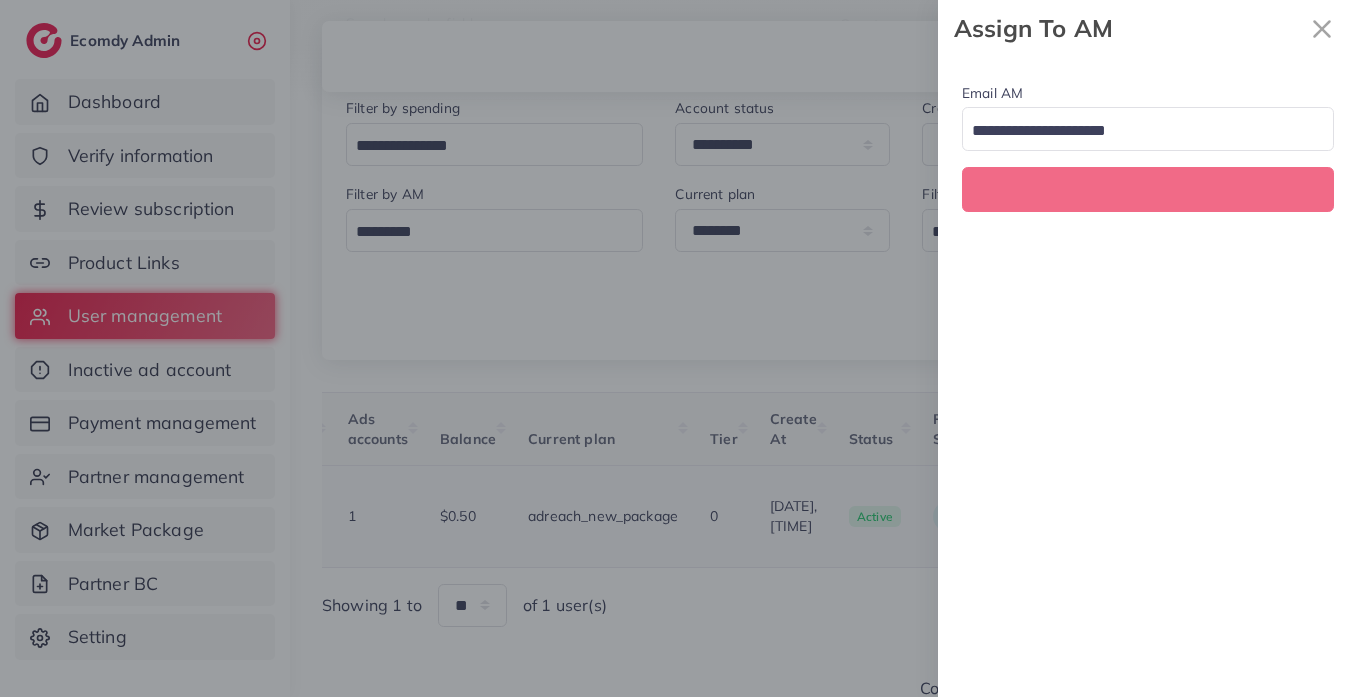 scroll, scrollTop: 0, scrollLeft: 703, axis: horizontal 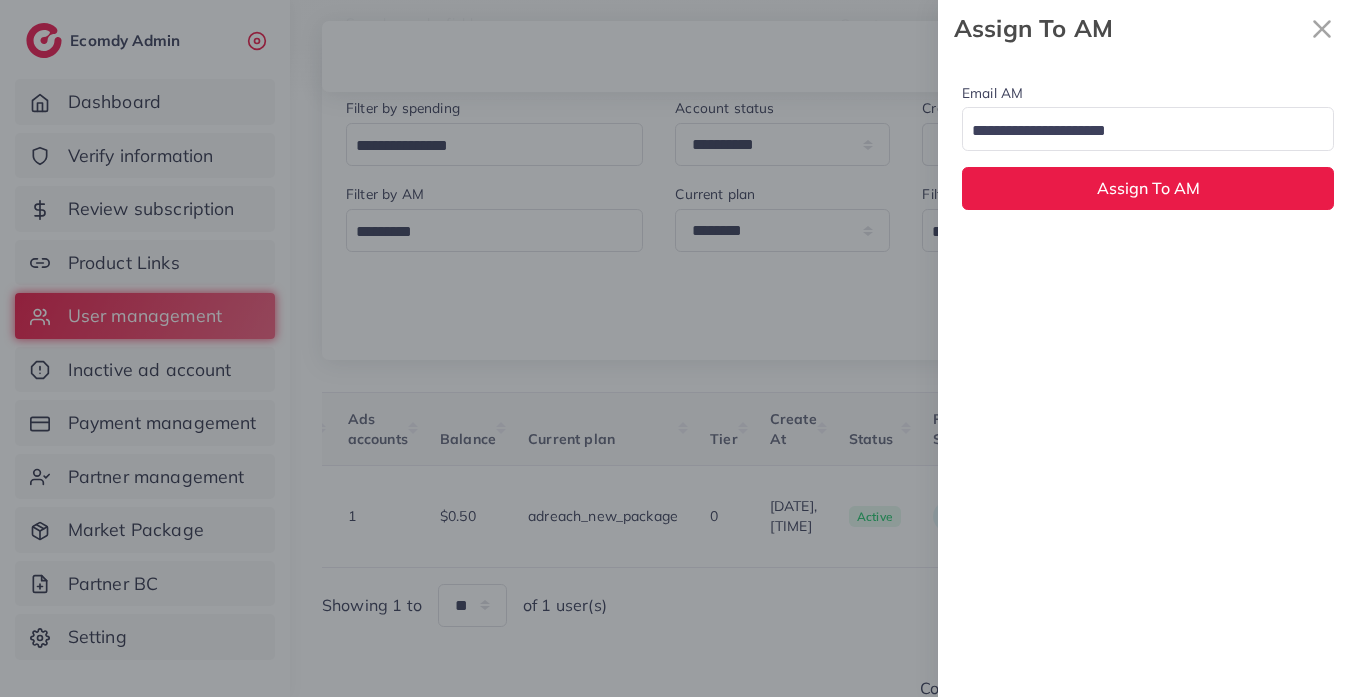 drag, startPoint x: 1040, startPoint y: 110, endPoint x: 1046, endPoint y: 151, distance: 41.4367 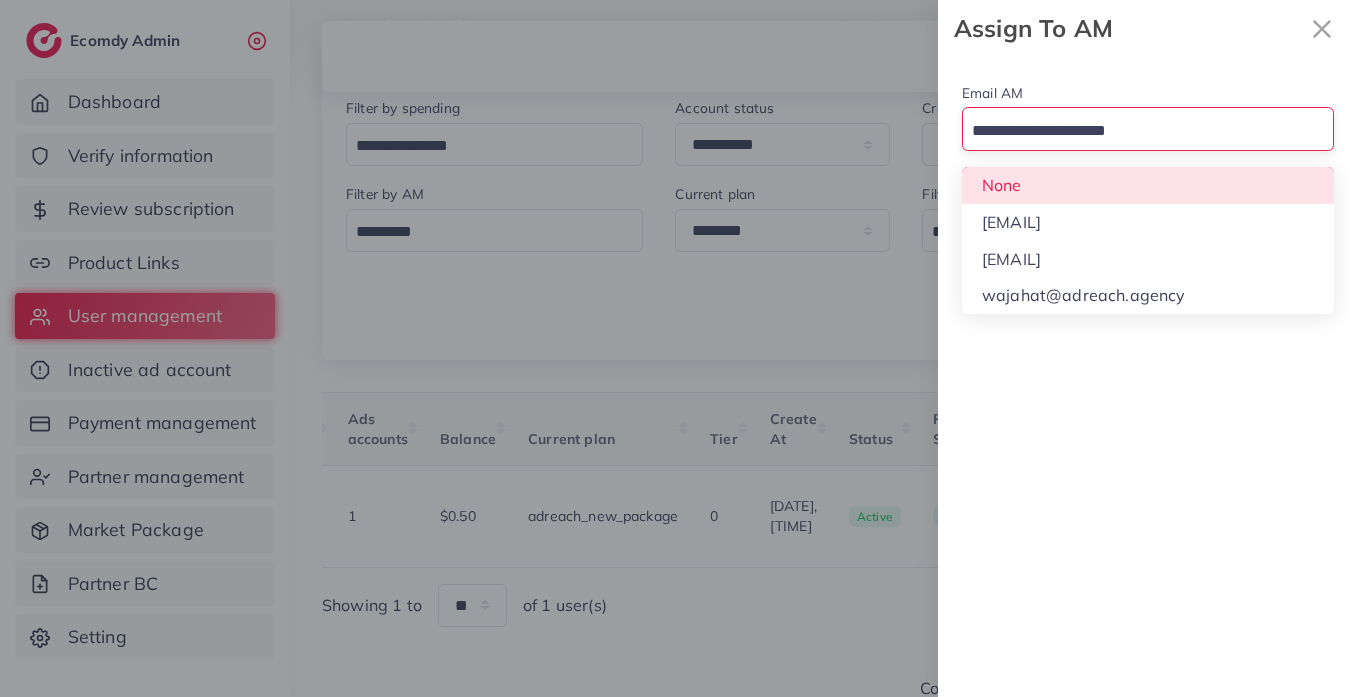click on "Email AM            Loading...
None
hadibaaslam@gmail.com
natashashahid163@gmail.com
wajahat@adreach.agency
Assign To AM" at bounding box center [1148, 145] 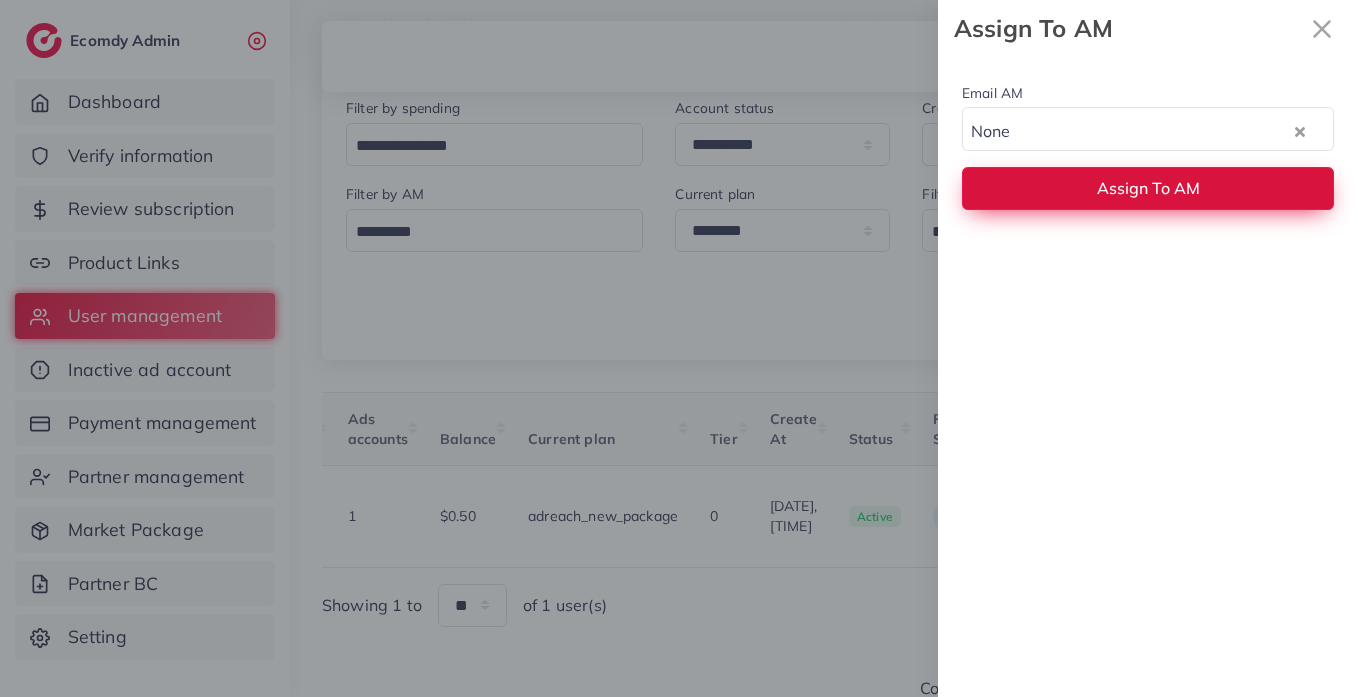 click on "Assign To AM" at bounding box center [1148, 188] 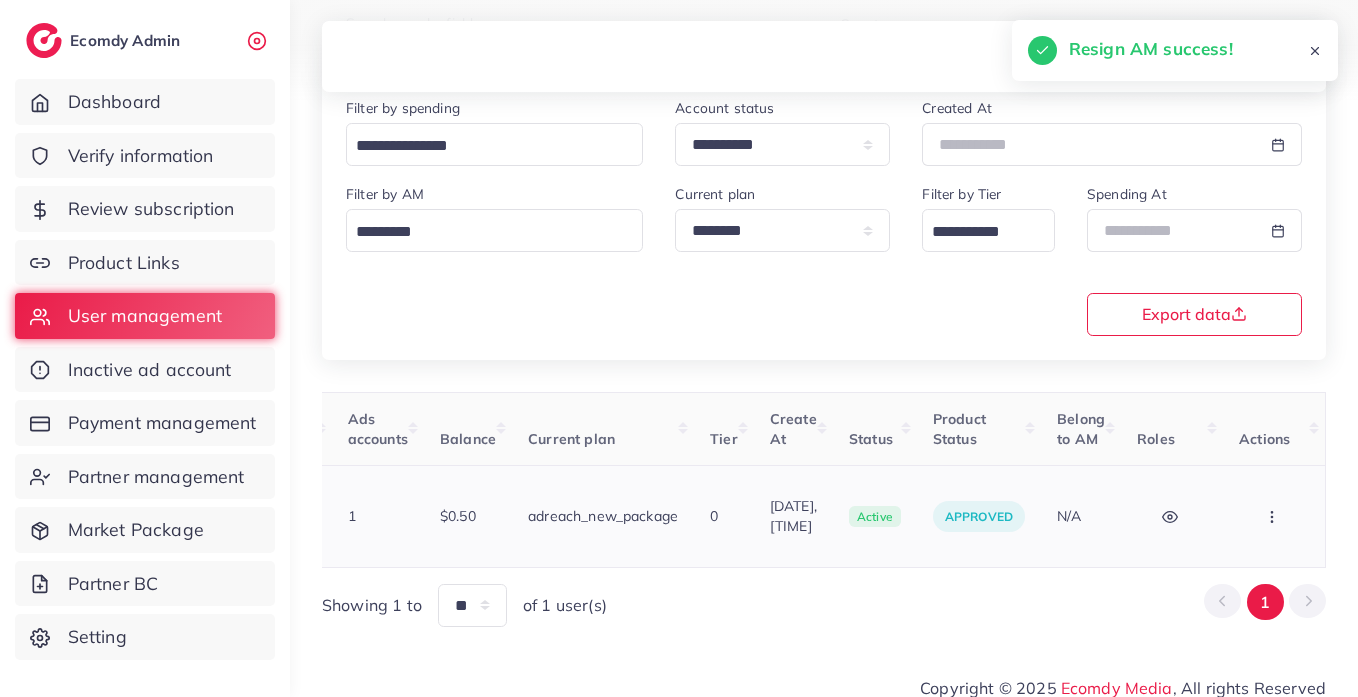 click at bounding box center [1274, 516] 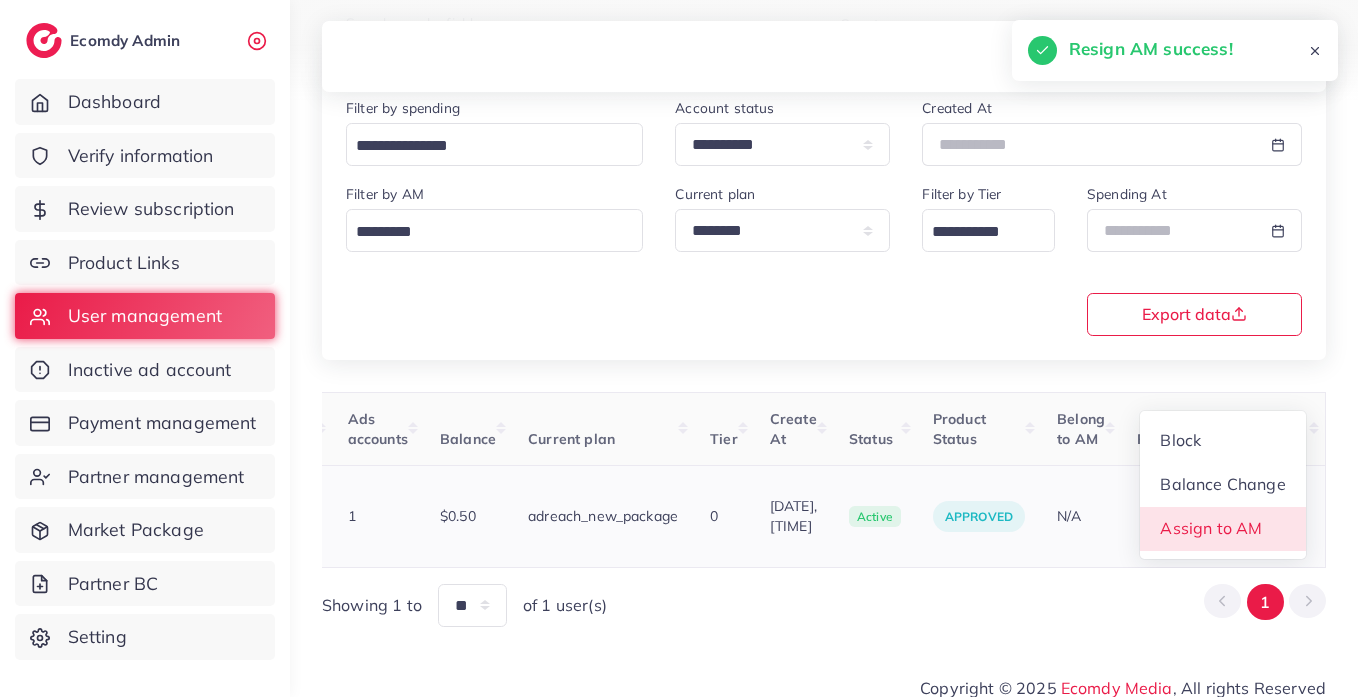 click on "Assign to AM" at bounding box center (1212, 528) 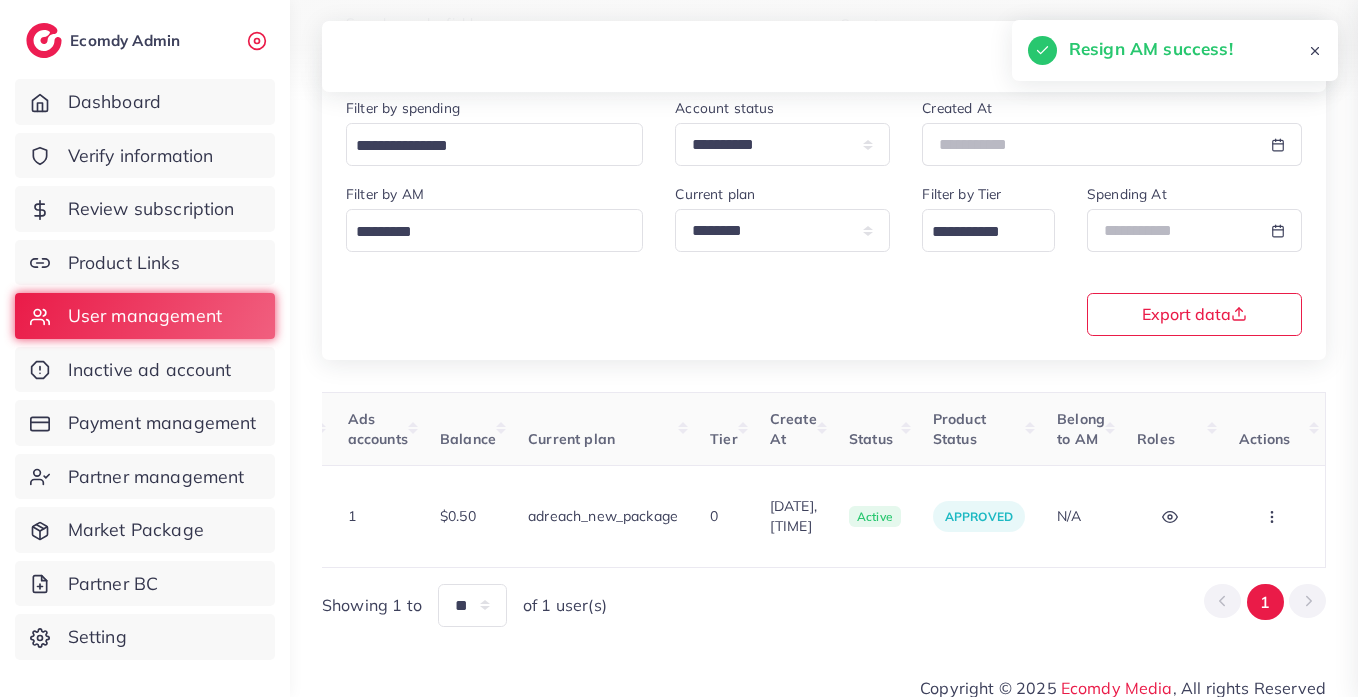 scroll, scrollTop: 0, scrollLeft: 703, axis: horizontal 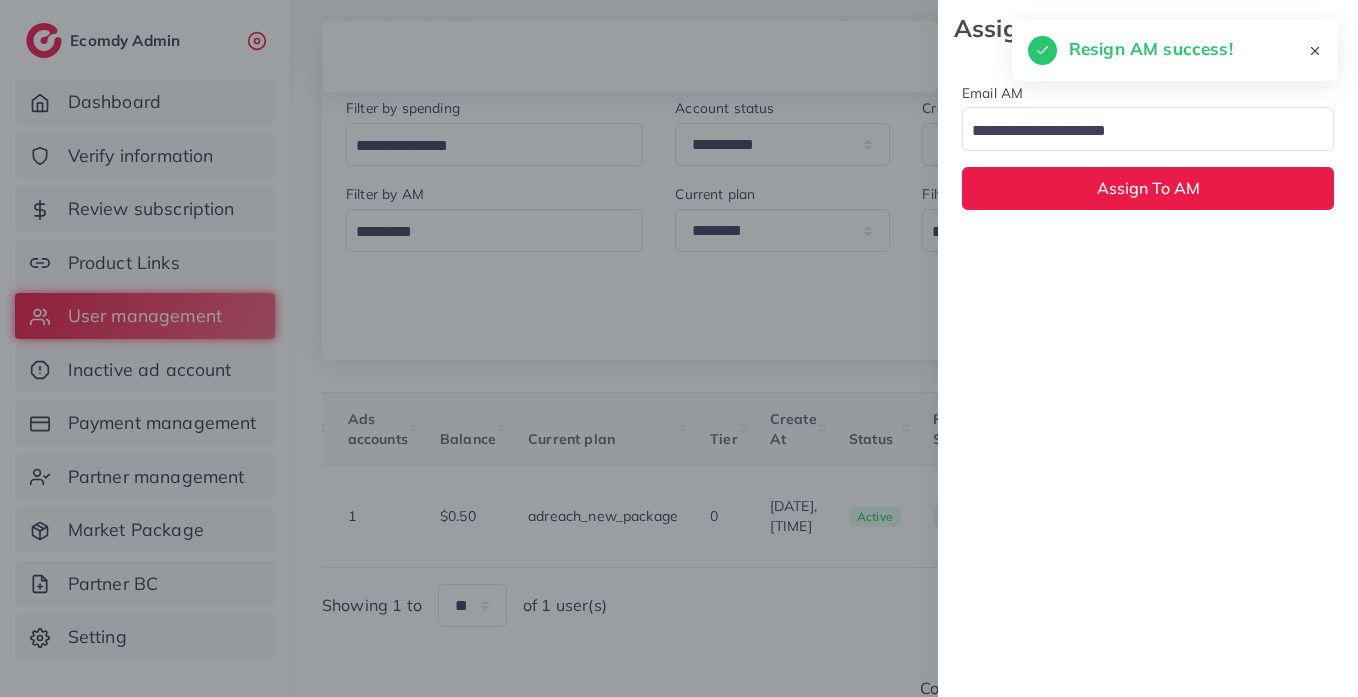 click at bounding box center (1136, 131) 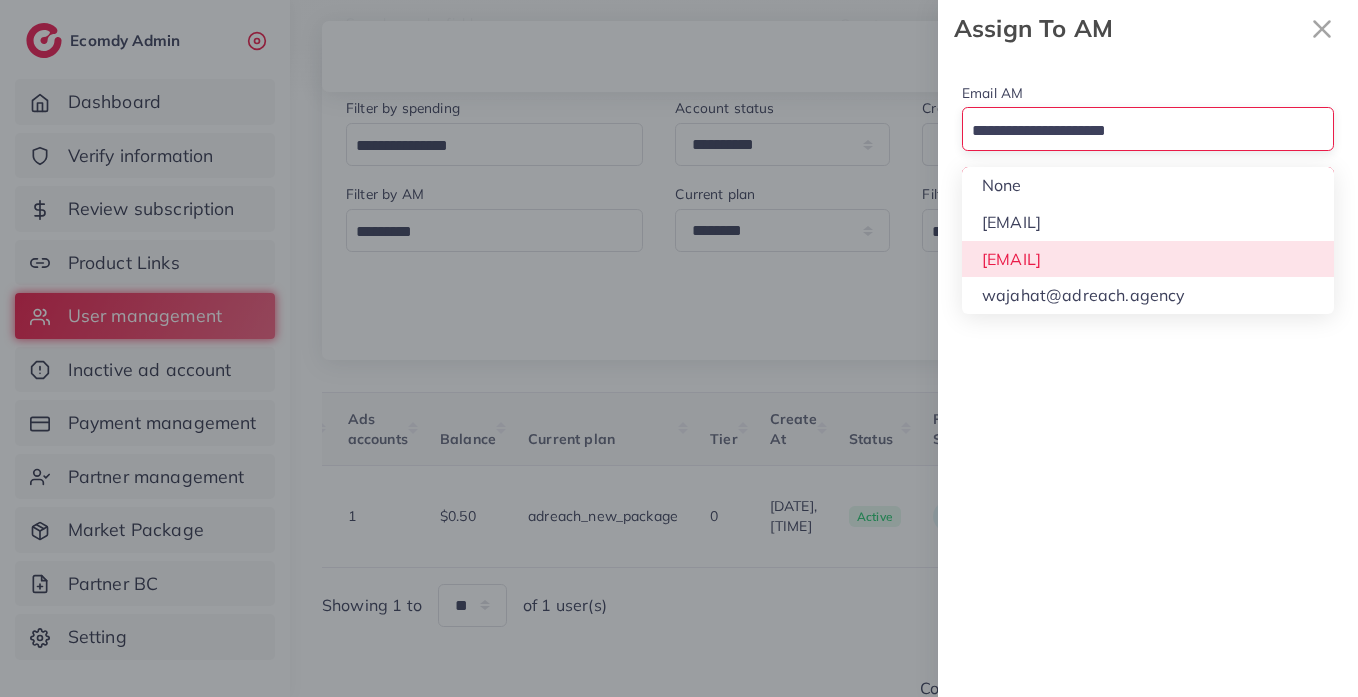 click on "Email AM            Loading...
None
hadibaaslam@gmail.com
natashashahid163@gmail.com
wajahat@adreach.agency
Assign To AM" at bounding box center (1148, 377) 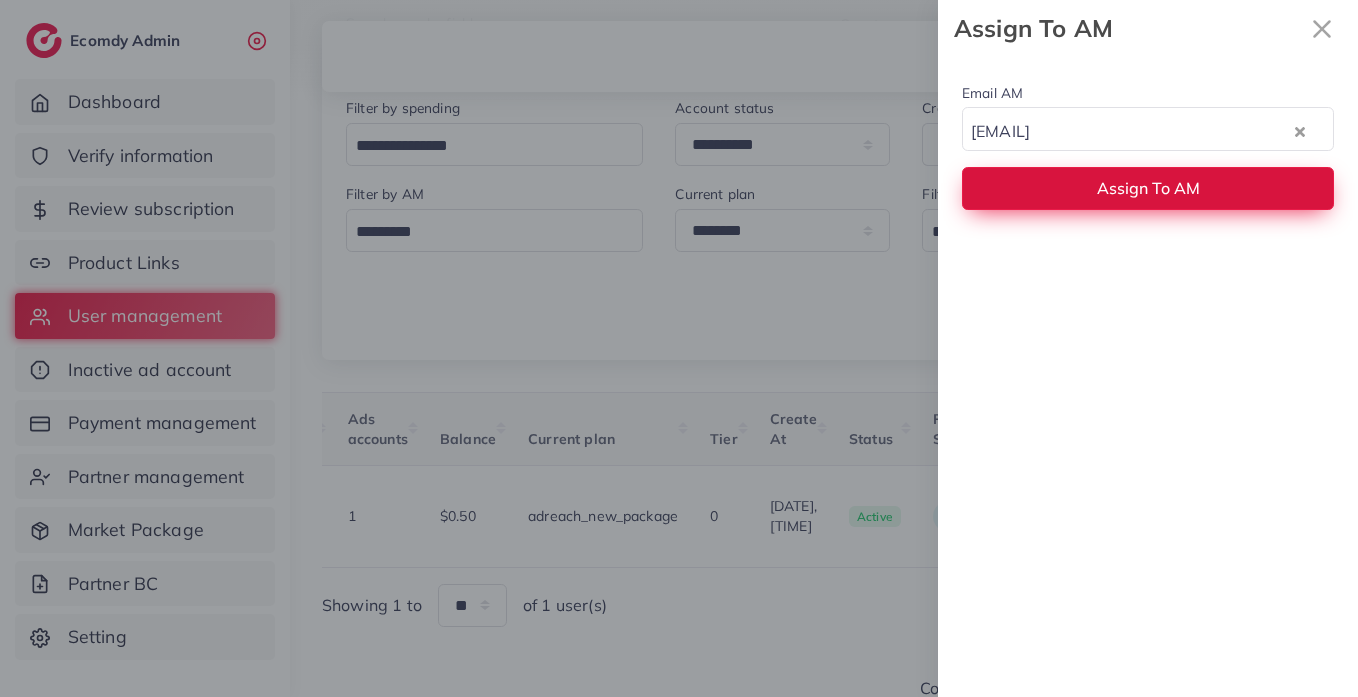 click on "Assign To AM" at bounding box center (1148, 188) 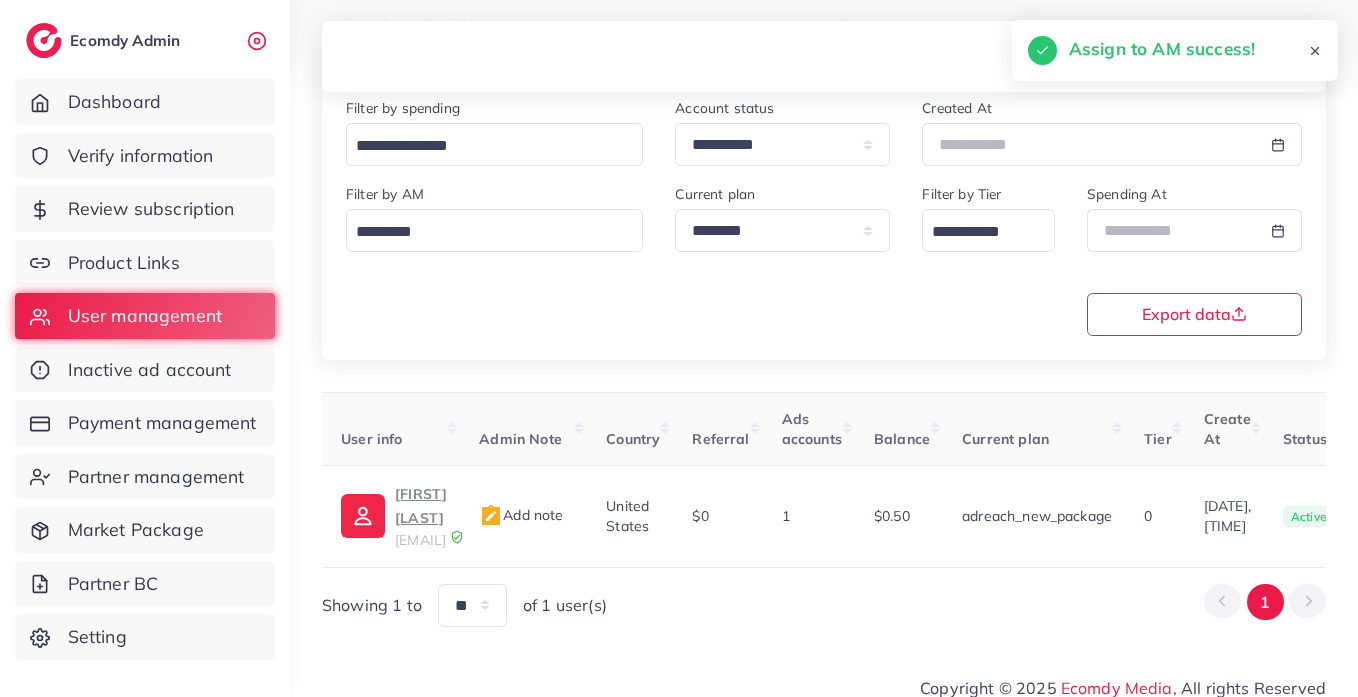 scroll, scrollTop: 0, scrollLeft: 0, axis: both 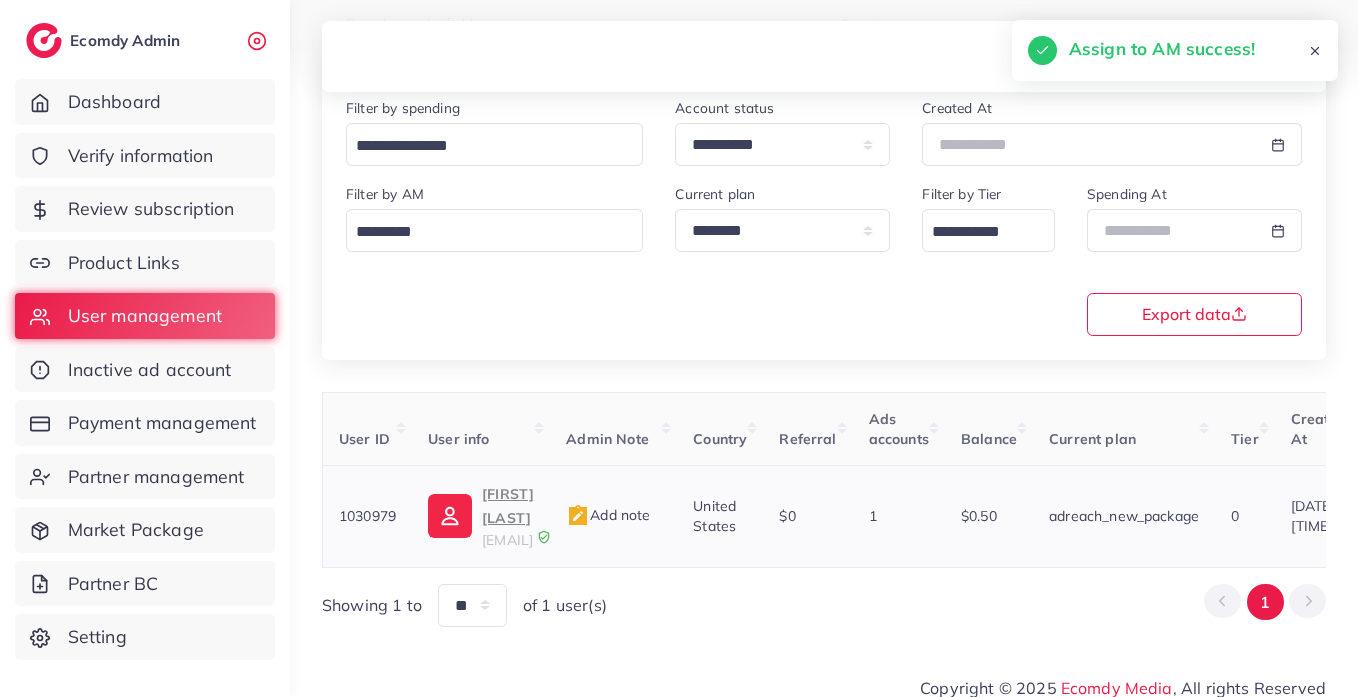 click on "Shaban Rizwan" at bounding box center (508, 506) 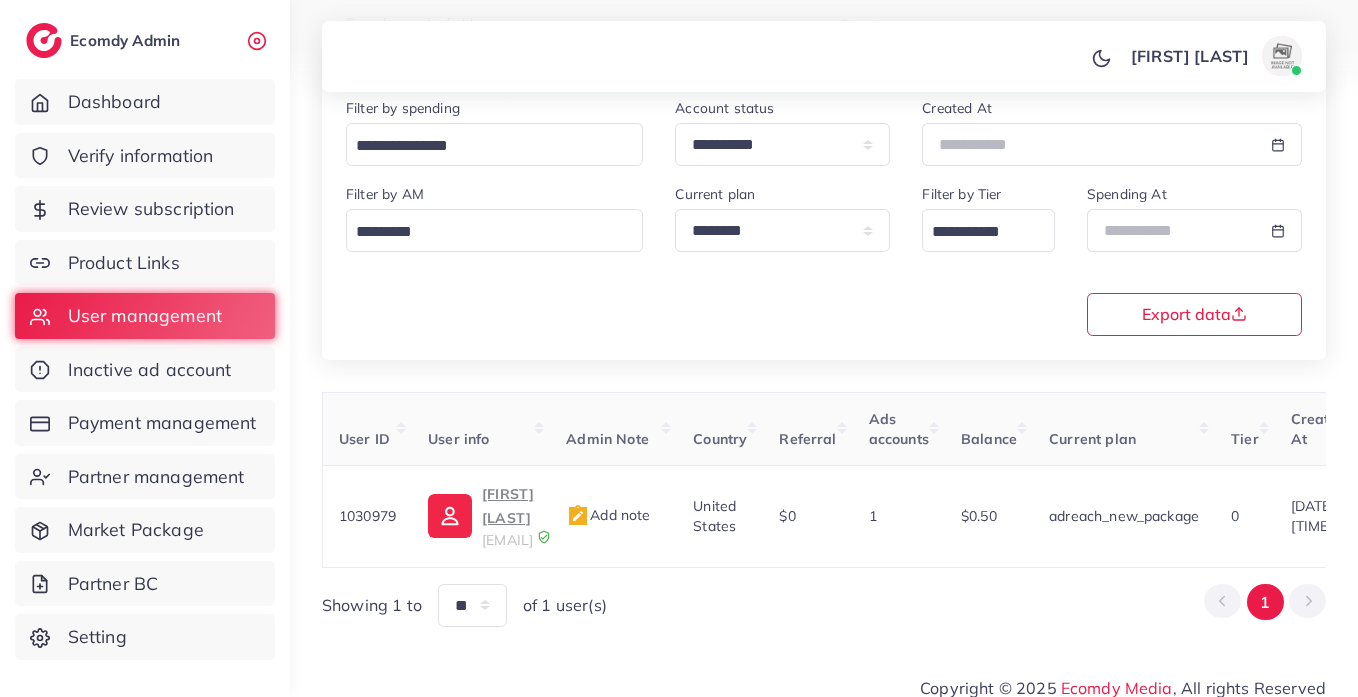 scroll, scrollTop: 0, scrollLeft: 0, axis: both 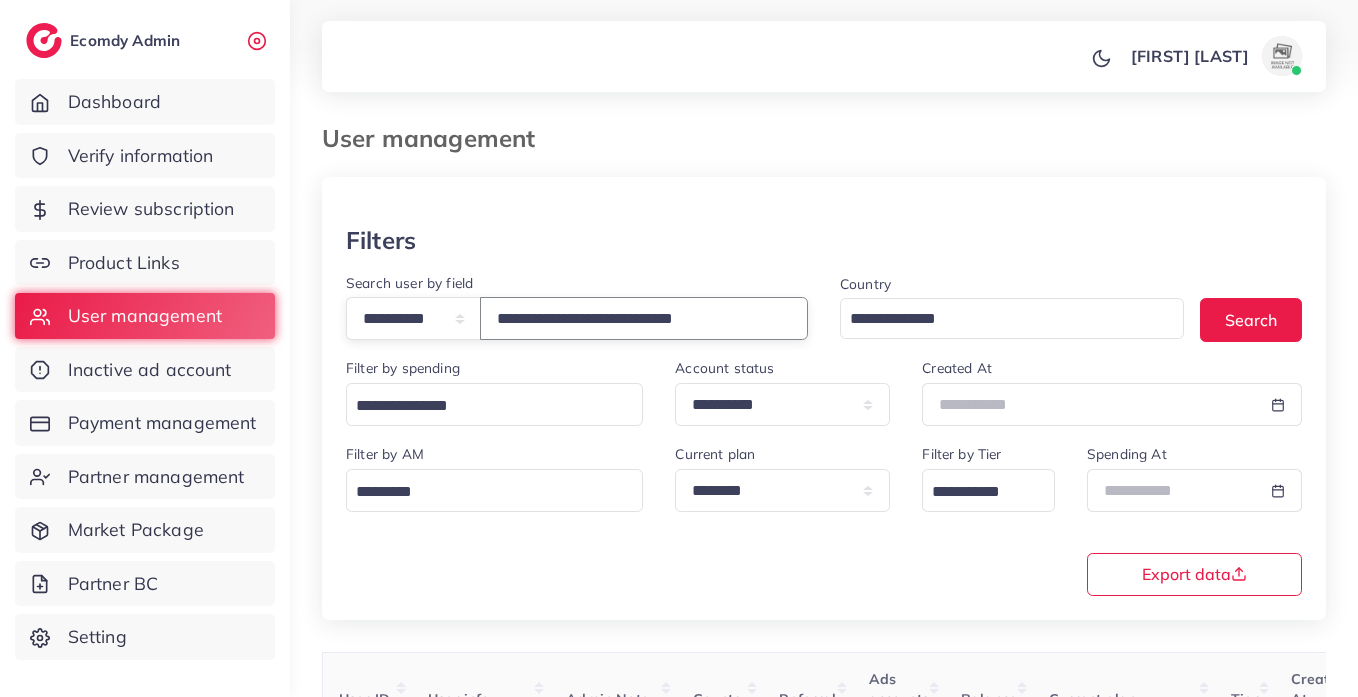 click on "**********" at bounding box center (644, 318) 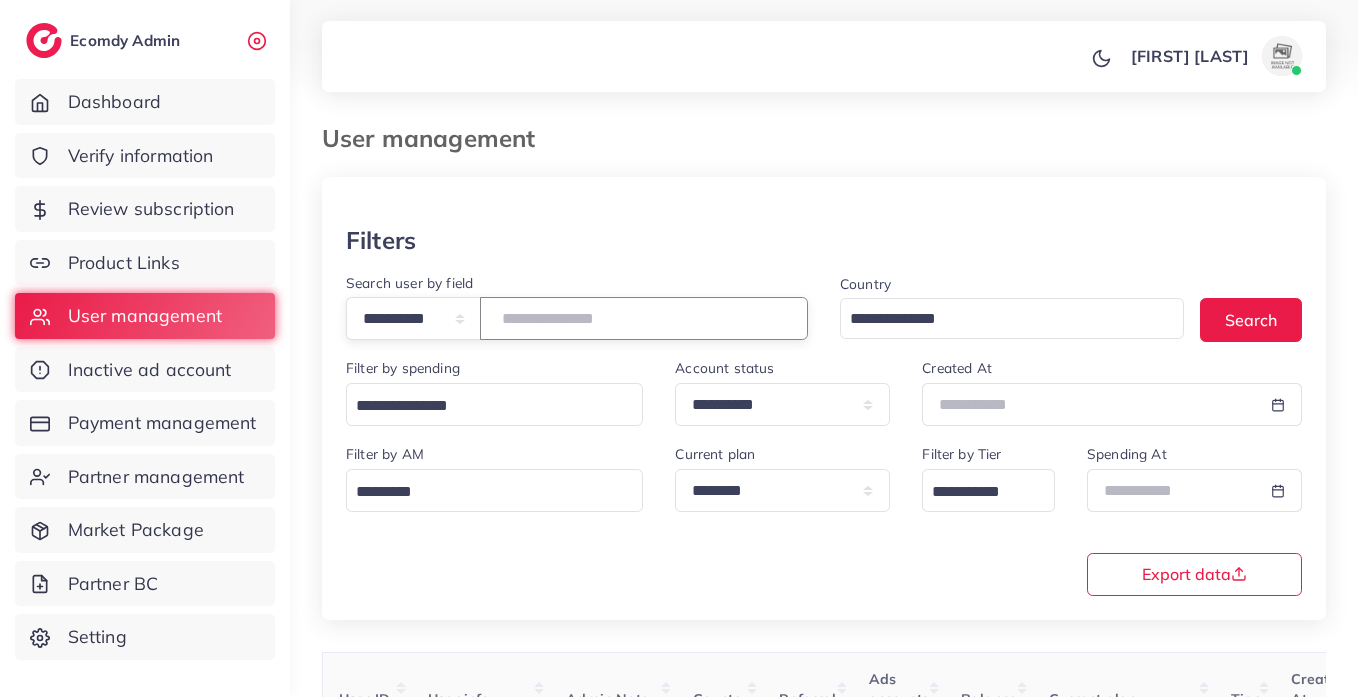 paste on "**********" 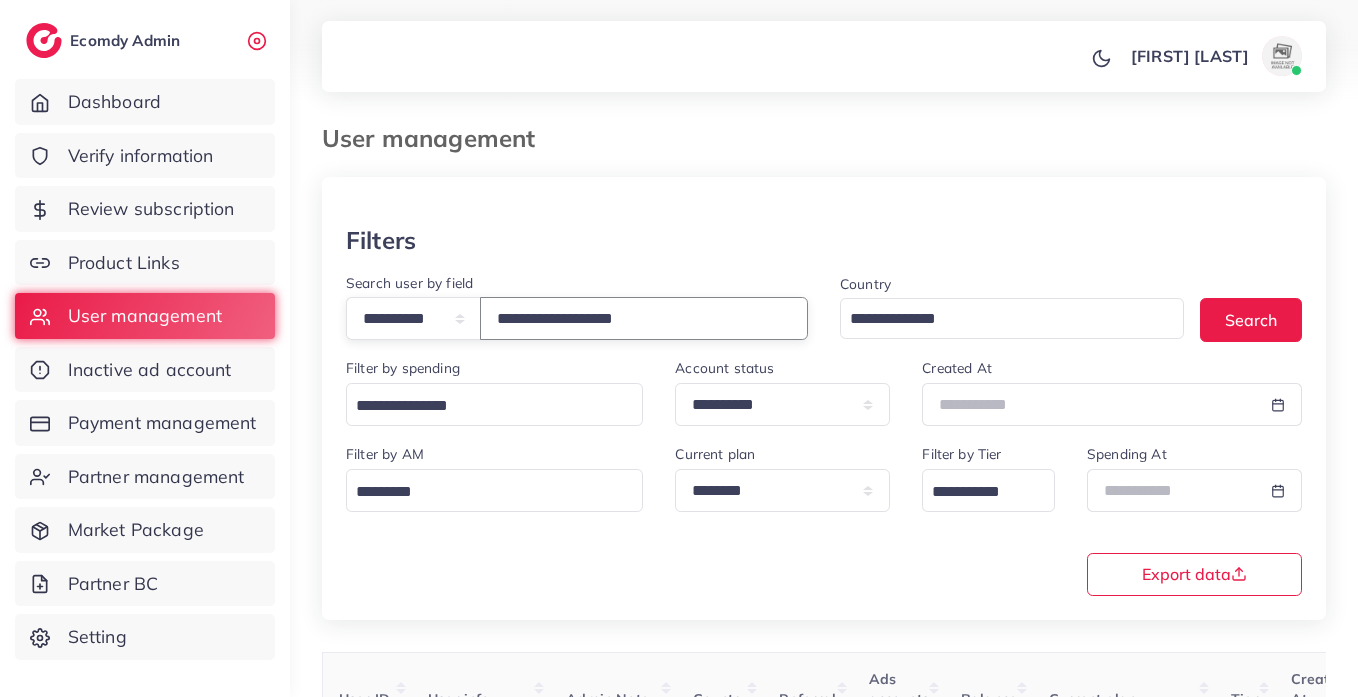 type on "**********" 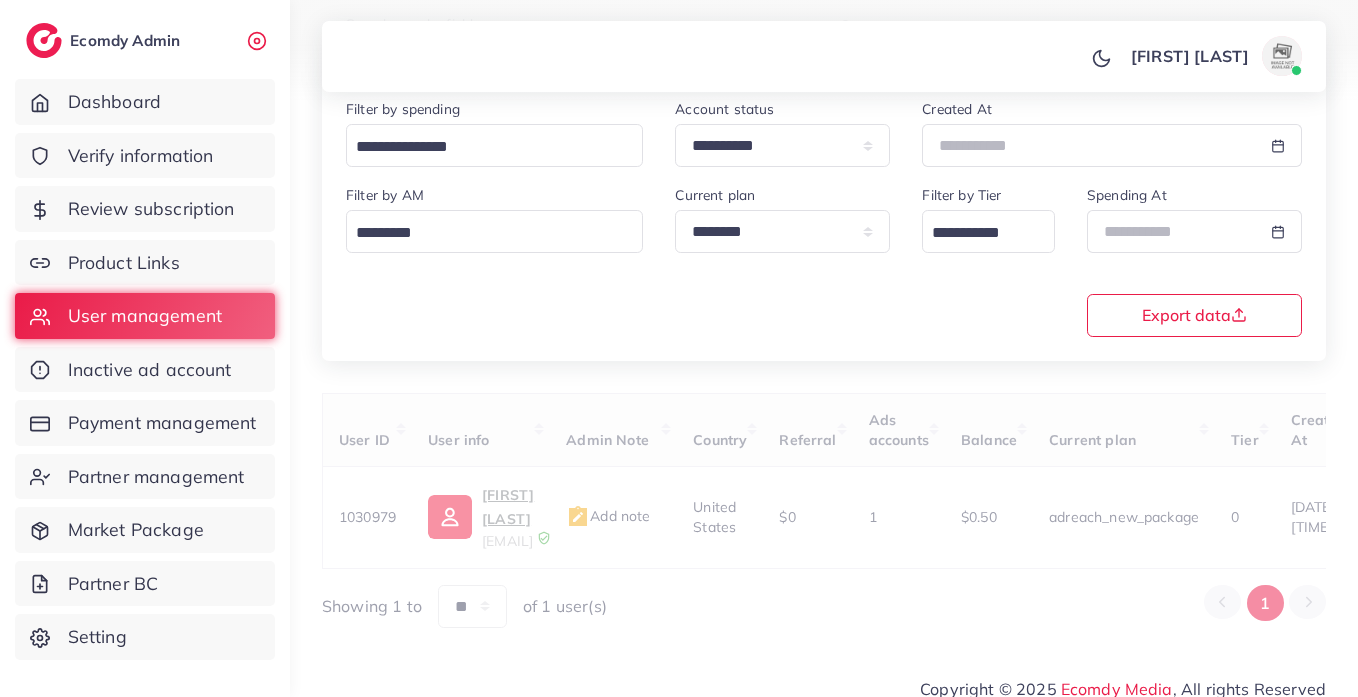 scroll, scrollTop: 260, scrollLeft: 0, axis: vertical 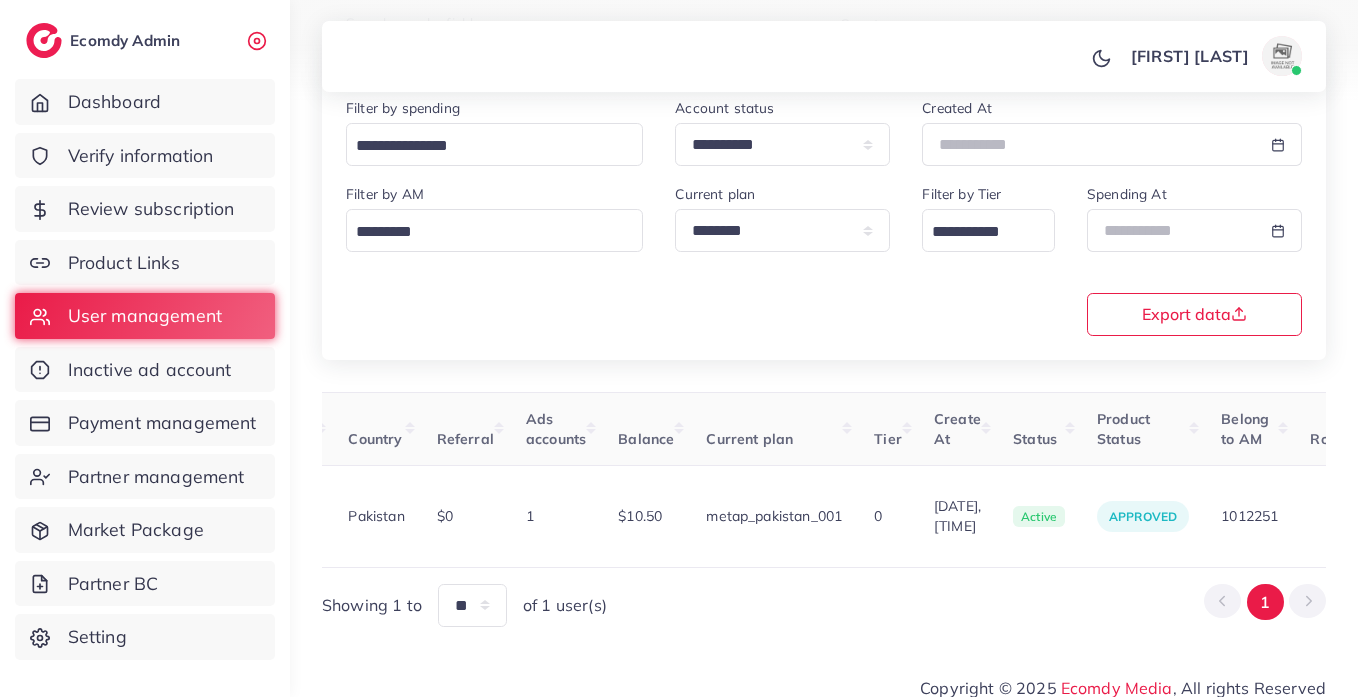 click on "User ID   User info   Admin Note   Country   Referral   Ads accounts   Balance   Current plan   Tier   Create At   Status   Product Status   Belong to AM   Roles   Actions             1005704   MUHAMMAD MOEEZ  mmoeezpkk@gmail.com  Add note   Pakistan   $0   1   $10.50   metap_pakistan_001   0  15/03/2024, 00:05:13  active  approved  1012251  USER Block Balance Change Assign to AM          Showing 1 to  ** ** ** ***  of 1 user(s)  1" at bounding box center (824, 509) 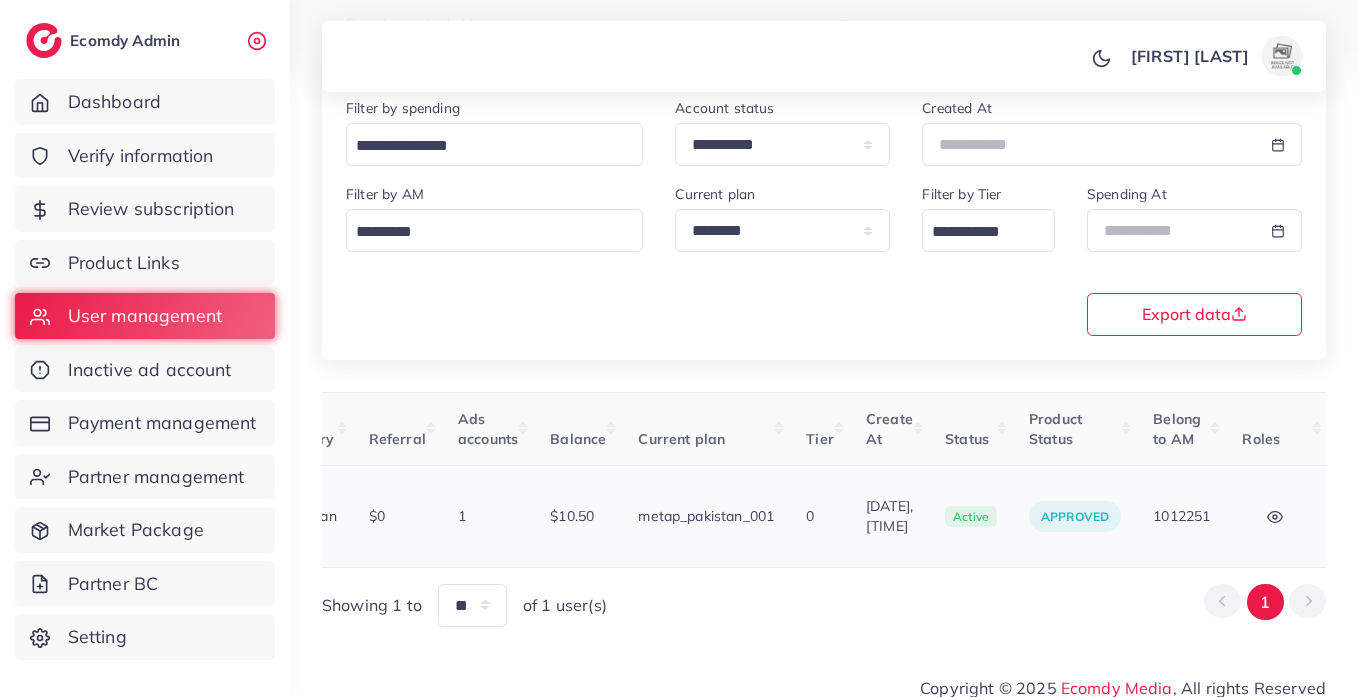 scroll, scrollTop: 0, scrollLeft: 462, axis: horizontal 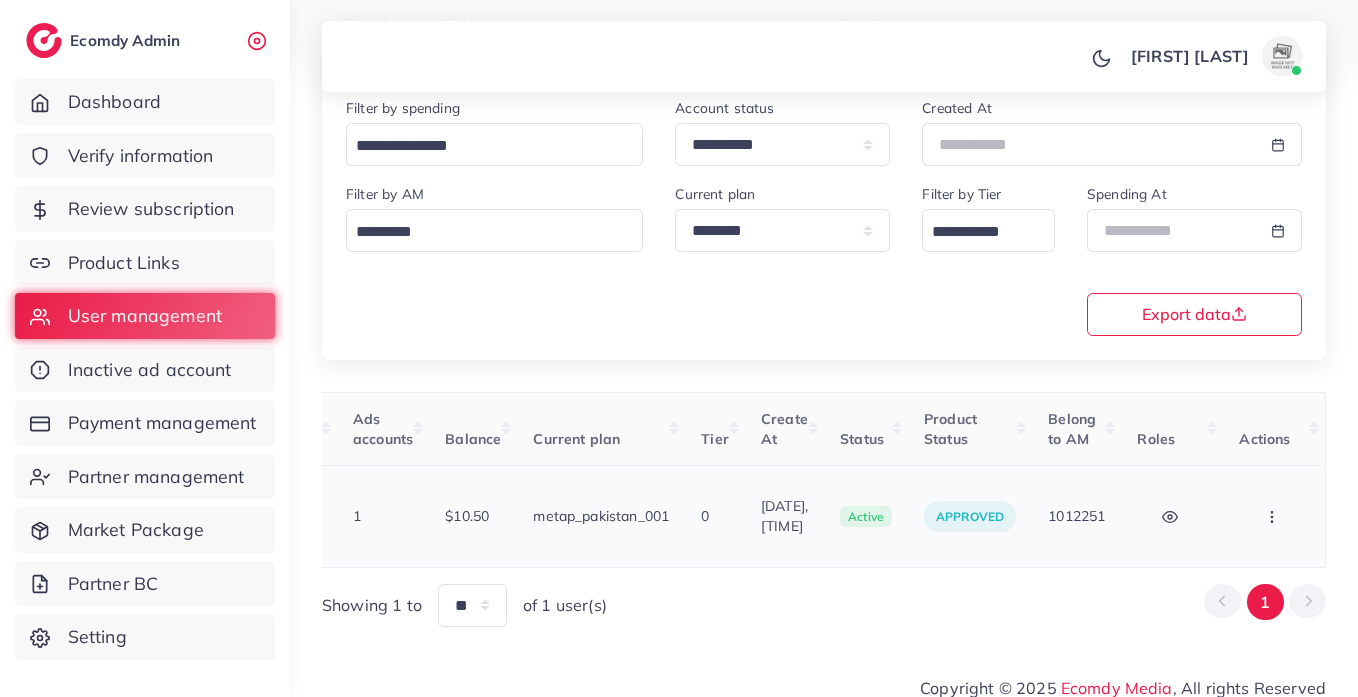 click 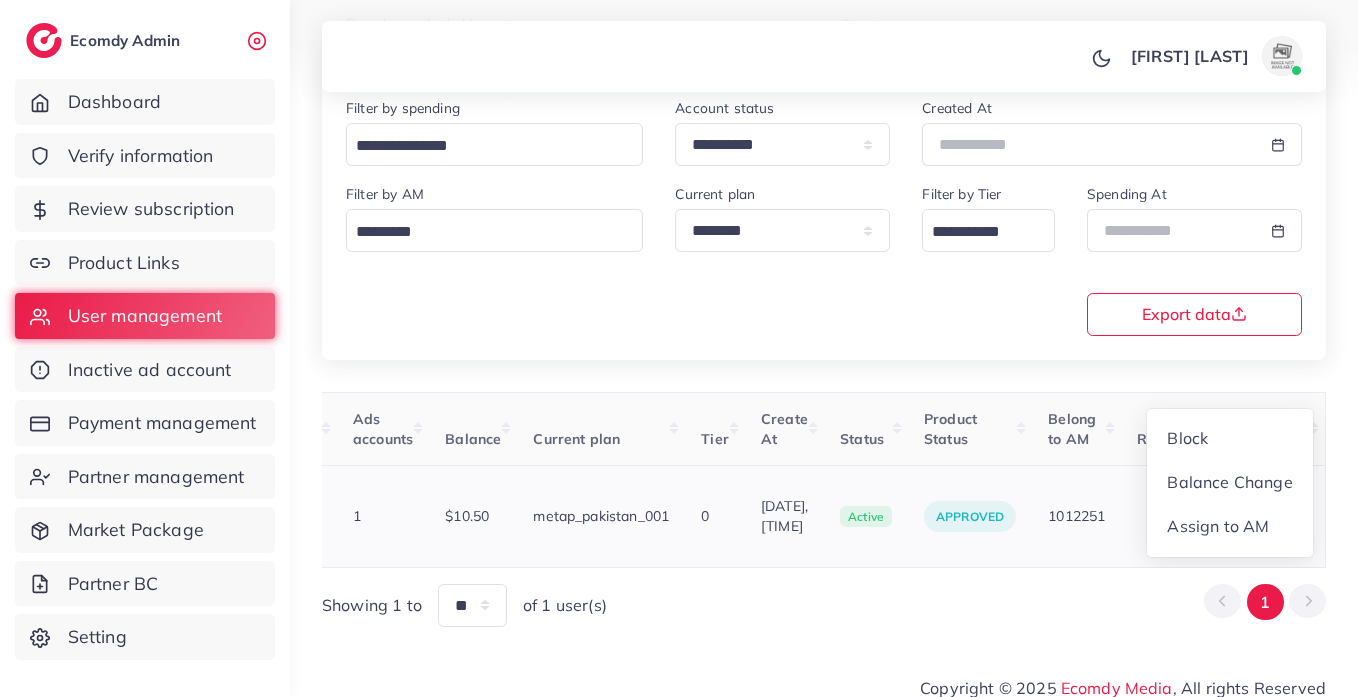 click on "Block Balance Change Assign to AM" at bounding box center (1274, 516) 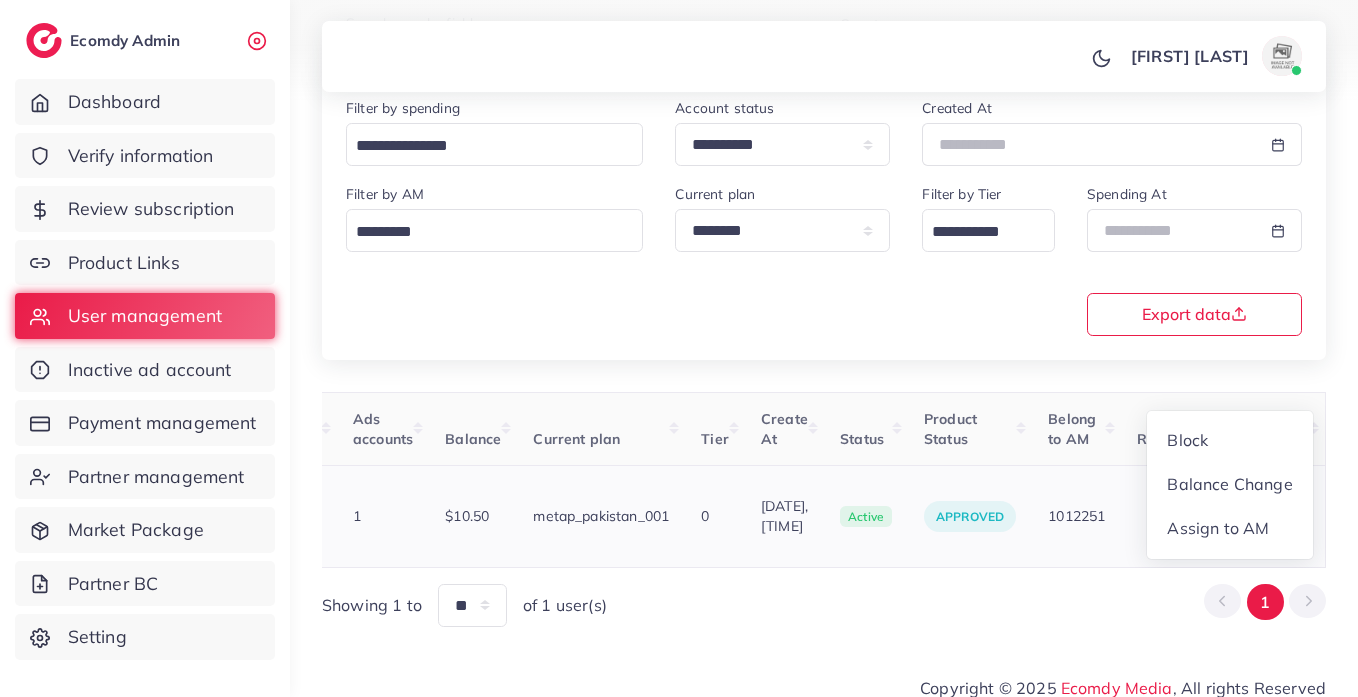 scroll, scrollTop: 2, scrollLeft: 665, axis: both 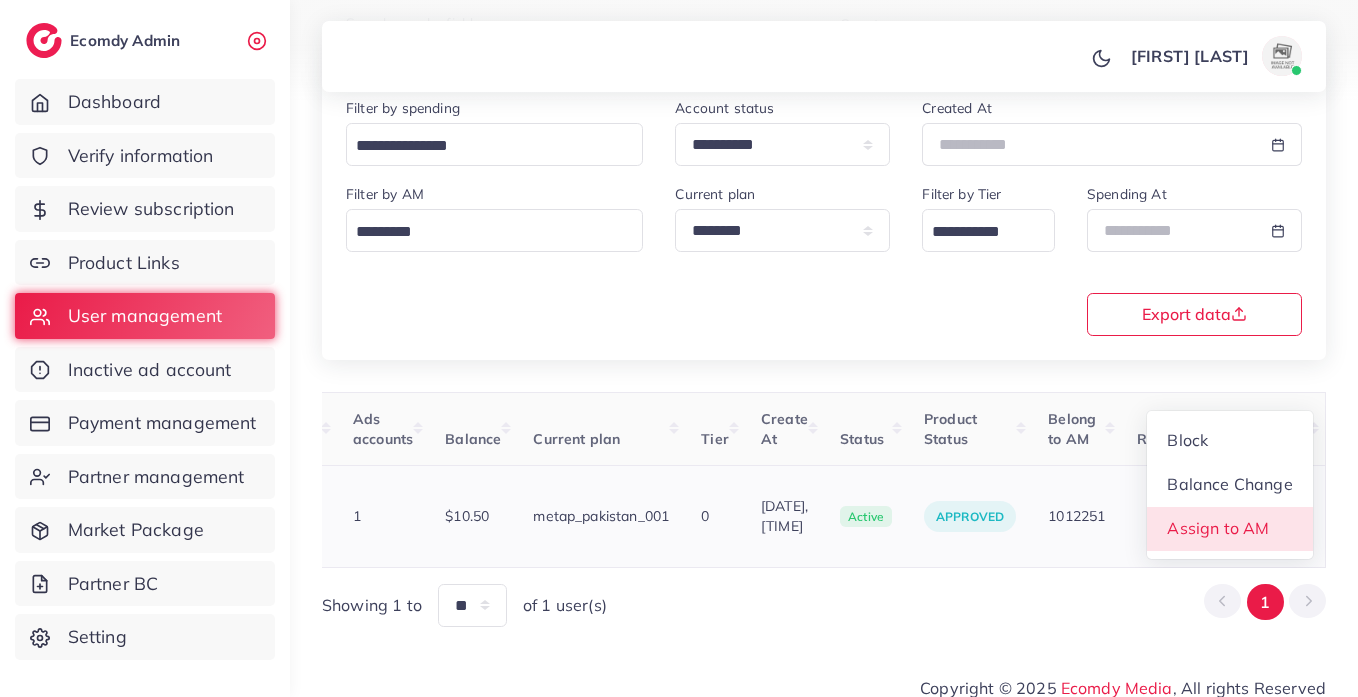 click on "Assign to AM" at bounding box center (1219, 528) 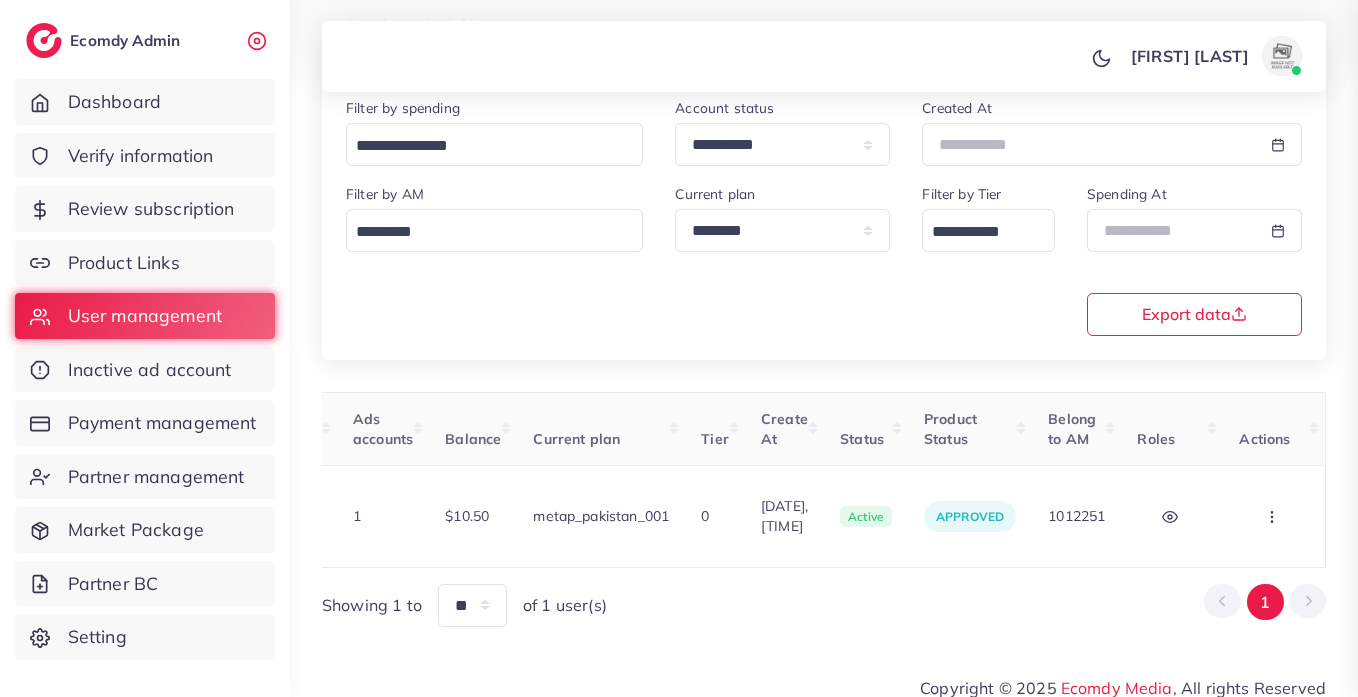 scroll, scrollTop: 0, scrollLeft: 665, axis: horizontal 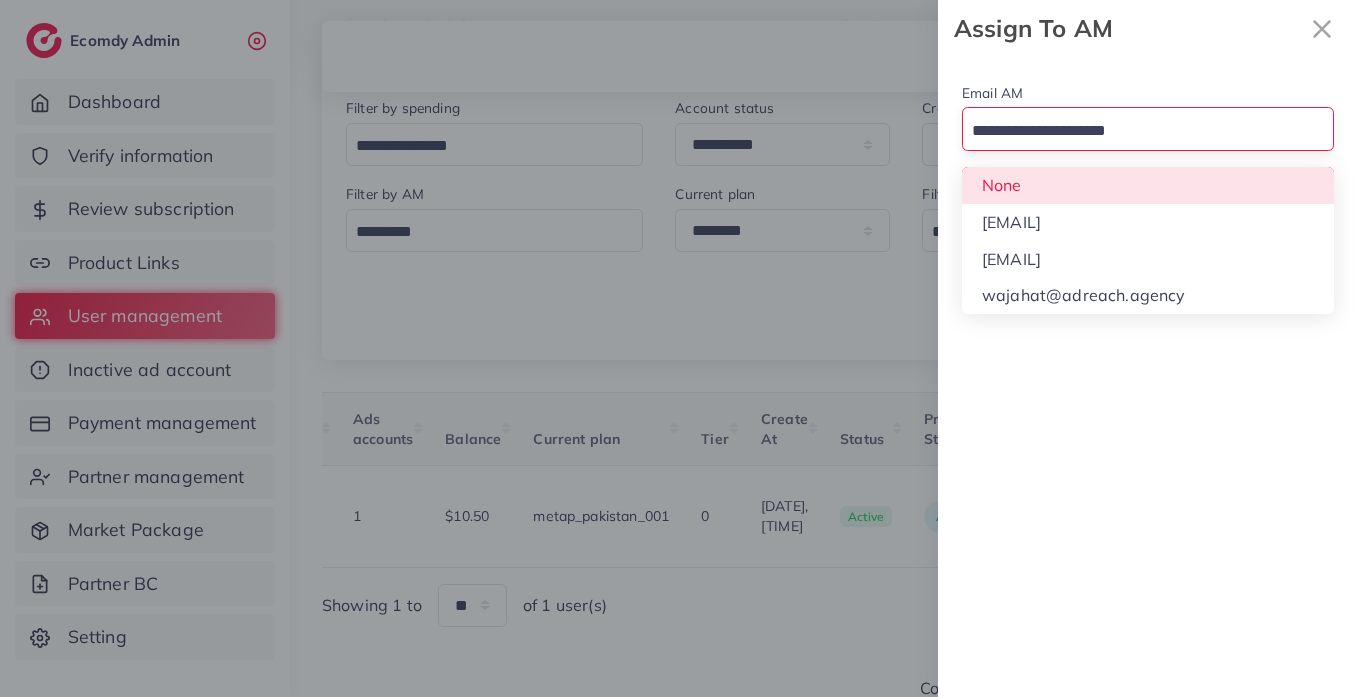 click at bounding box center (1136, 131) 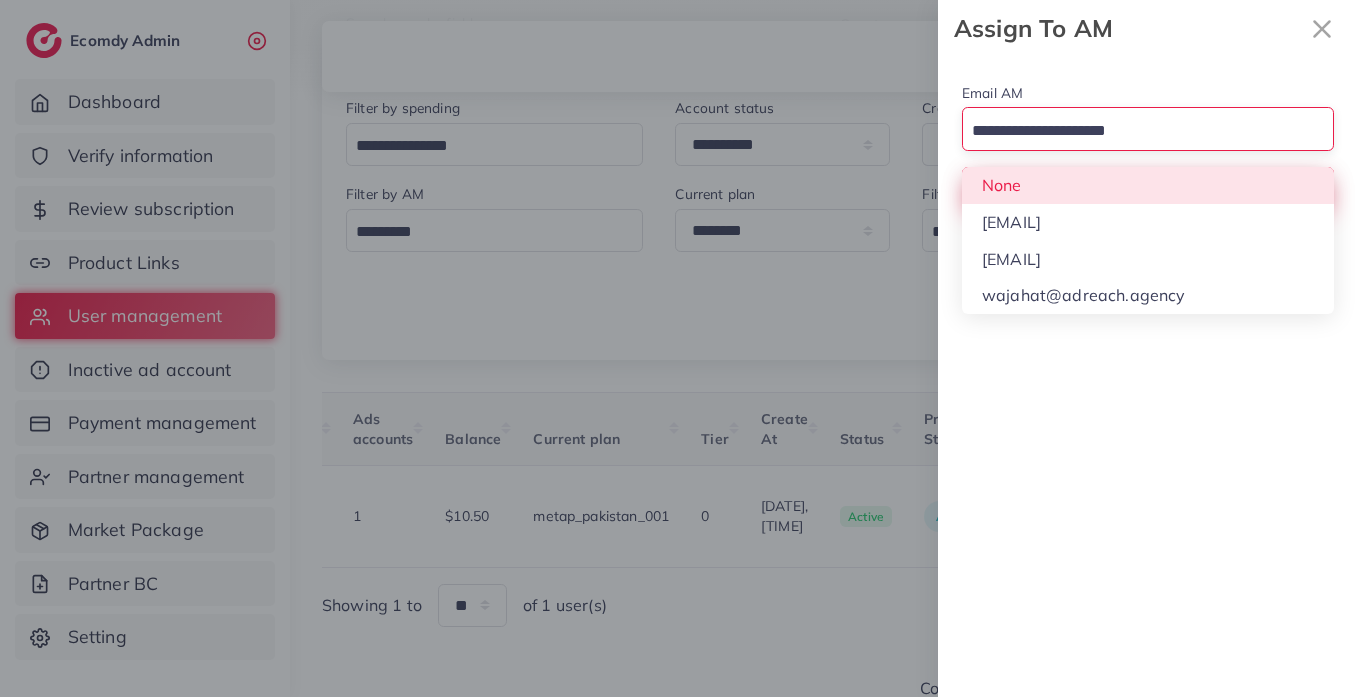 click on "Assign To AM" at bounding box center (1148, 188) 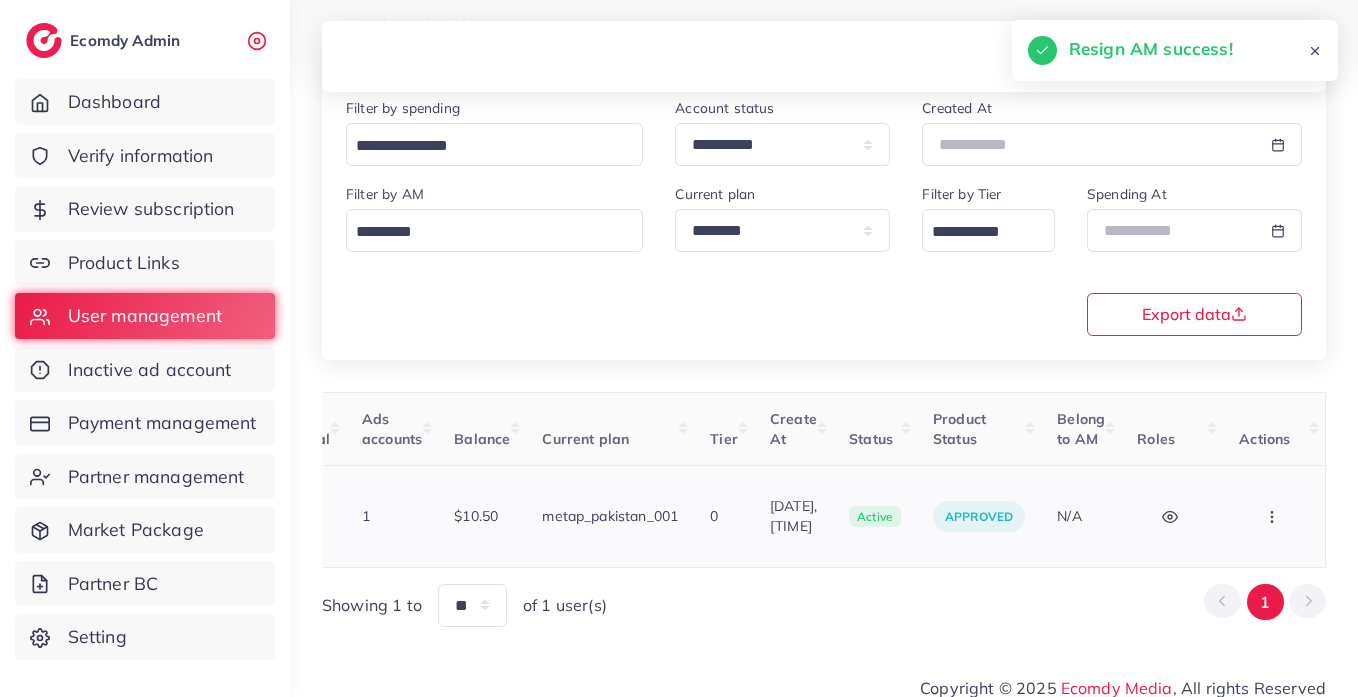 scroll, scrollTop: 0, scrollLeft: 653, axis: horizontal 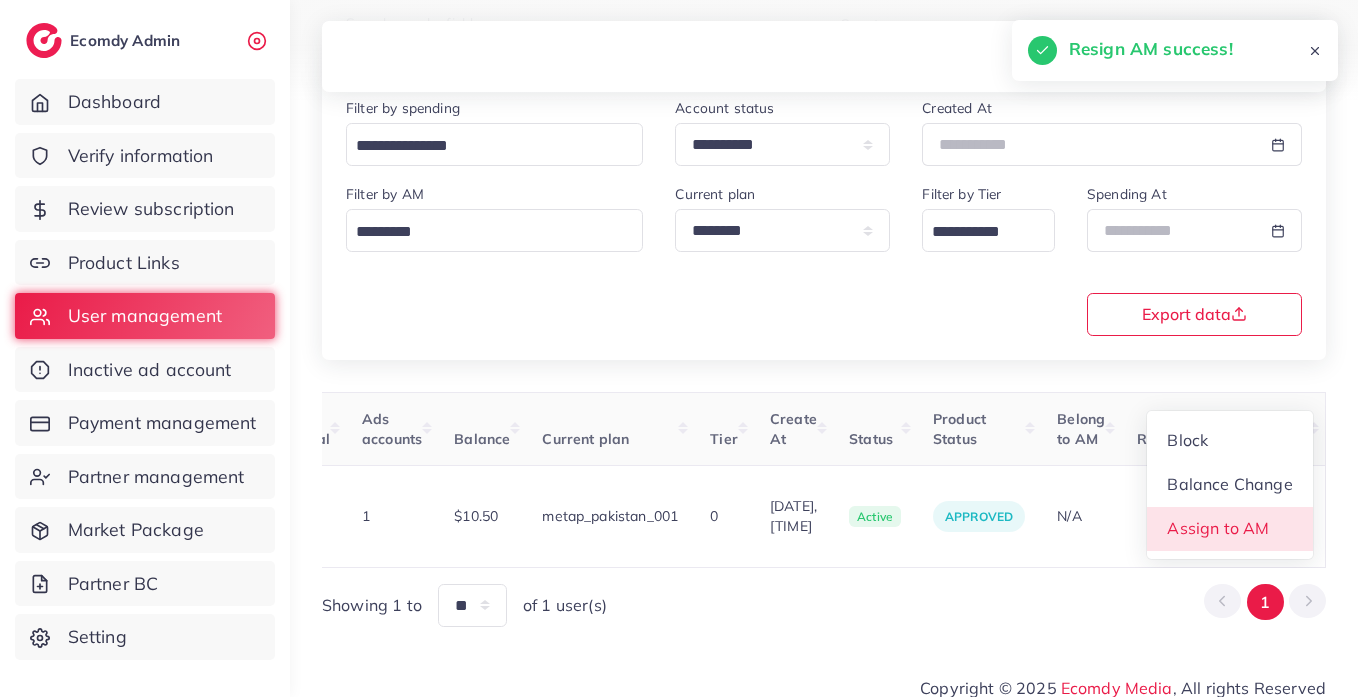 click on "Assign to AM" at bounding box center [1219, 528] 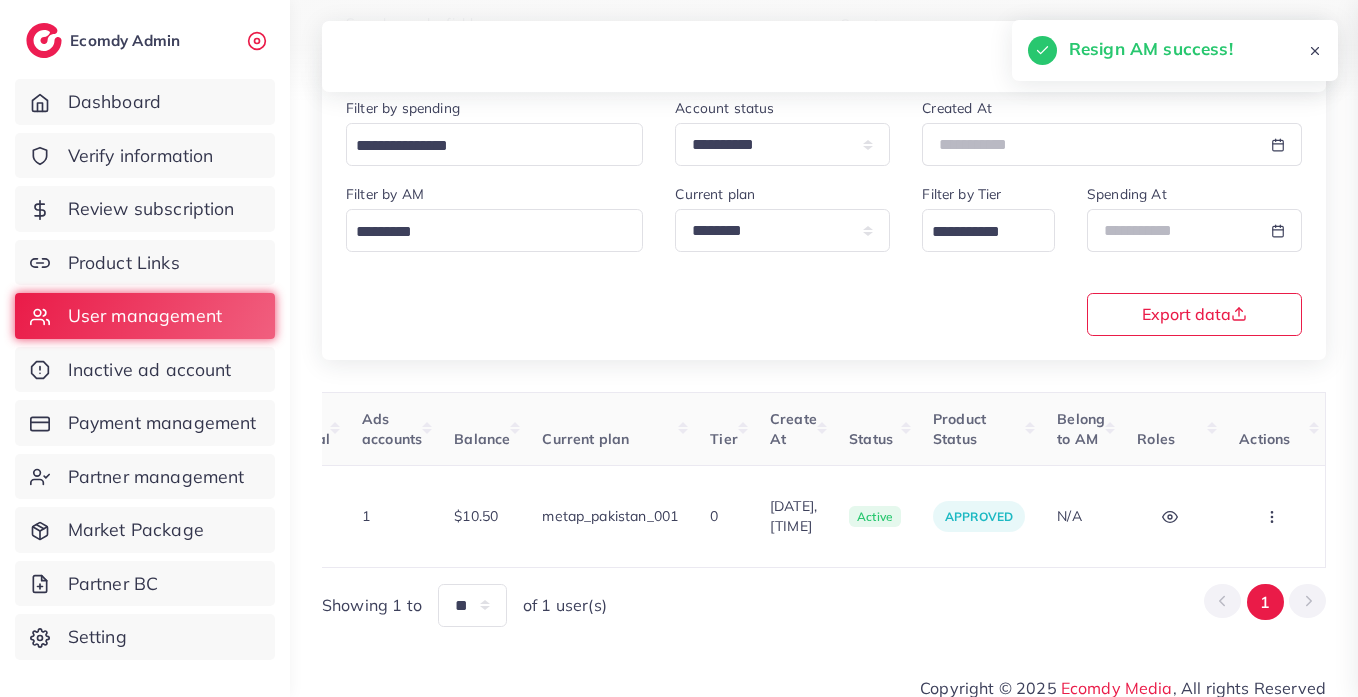 scroll, scrollTop: 0, scrollLeft: 653, axis: horizontal 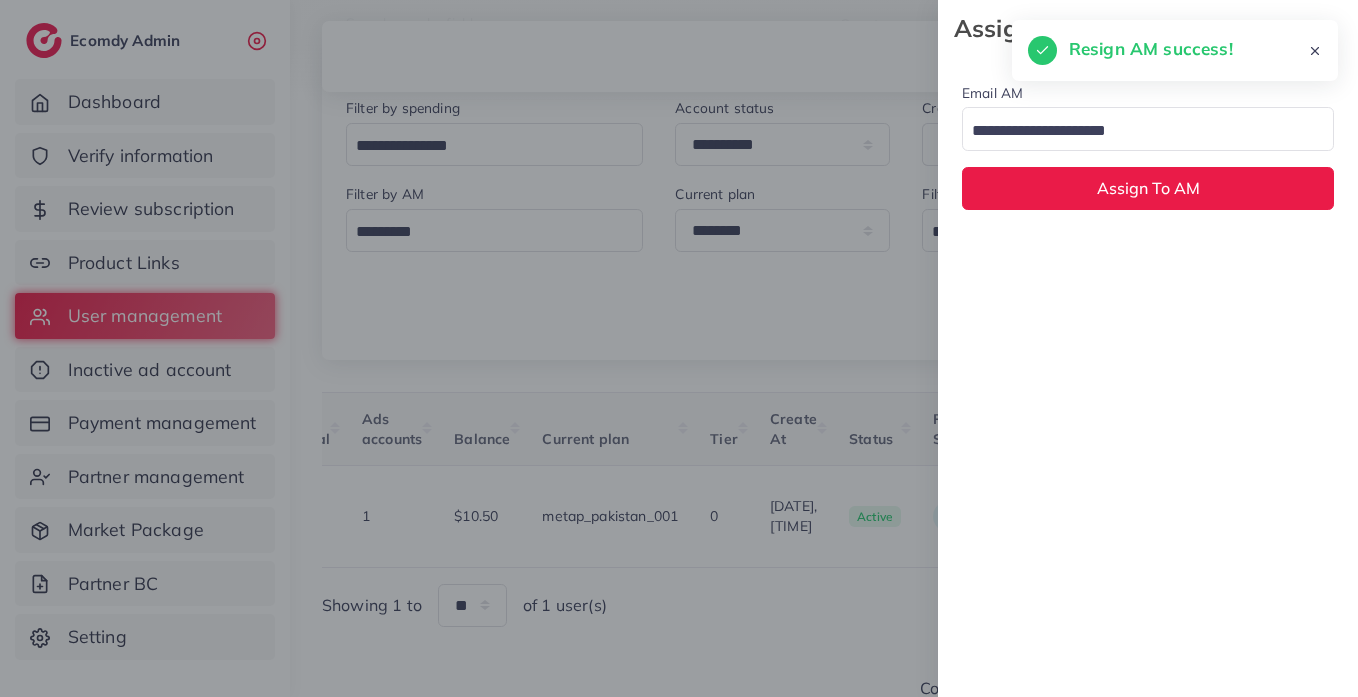 click at bounding box center [1136, 131] 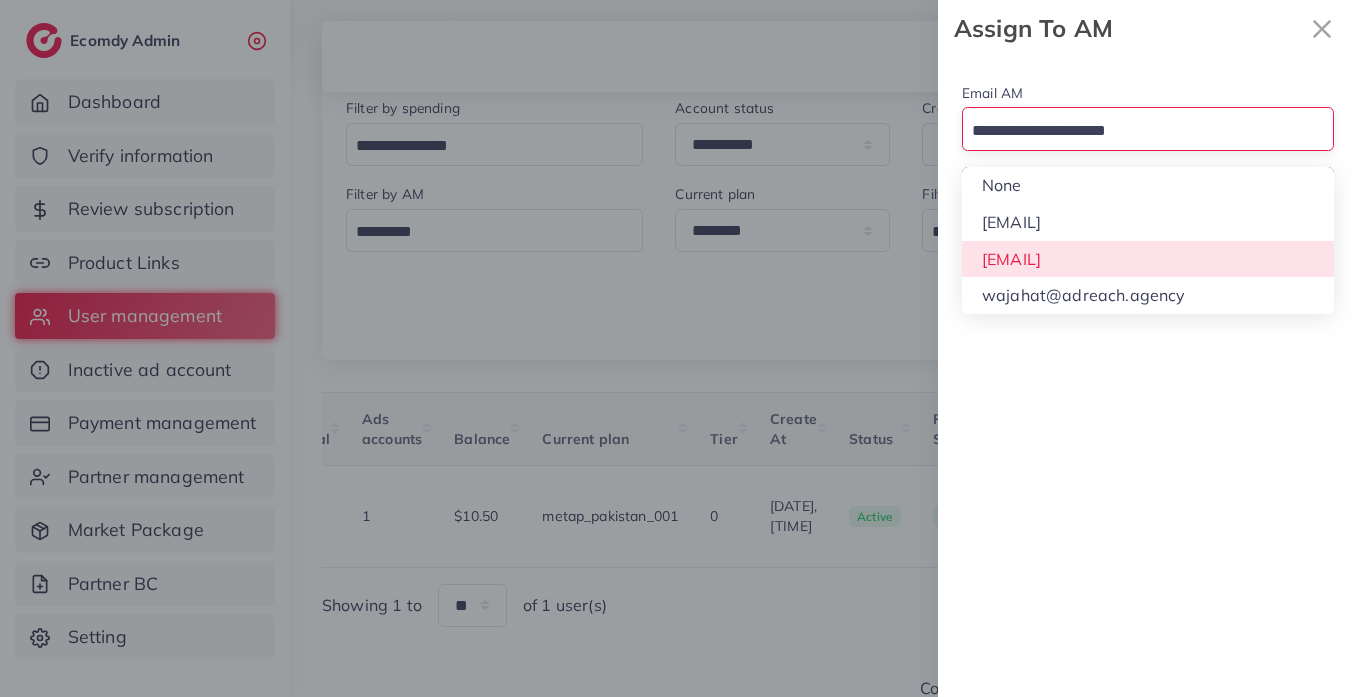 click on "Email AM            Loading...
None
hadibaaslam@gmail.com
natashashahid163@gmail.com
wajahat@adreach.agency
Assign To AM" at bounding box center [1148, 377] 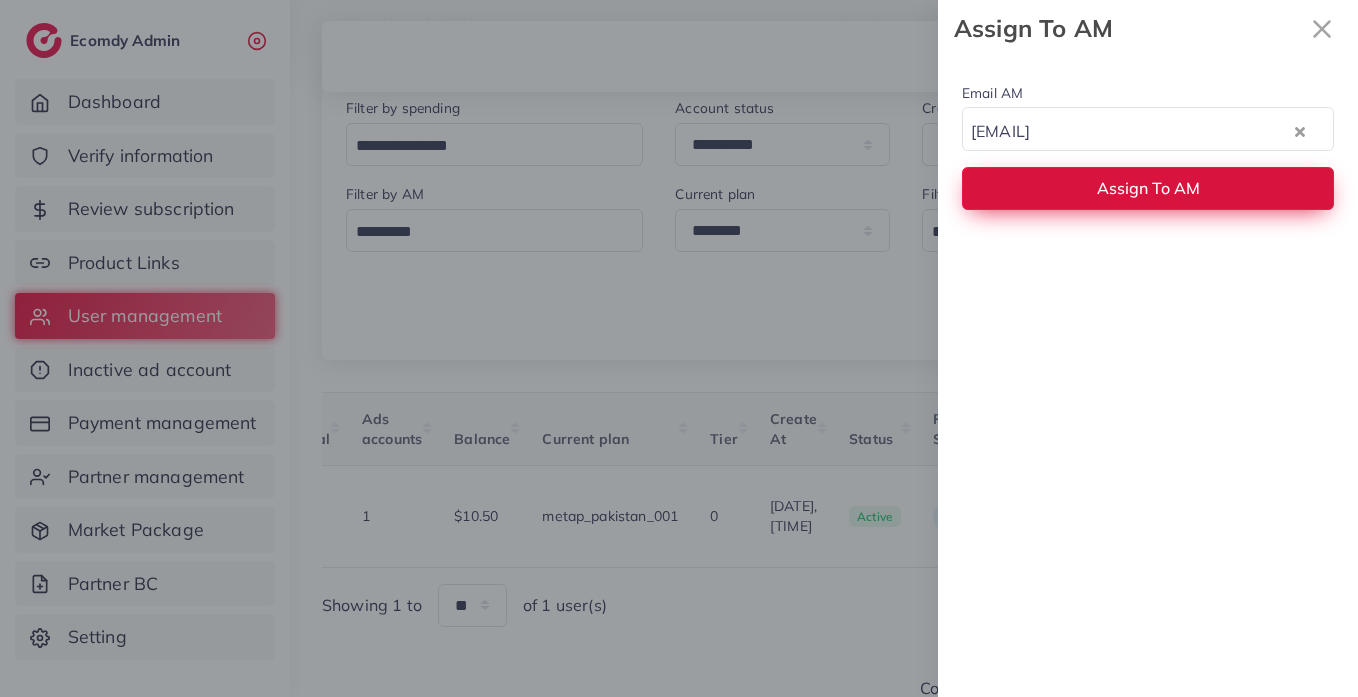 click on "Assign To AM" at bounding box center [1148, 188] 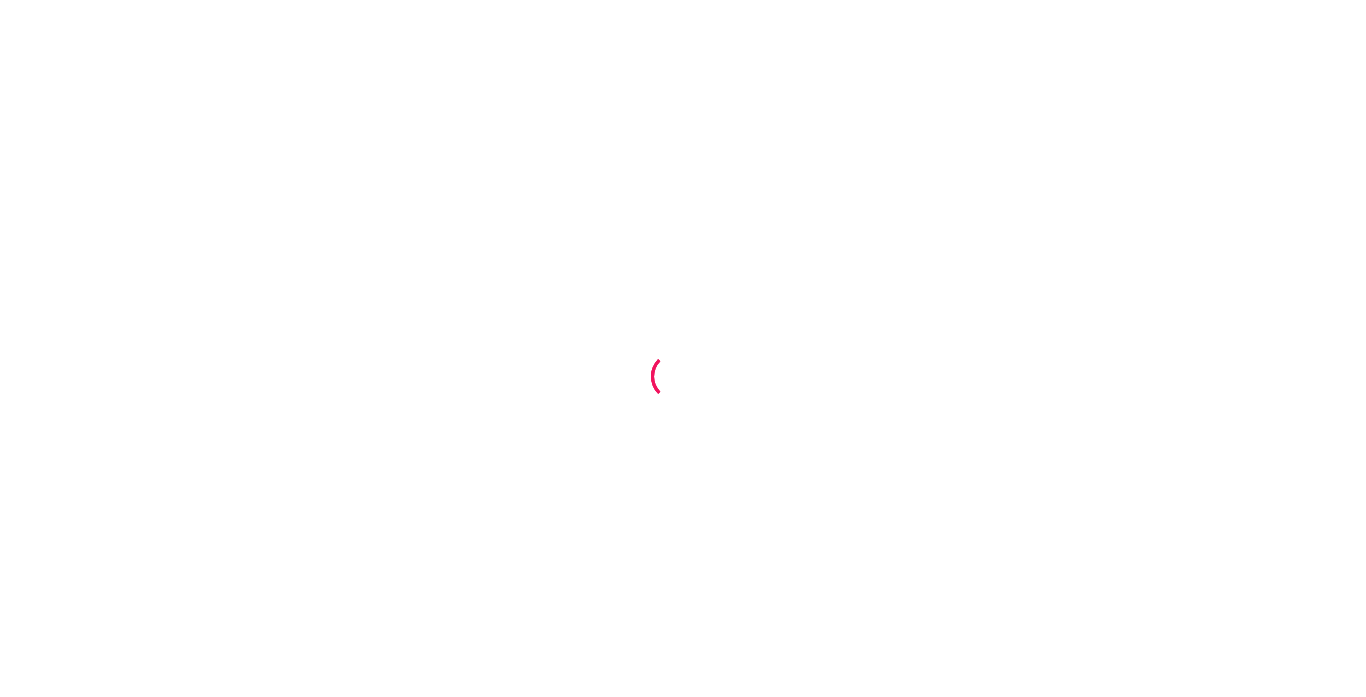 scroll, scrollTop: 0, scrollLeft: 0, axis: both 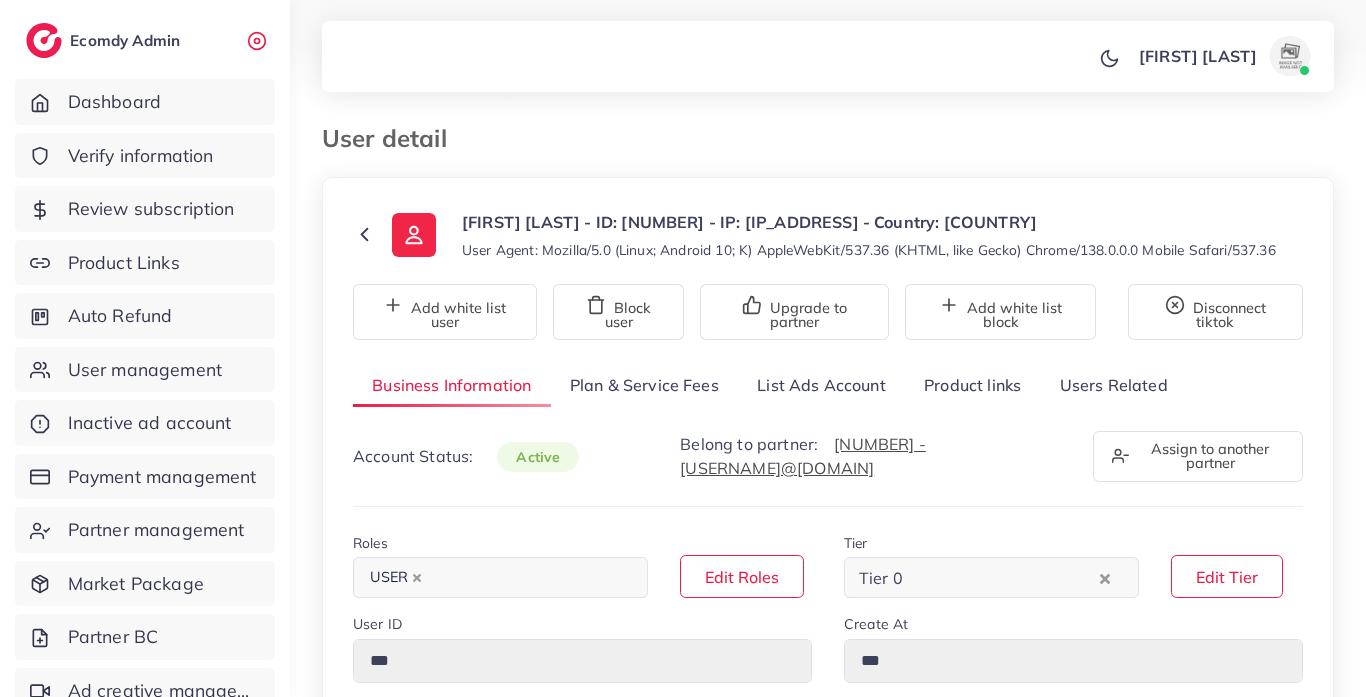 type on "*******" 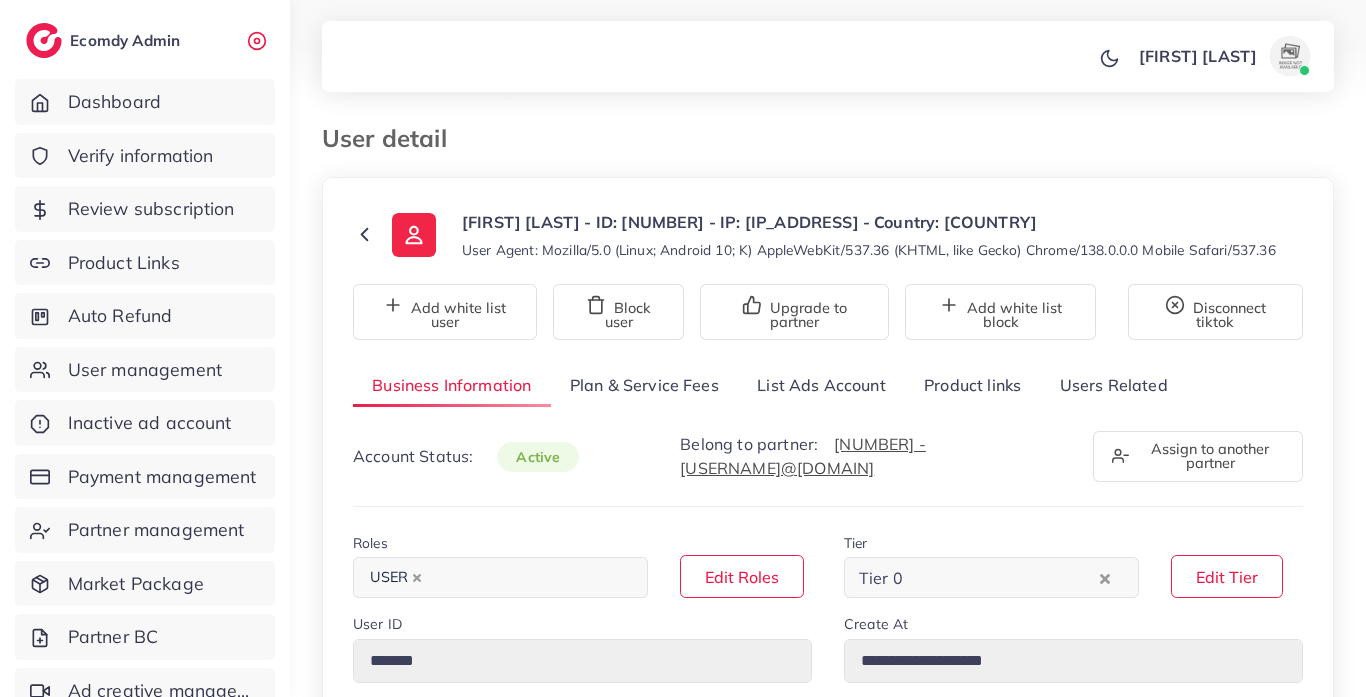 select on "********" 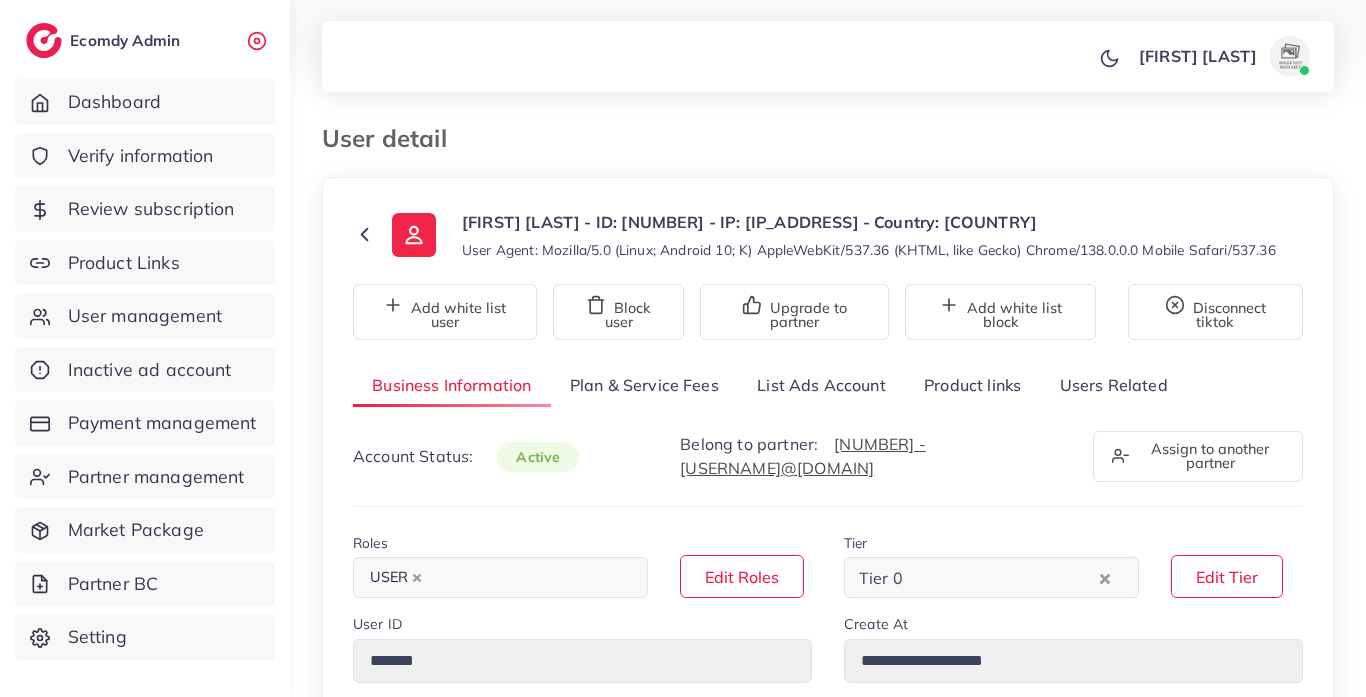 click on "List Ads Account" at bounding box center [821, 385] 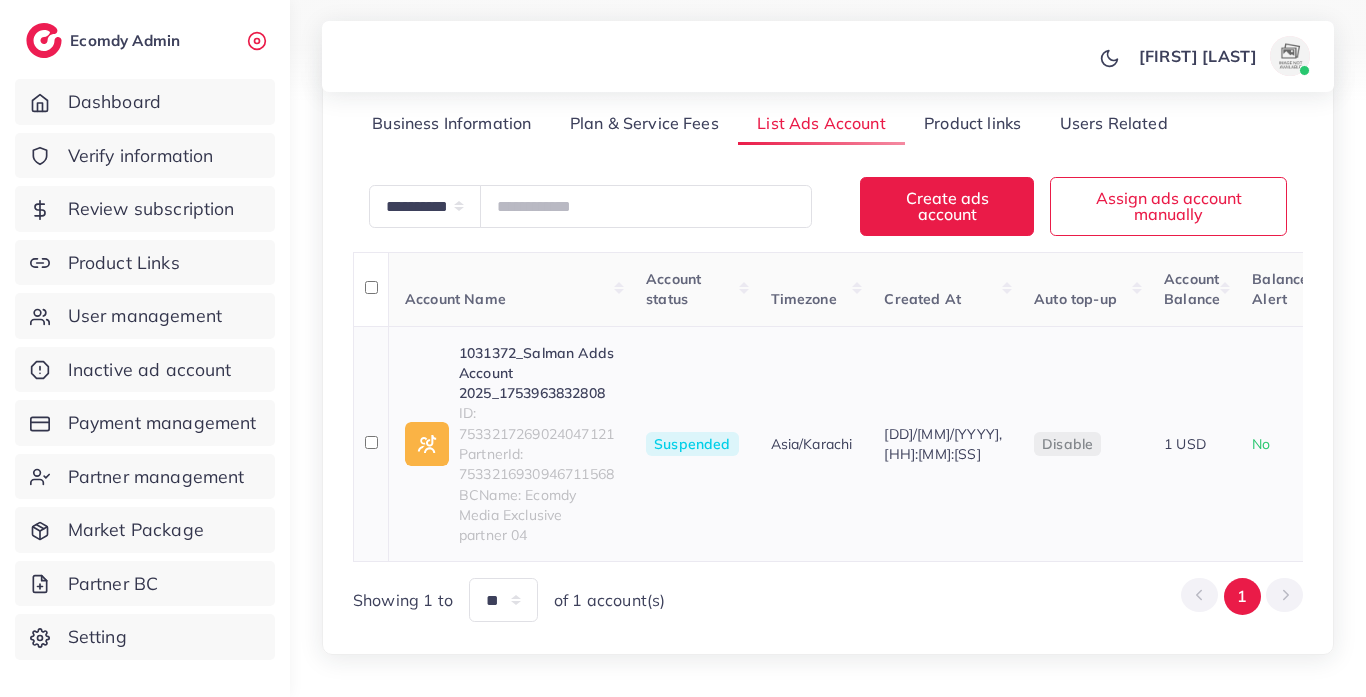 scroll, scrollTop: 265, scrollLeft: 0, axis: vertical 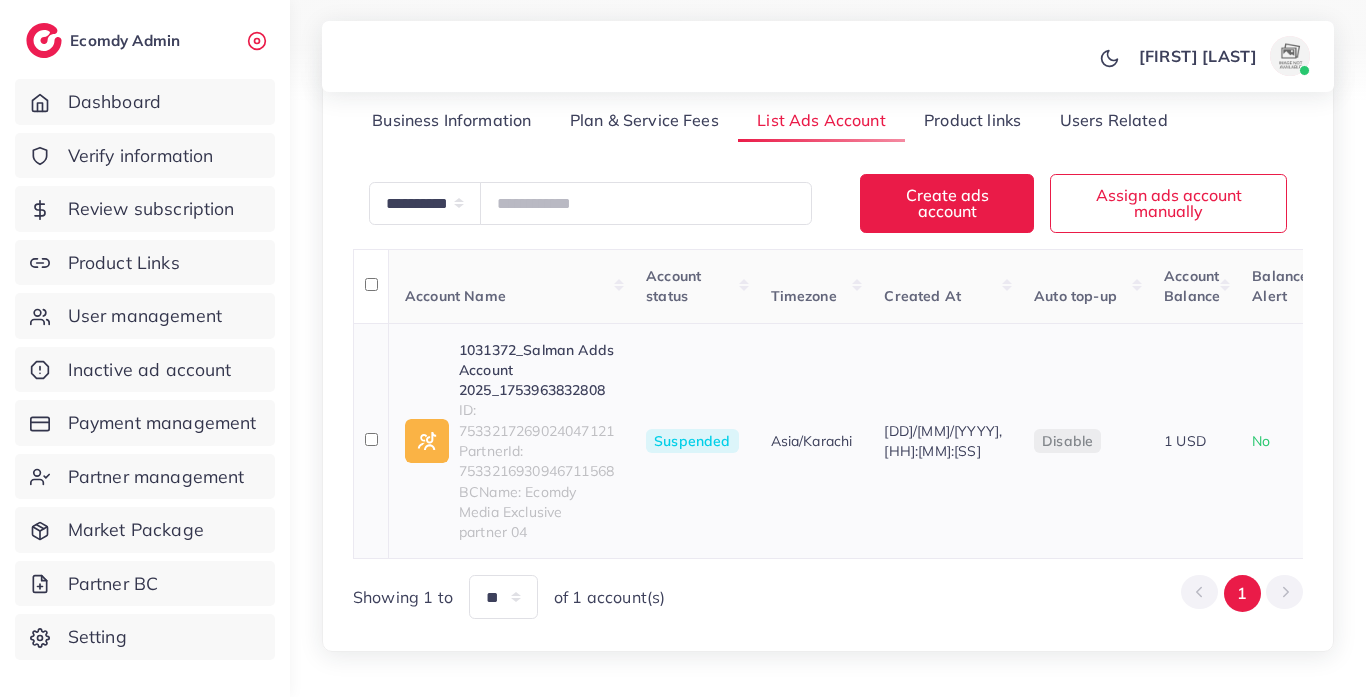 click on "PartnerId: 7533216930946711568" at bounding box center (536, 461) 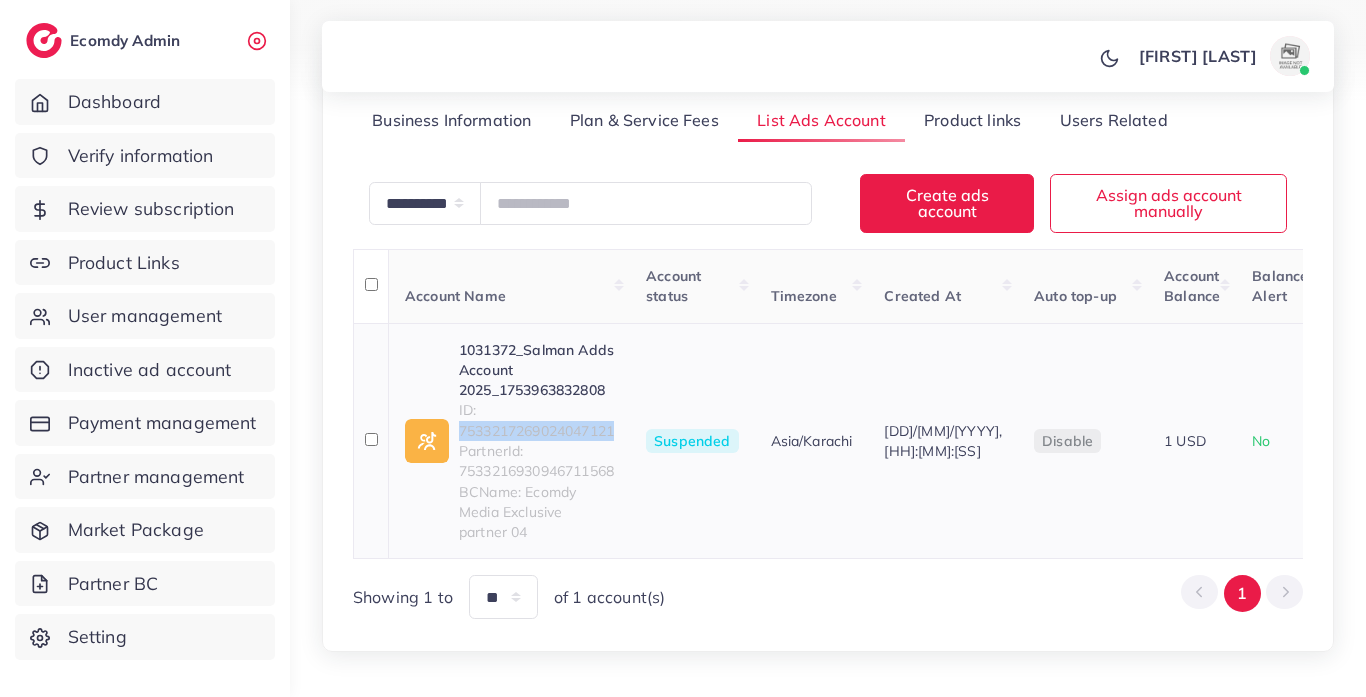 click on "ID: 7533217269024047121" at bounding box center (536, 420) 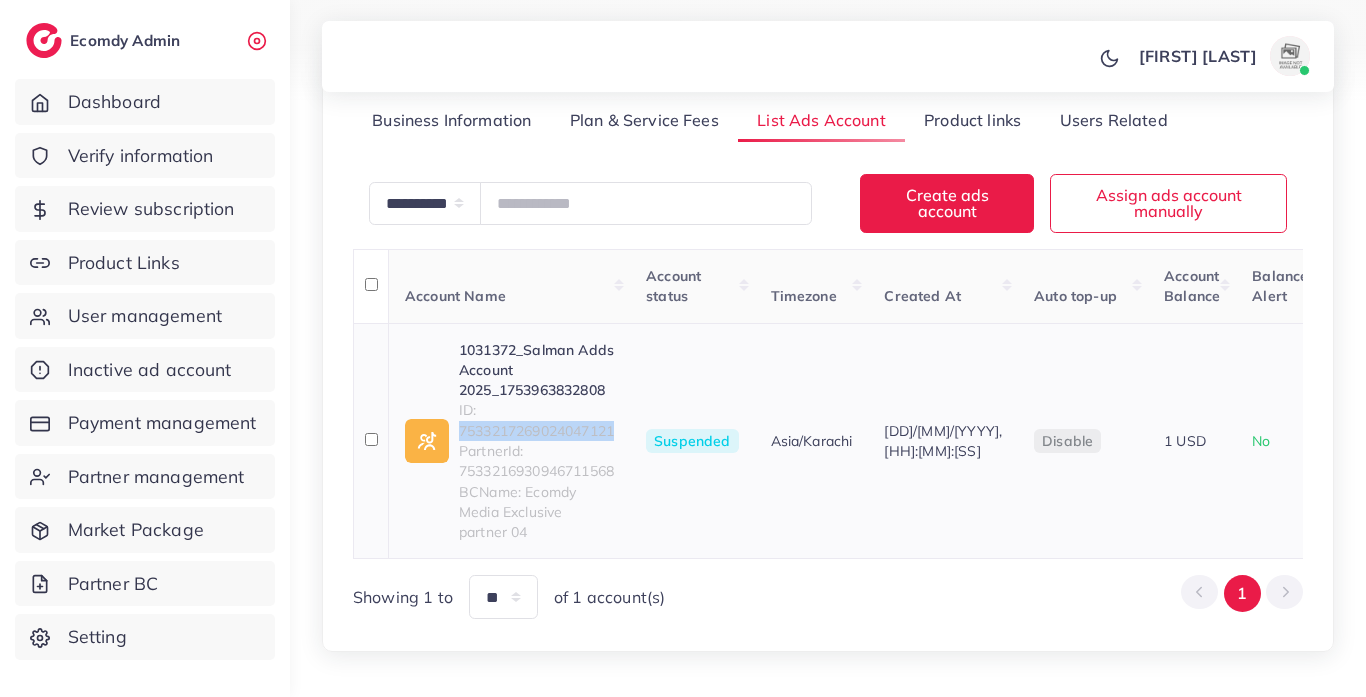 click on "1031372_Salman Adds Account 2025_1753963832808" at bounding box center [536, 370] 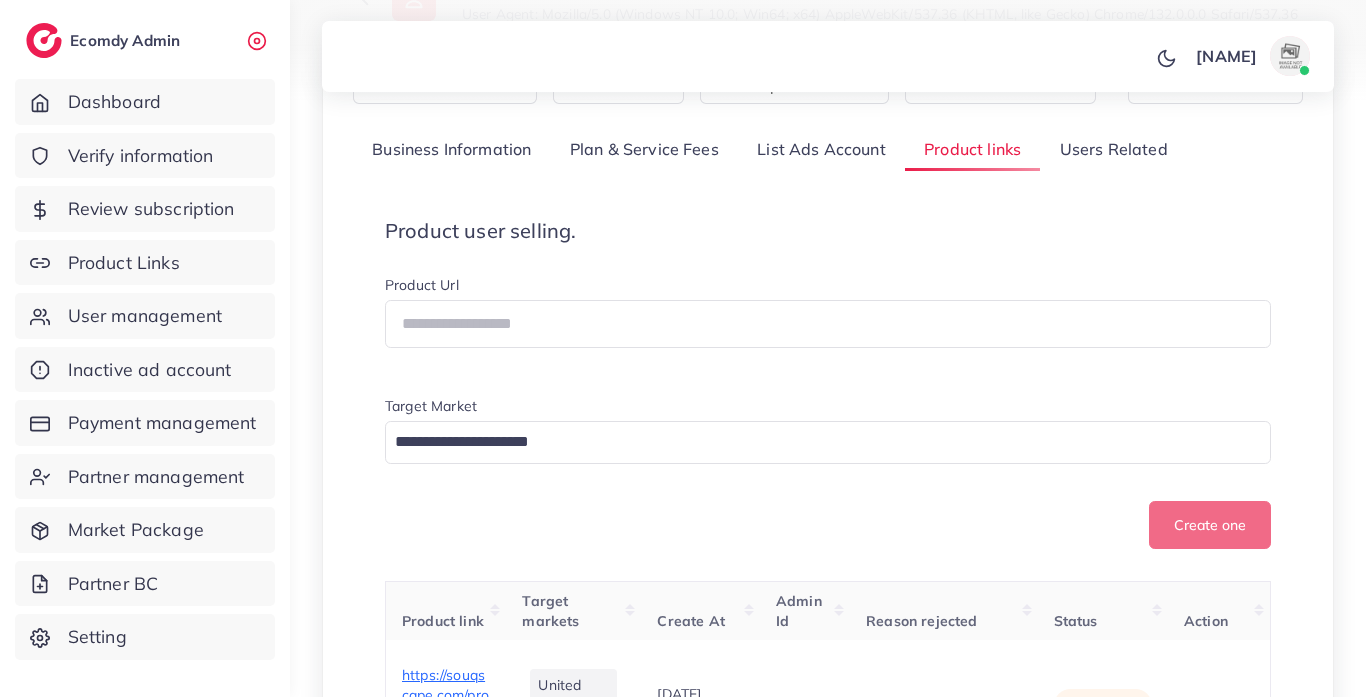 scroll, scrollTop: 840, scrollLeft: 0, axis: vertical 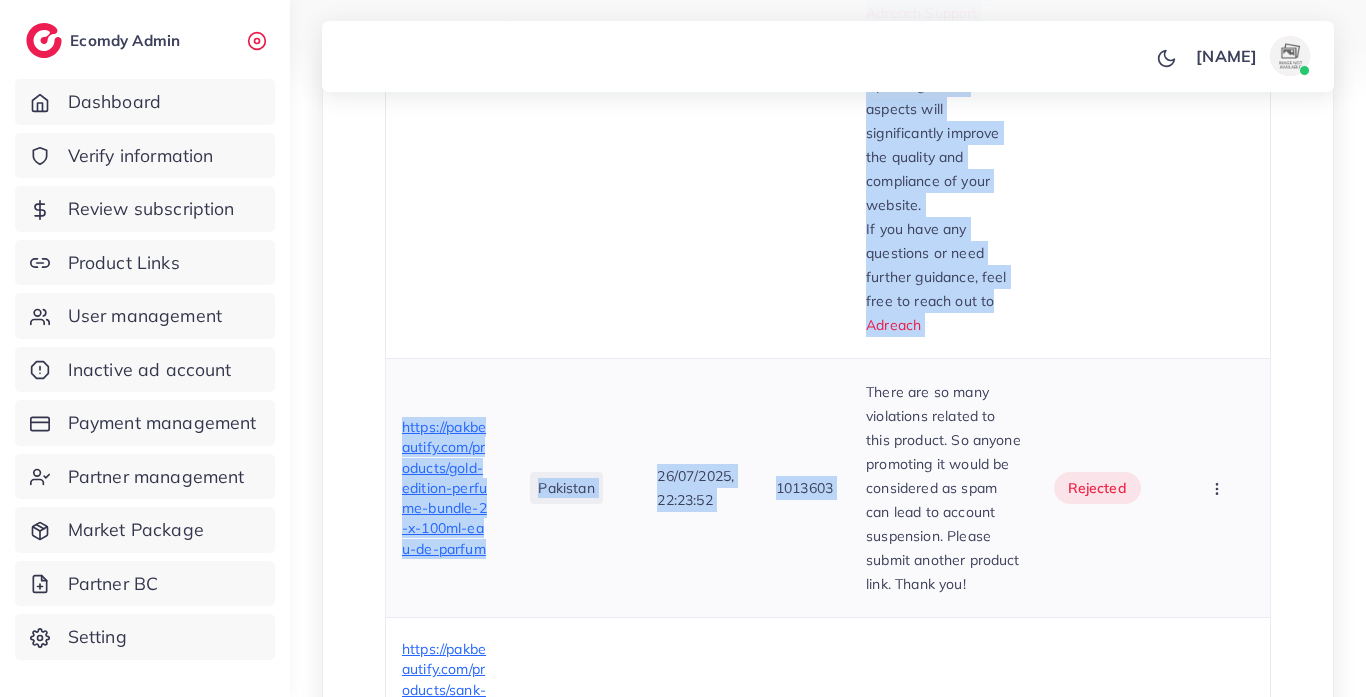 drag, startPoint x: 866, startPoint y: 214, endPoint x: 942, endPoint y: 406, distance: 206.49455 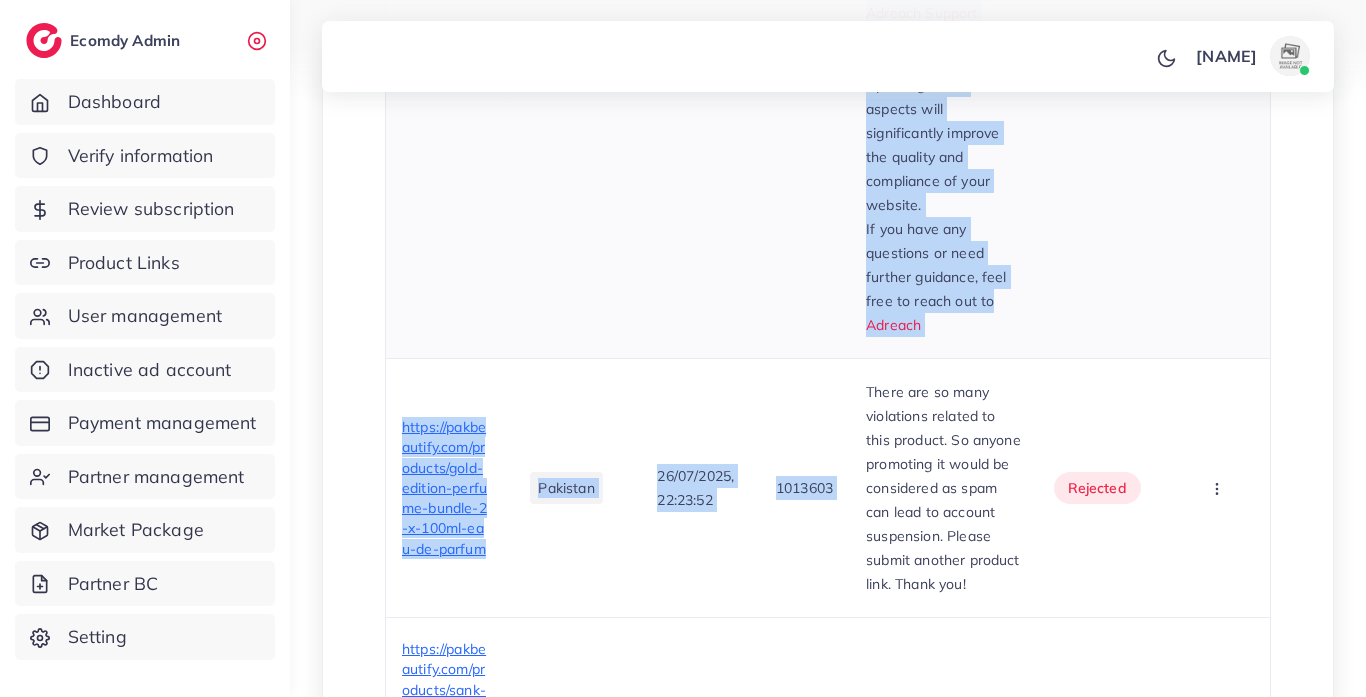click on "Your website does not meet our legitimacy criteria, so we cannot approve it. You should update your website and then resubmit it. -Include detailed descriptions of your products or services for clarity and information. -Add high-quality images of the product. ﻿ Updating these aspects will significantly improve the quality and compliance of your website. If you have any questions or need further guidance, feel free to reach out to   Adreach Support Updating these aspects will significantly improve the quality and compliance of your website. If you have any questions or need further guidance, feel free to reach out to   Adreach" at bounding box center [943, -120] 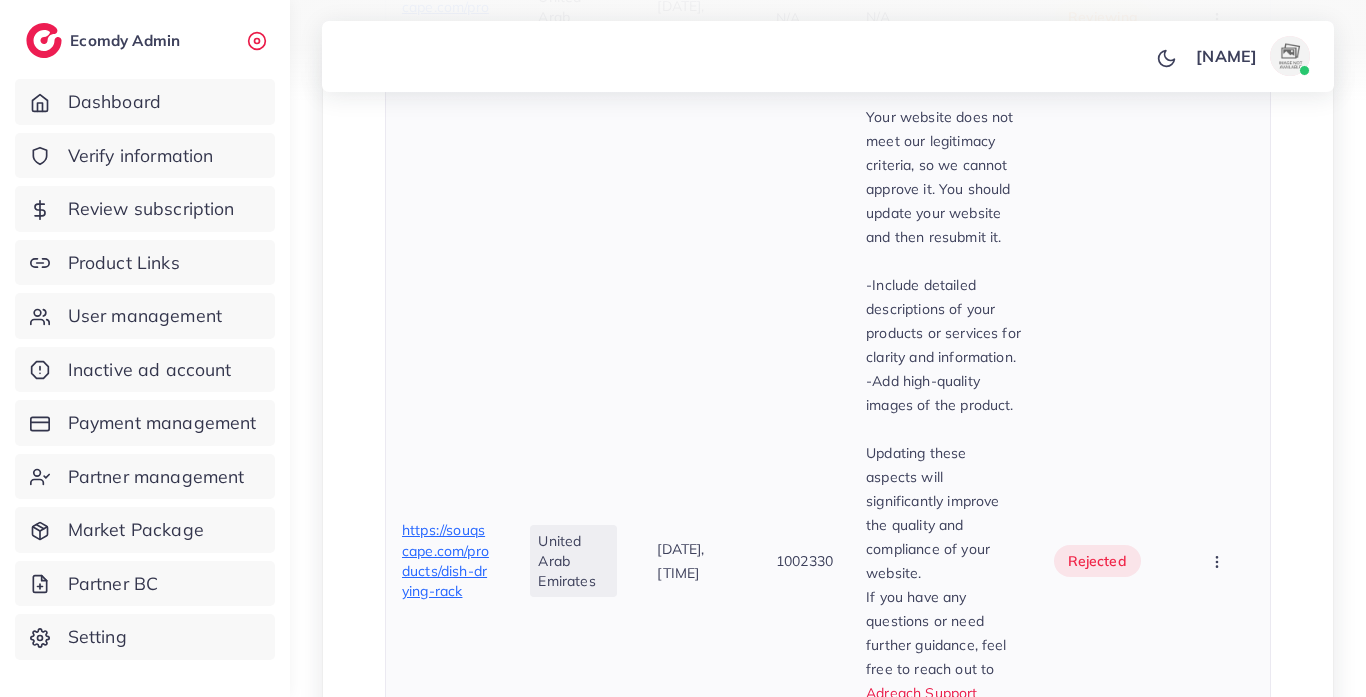 scroll, scrollTop: 764, scrollLeft: 0, axis: vertical 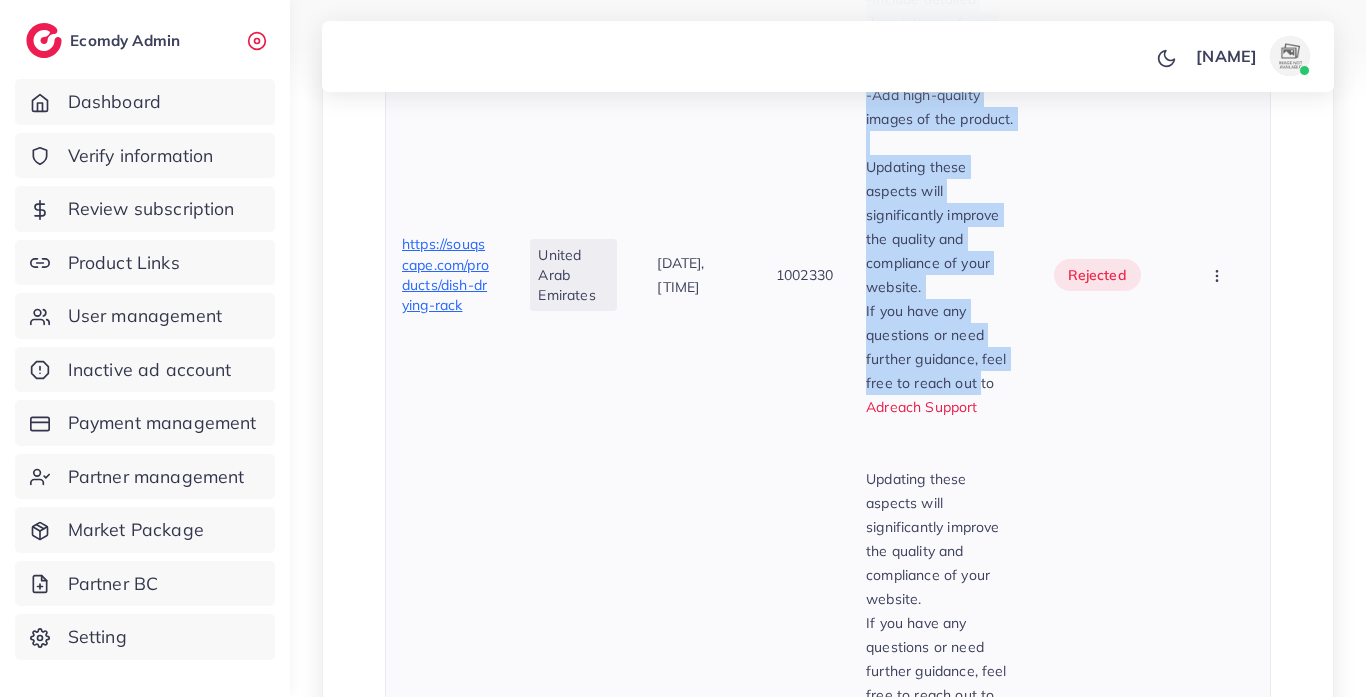 drag, startPoint x: 869, startPoint y: 291, endPoint x: 988, endPoint y: 432, distance: 184.50475 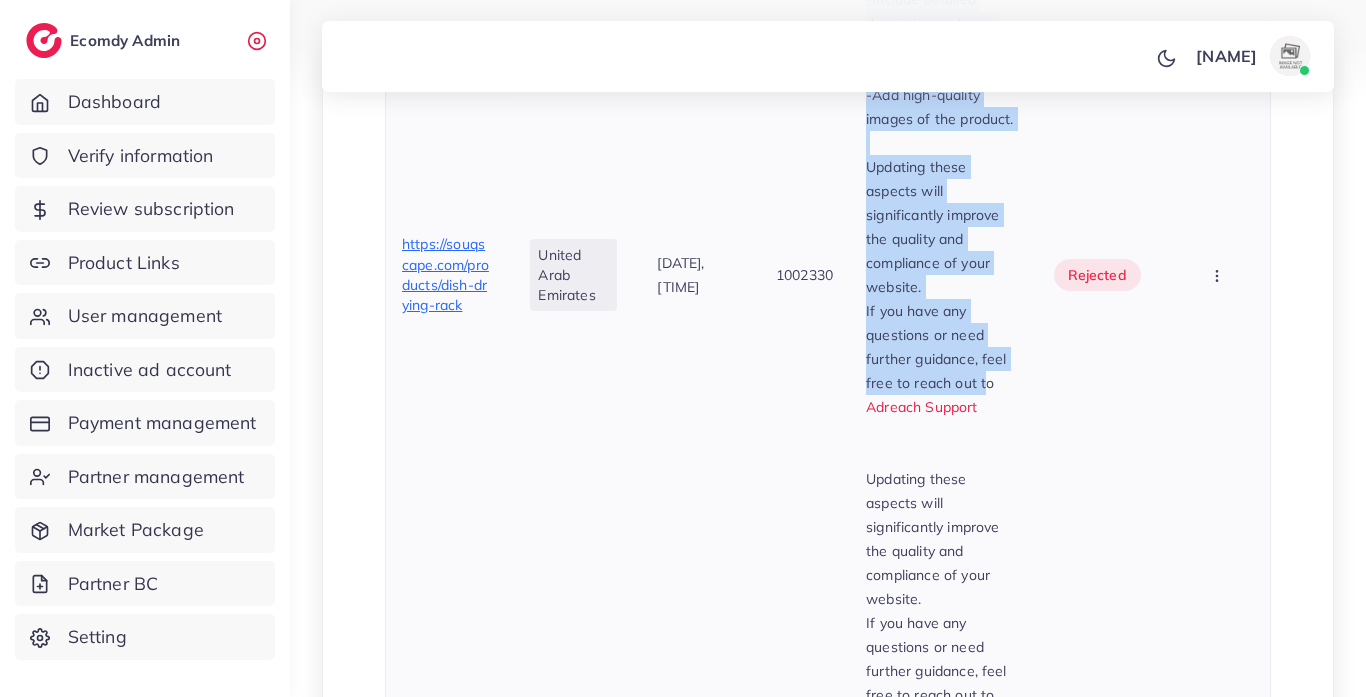 copy on "Your website does not meet our legitimacy criteria, so we cannot approve it. You should update your website and then resubmit it. -Include detailed descriptions of your products or services for clarity and information. -Add high-quality images of the product. ﻿ Updating these aspects will significantly improve the quality and compliance of your website. If you have any questions or need further guidance, feel free to reach out t" 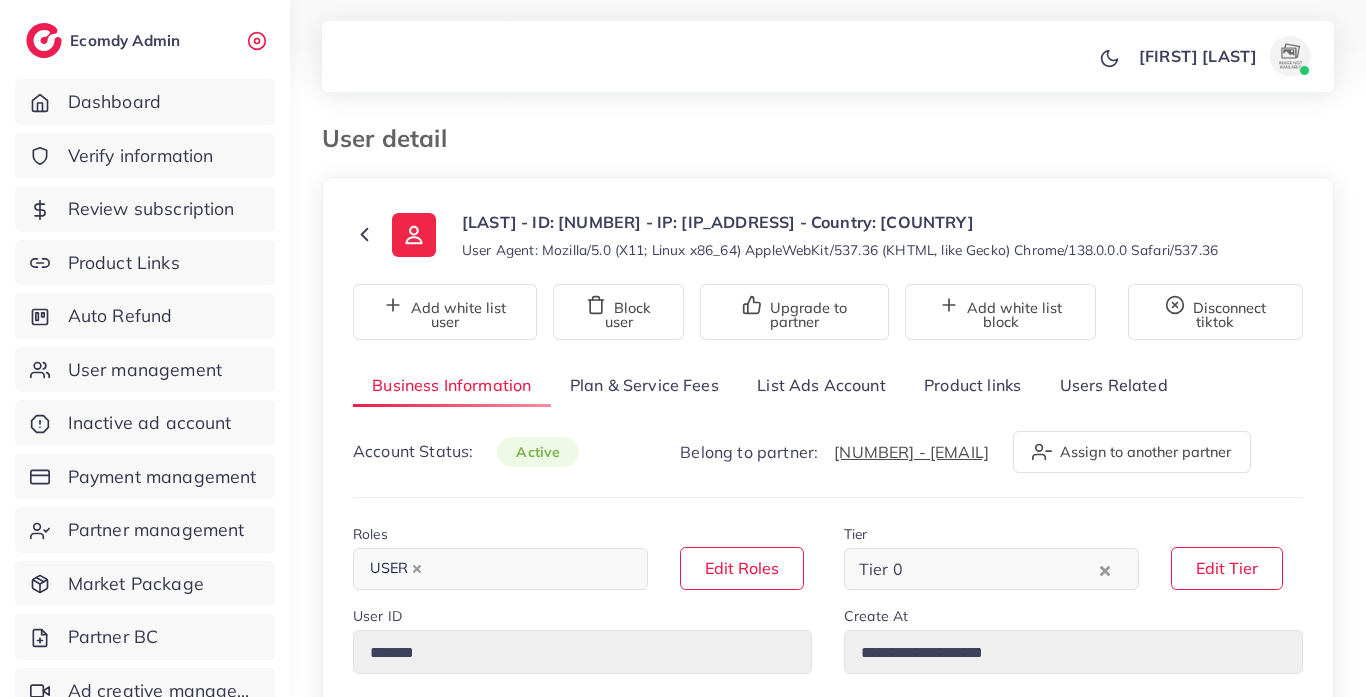 click on "List Ads Account" at bounding box center (821, 385) 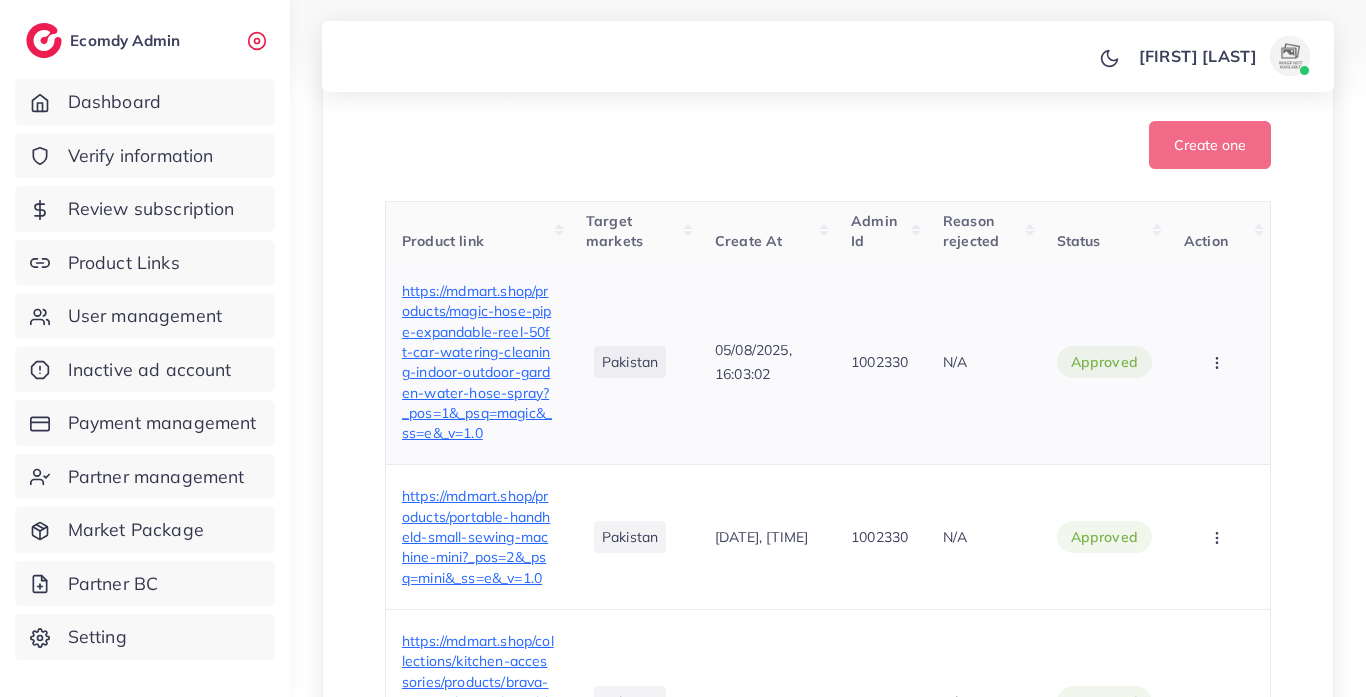 scroll, scrollTop: 626, scrollLeft: 0, axis: vertical 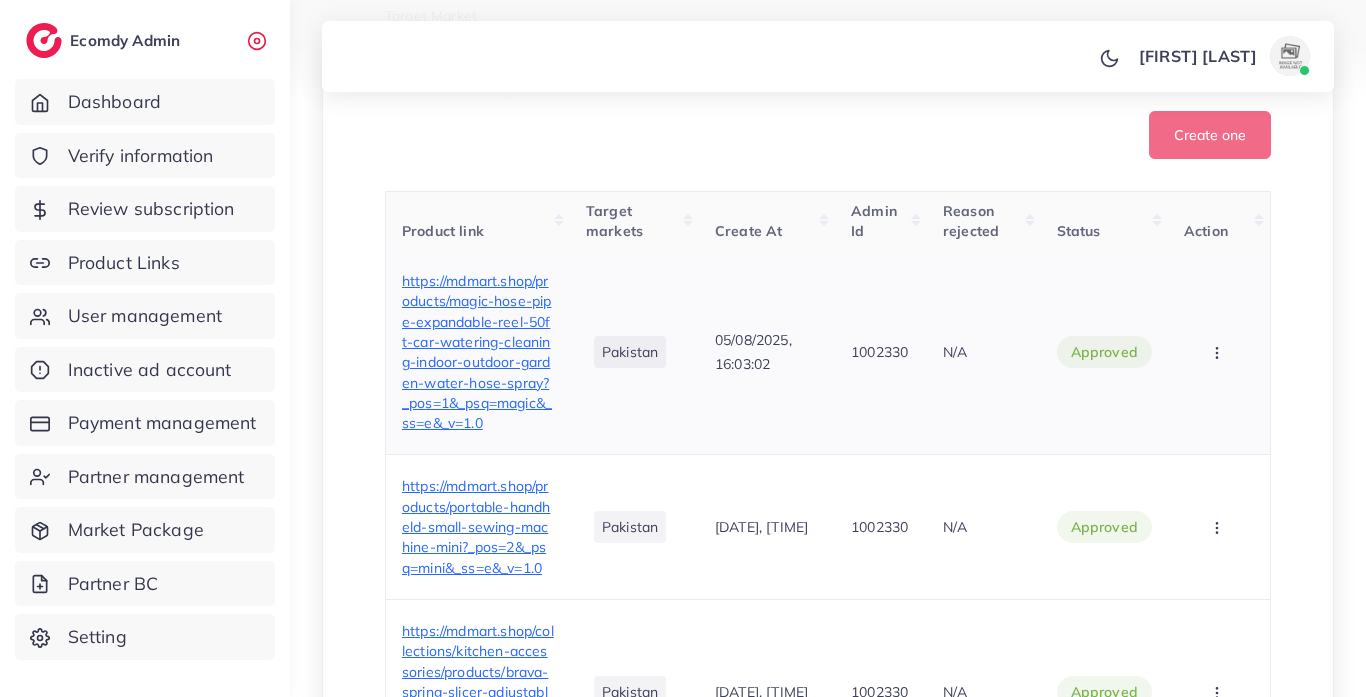 click on "https://mdmart.shop/products/magic-hose-pipe-expandable-reel-50ft-car-watering-cleaning-indoor-outdoor-garden-water-hose-spray?_pos=1&_psq=magic&_ss=e&_v=1.0" at bounding box center [477, 352] 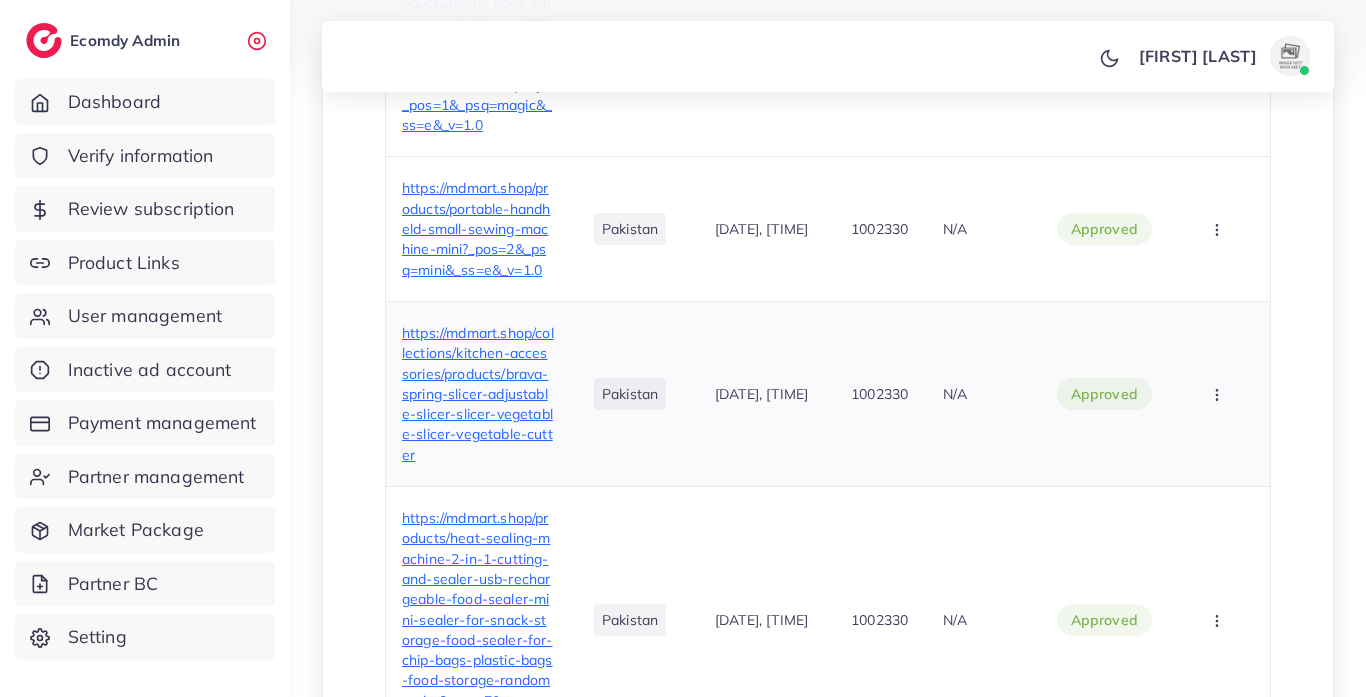 scroll, scrollTop: 934, scrollLeft: 0, axis: vertical 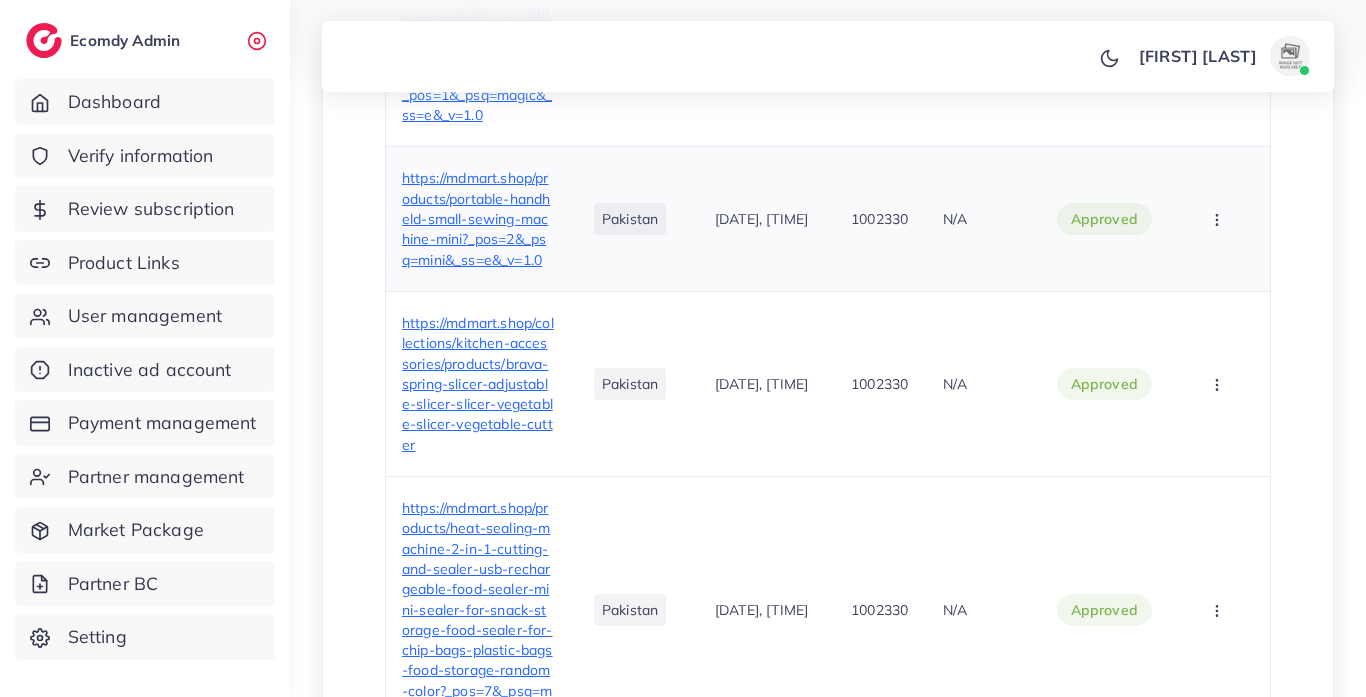 click on "https://mdmart.shop/products/portable-handheld-small-sewing-machine-mini?_pos=2&_psq=mini&_ss=e&_v=1.0" at bounding box center (476, 218) 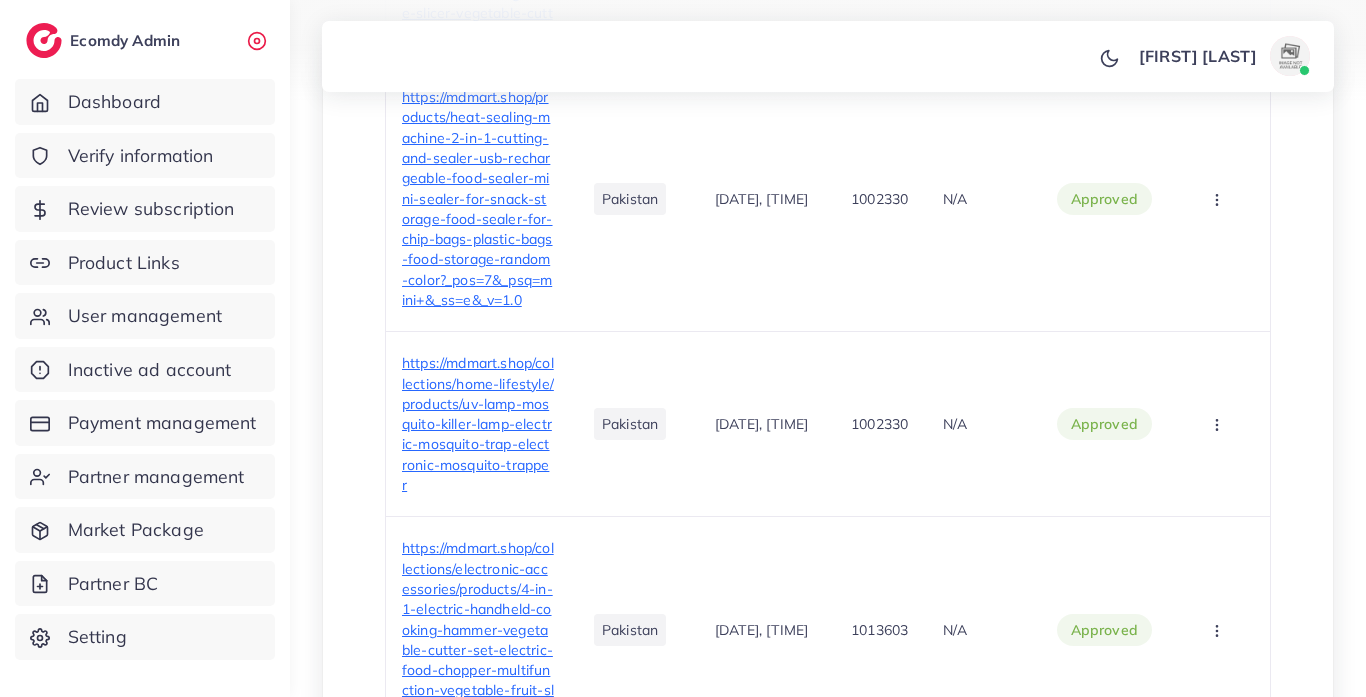 scroll, scrollTop: 1520, scrollLeft: 0, axis: vertical 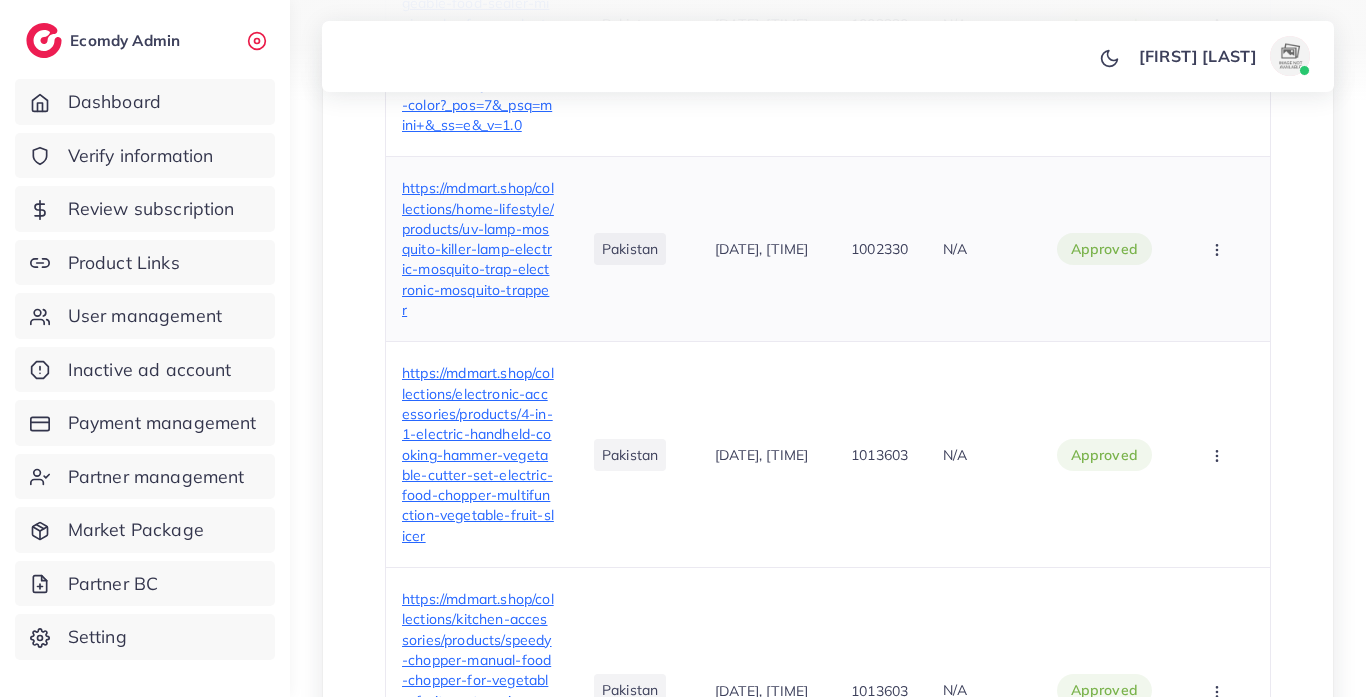 click on "https://mdmart.shop/collections/home-lifestyle/products/uv-lamp-mosquito-killer-lamp-electric-mosquito-trap-electronic-mosquito-trapper" at bounding box center [478, 249] 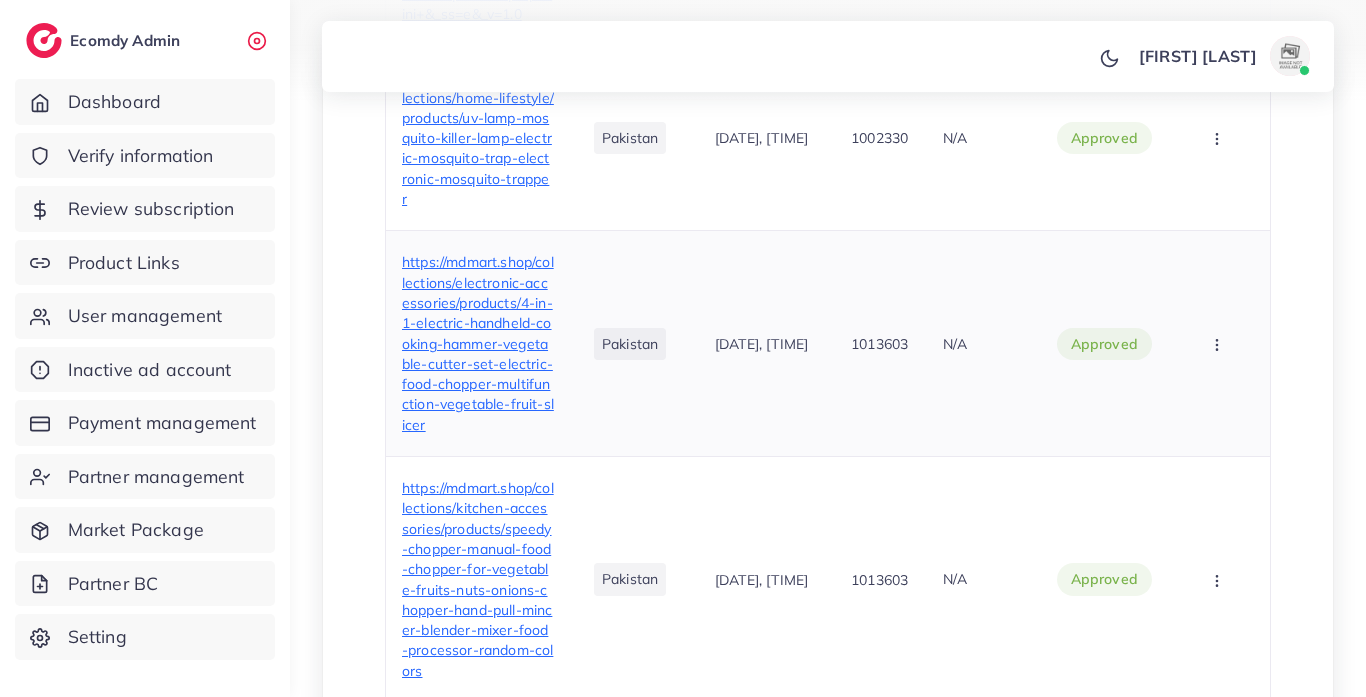 scroll, scrollTop: 1706, scrollLeft: 0, axis: vertical 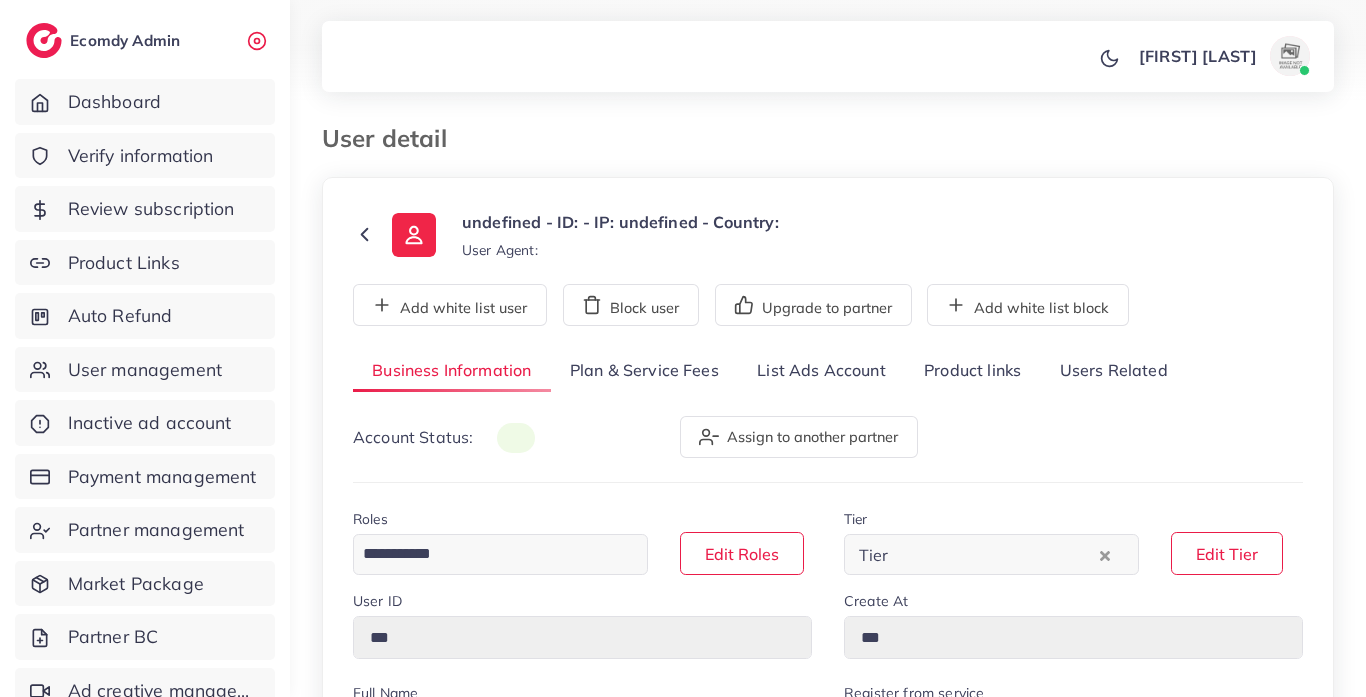 click on "List Ads Account" at bounding box center [821, 371] 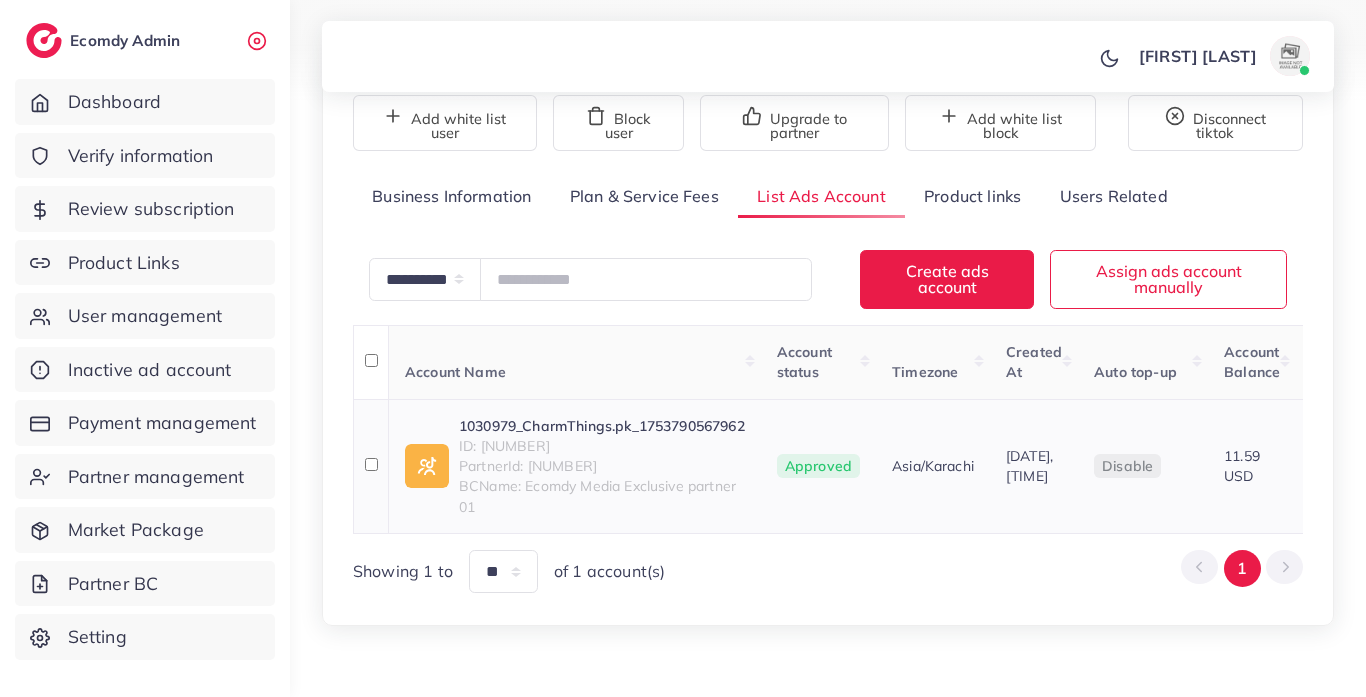 scroll, scrollTop: 267, scrollLeft: 0, axis: vertical 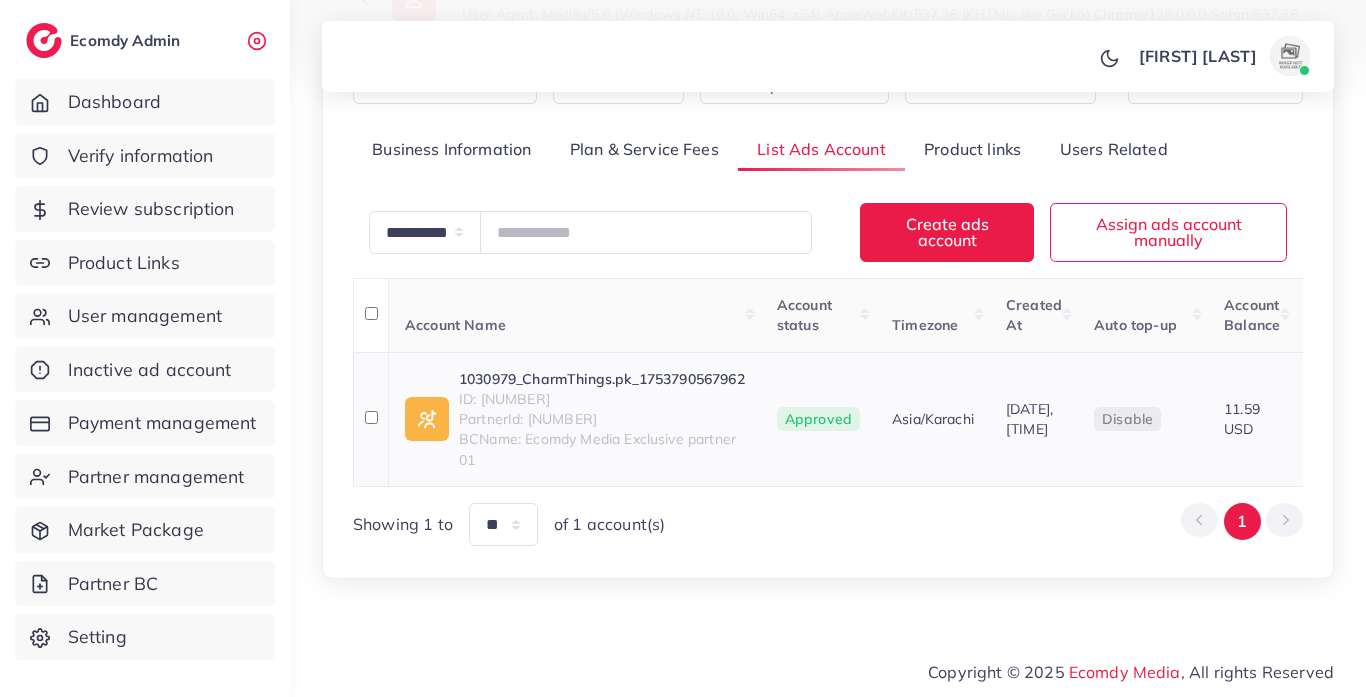 click on "ID: 7532473048138891265" at bounding box center (602, 399) 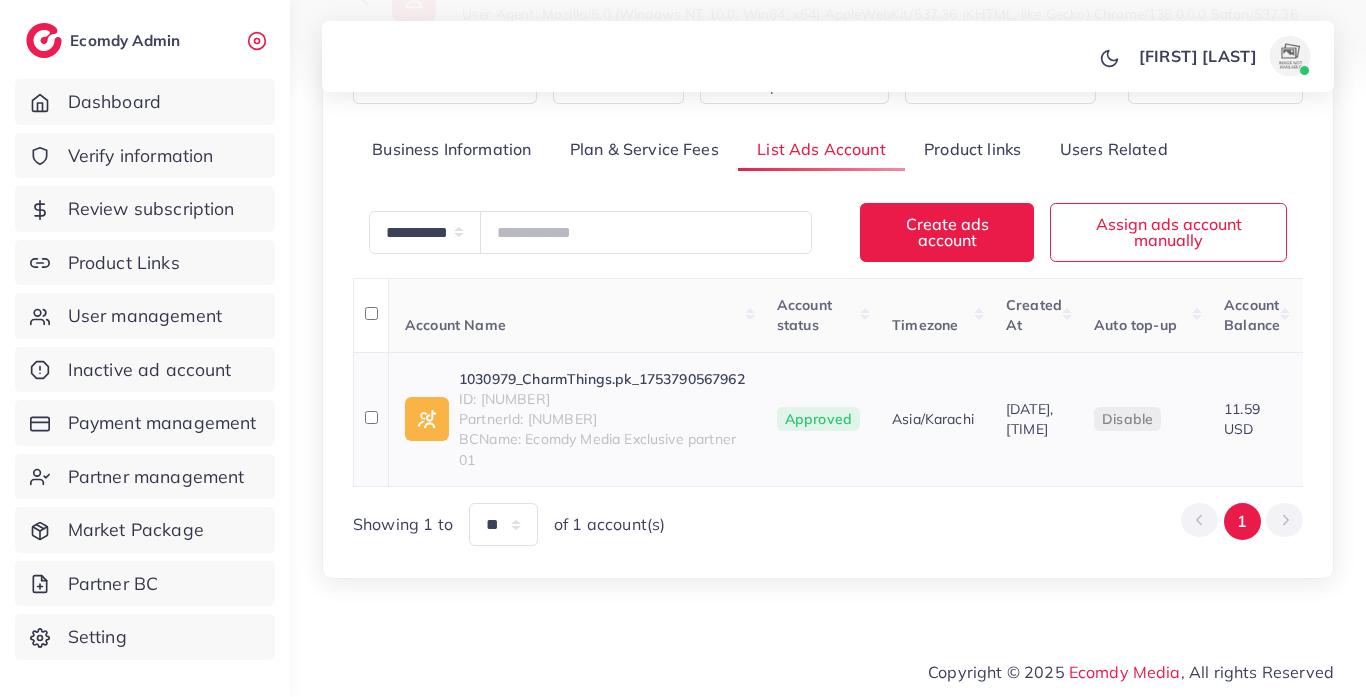click on "1030979_CharmThings.pk_1753790567962" at bounding box center (602, 379) 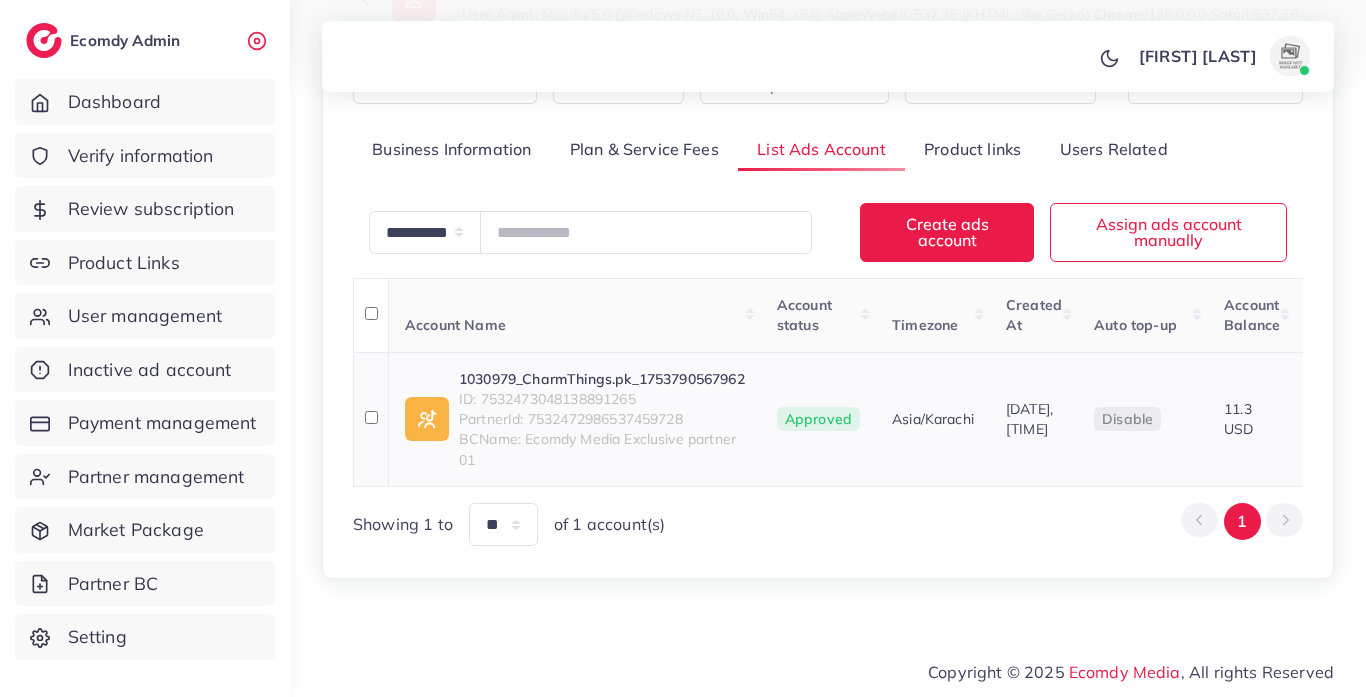 scroll, scrollTop: 267, scrollLeft: 0, axis: vertical 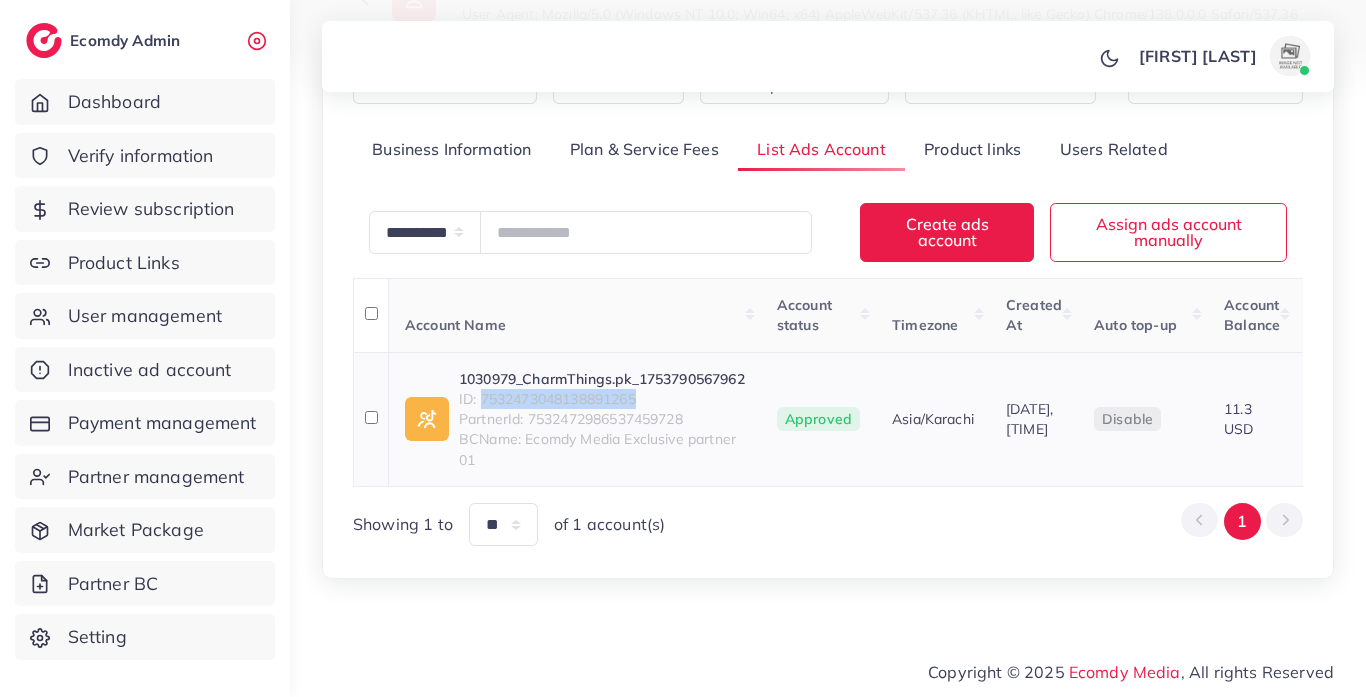 click on "1030979_CharmThings.pk_1753790567962" at bounding box center [602, 379] 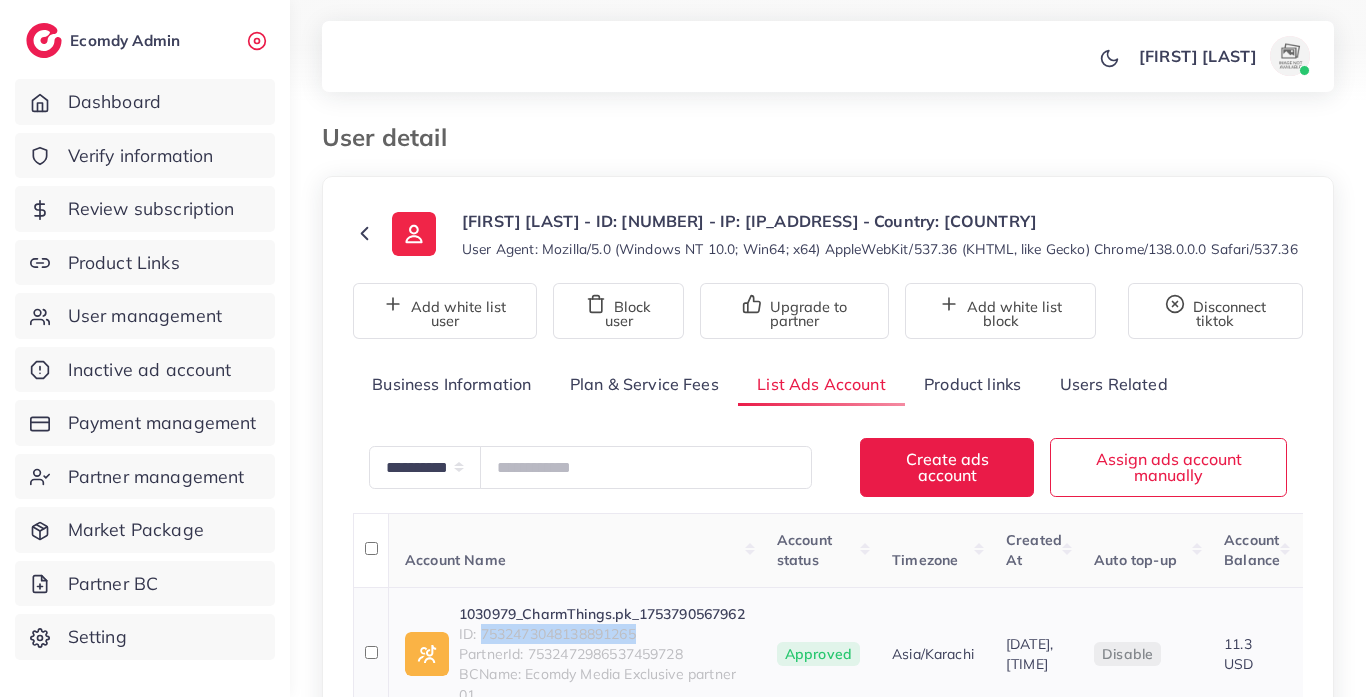 scroll, scrollTop: 0, scrollLeft: 0, axis: both 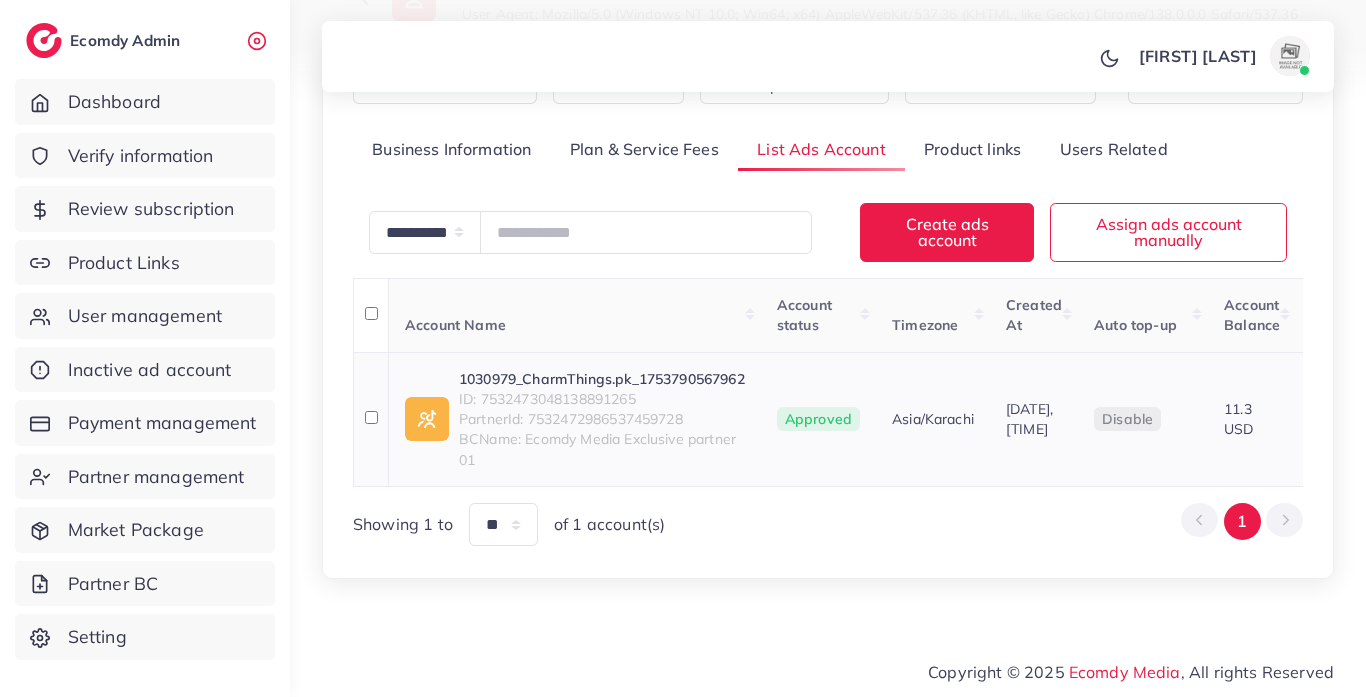 click on "1030979_CharmThings.pk_1753790567962  ID: 7532473048138891265 PartnerId: 7532472986537459728 BCName: Ecomdy Media Exclusive partner 01" at bounding box center (575, 419) 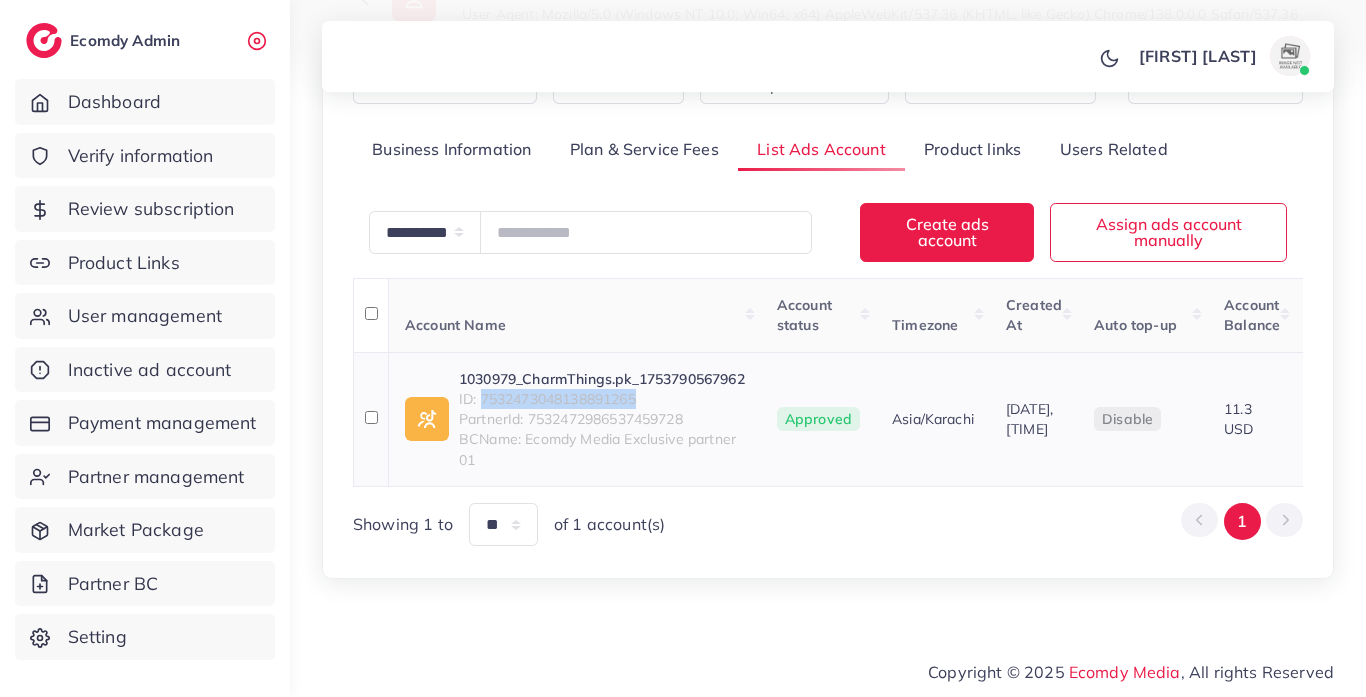 copy on "7532473048138891265" 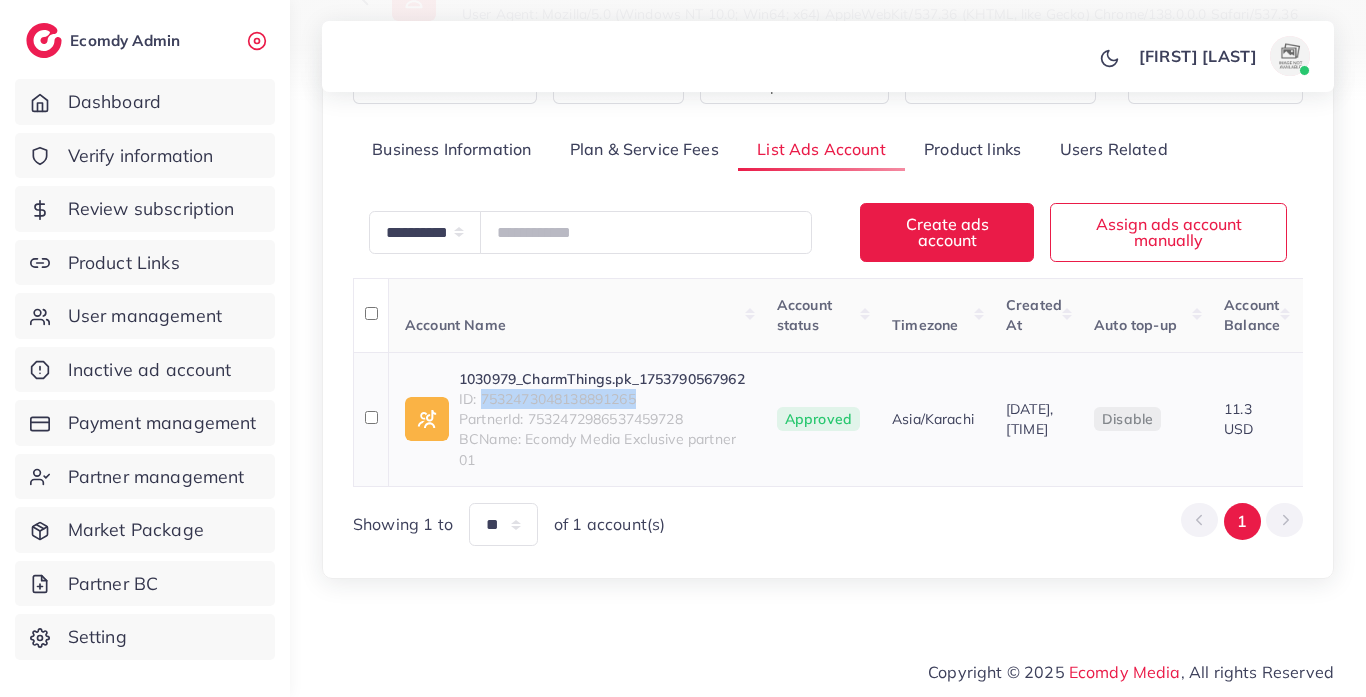click on "1030979_CharmThings.pk_1753790567962" at bounding box center (602, 379) 